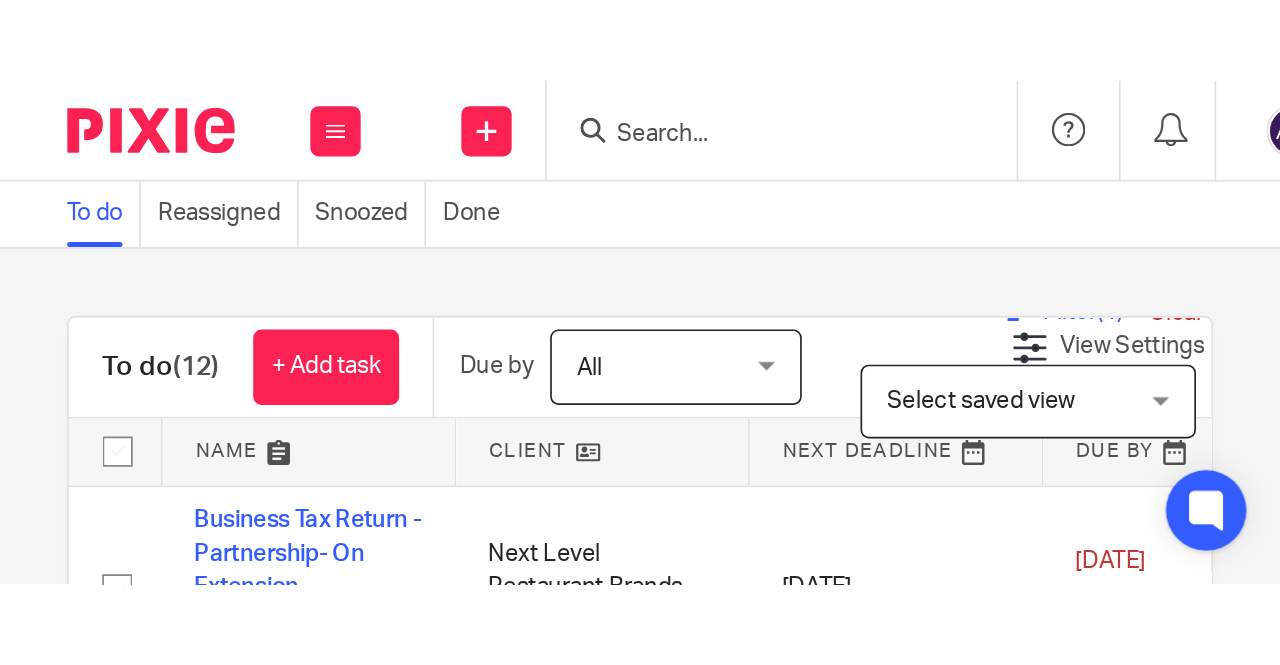 scroll, scrollTop: 0, scrollLeft: 0, axis: both 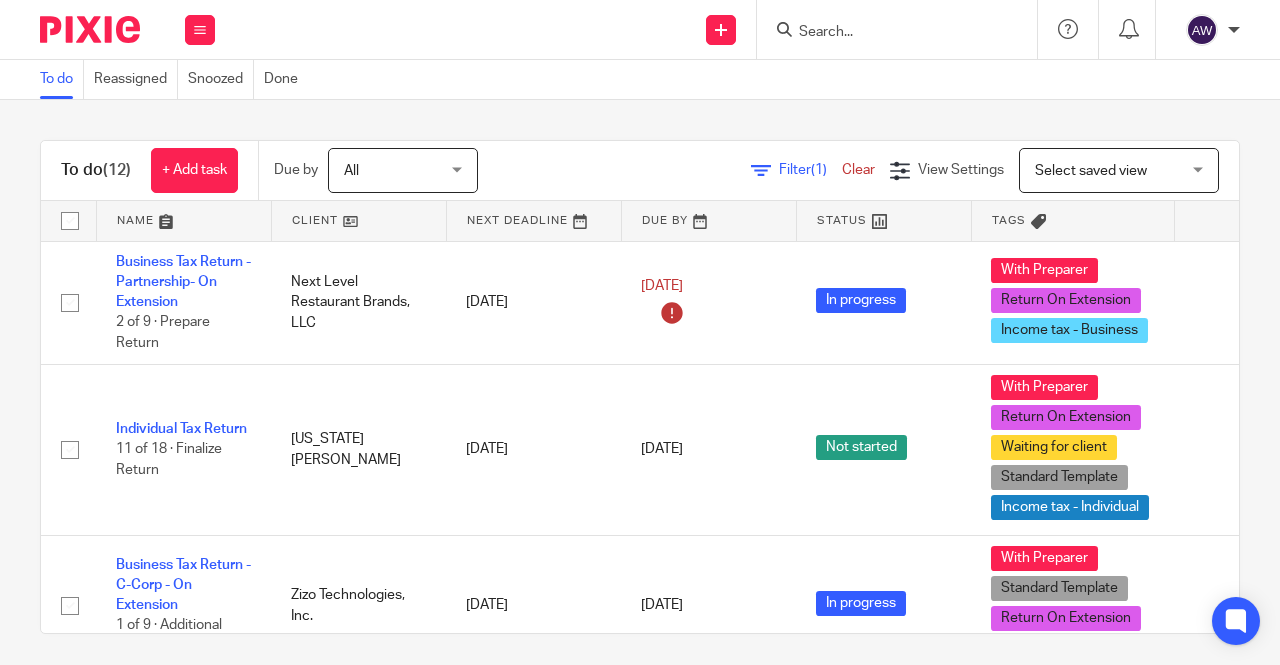 click at bounding box center (897, 29) 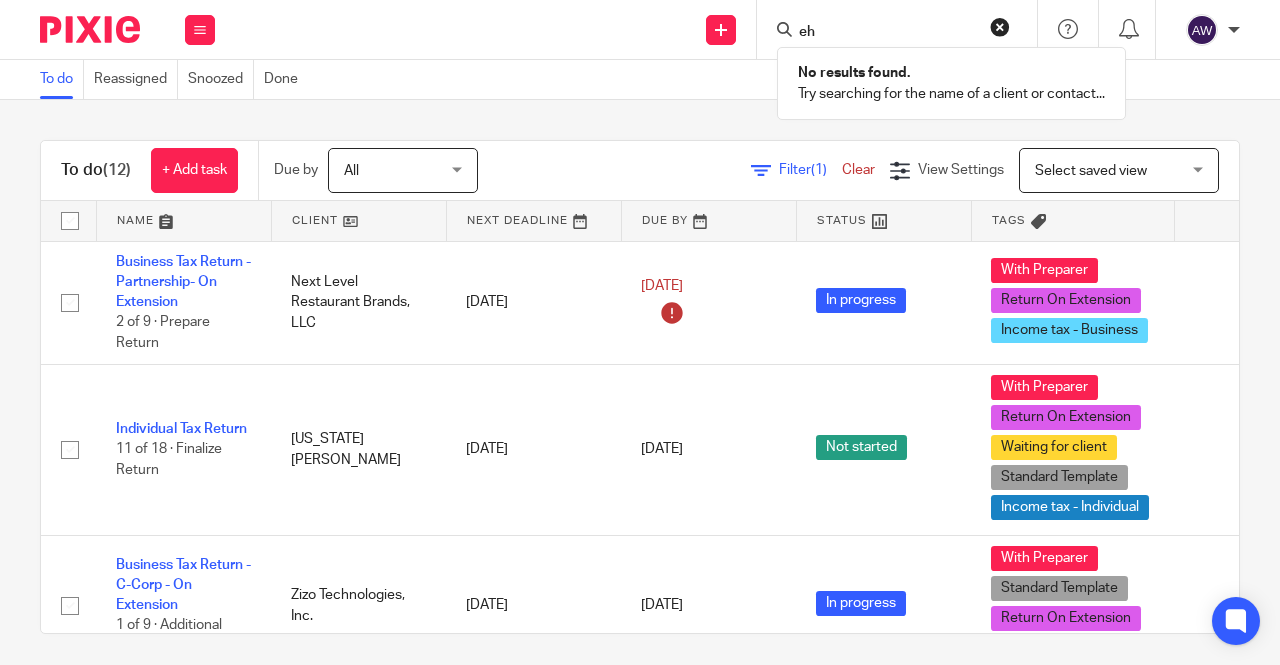 type on "e" 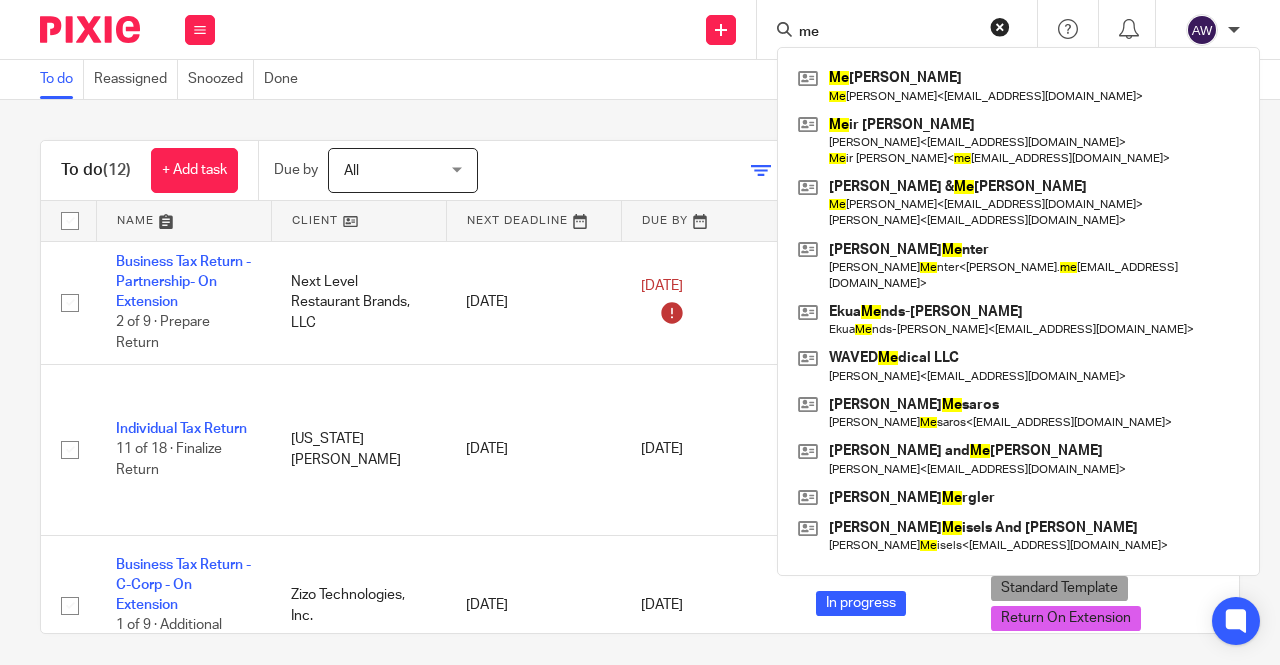 type on "m" 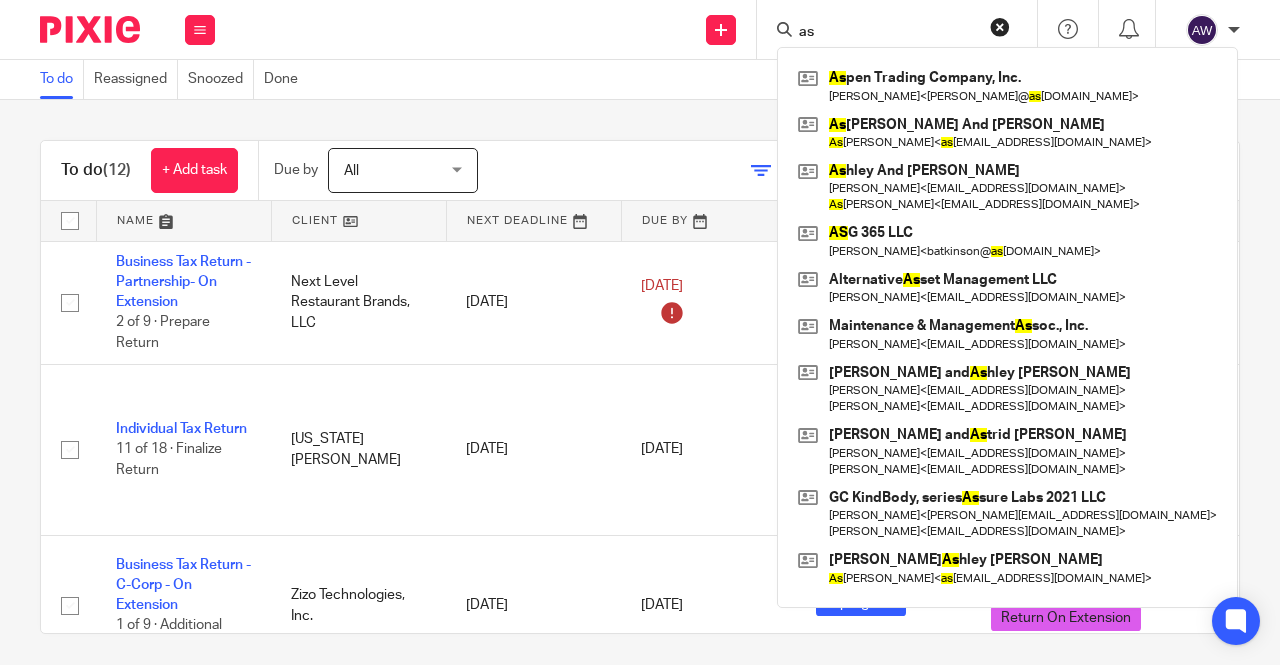 type on "a" 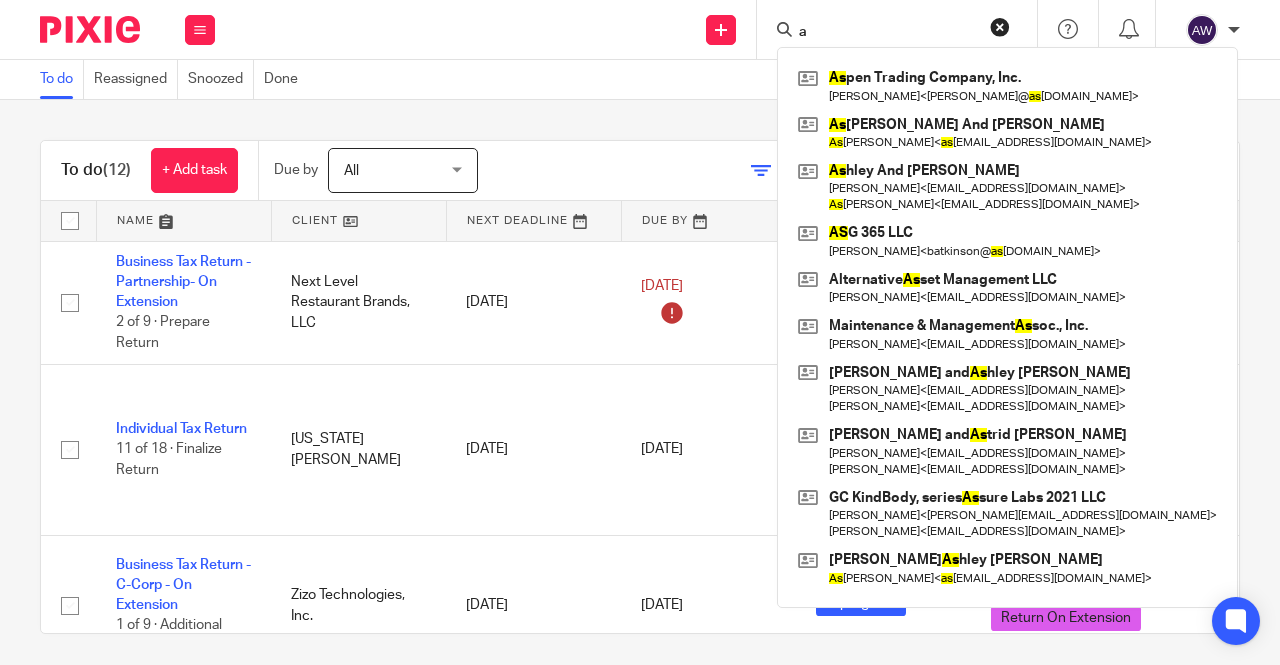 type 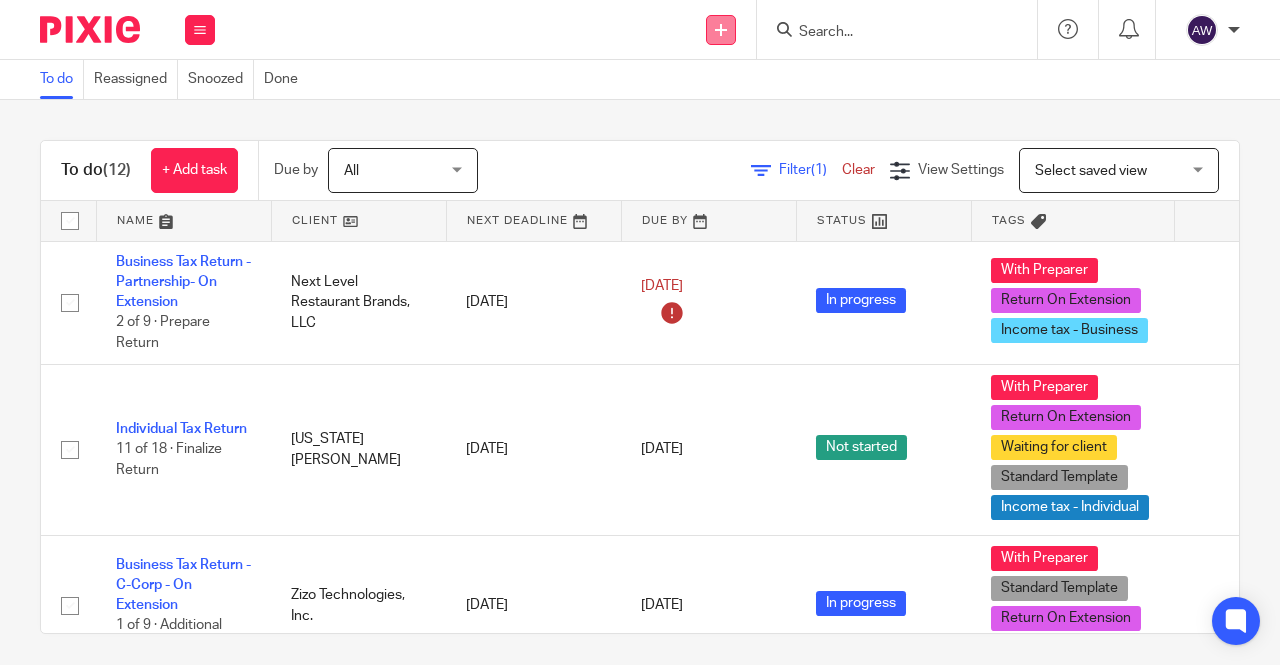 click at bounding box center (721, 30) 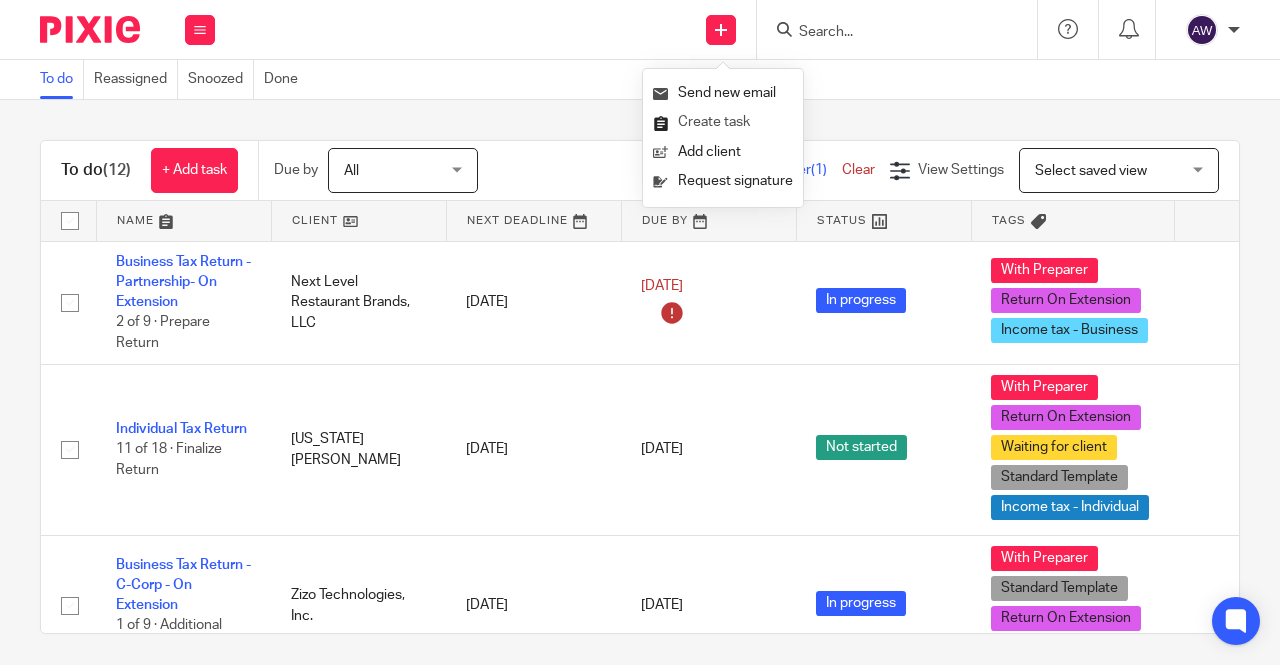 click on "Create task" at bounding box center [723, 122] 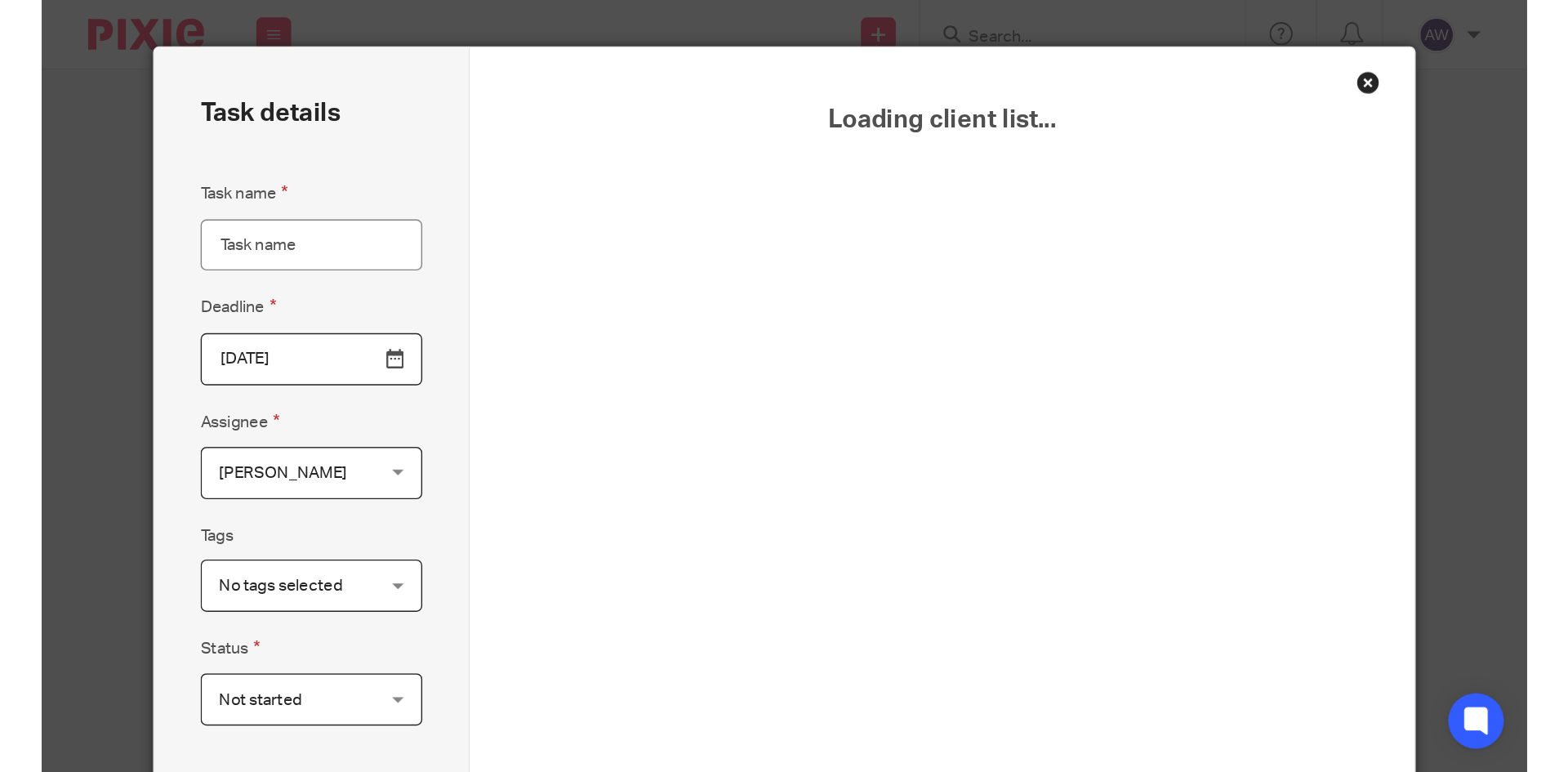 scroll, scrollTop: 0, scrollLeft: 0, axis: both 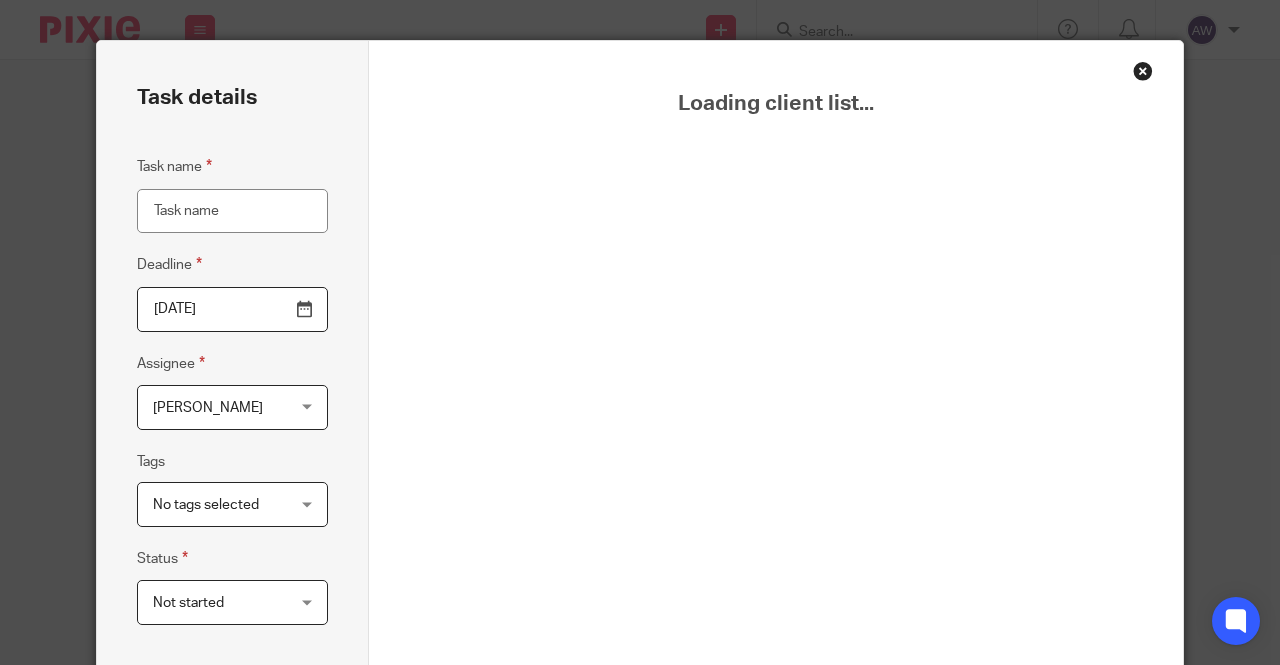 click on "Task name" at bounding box center (232, 211) 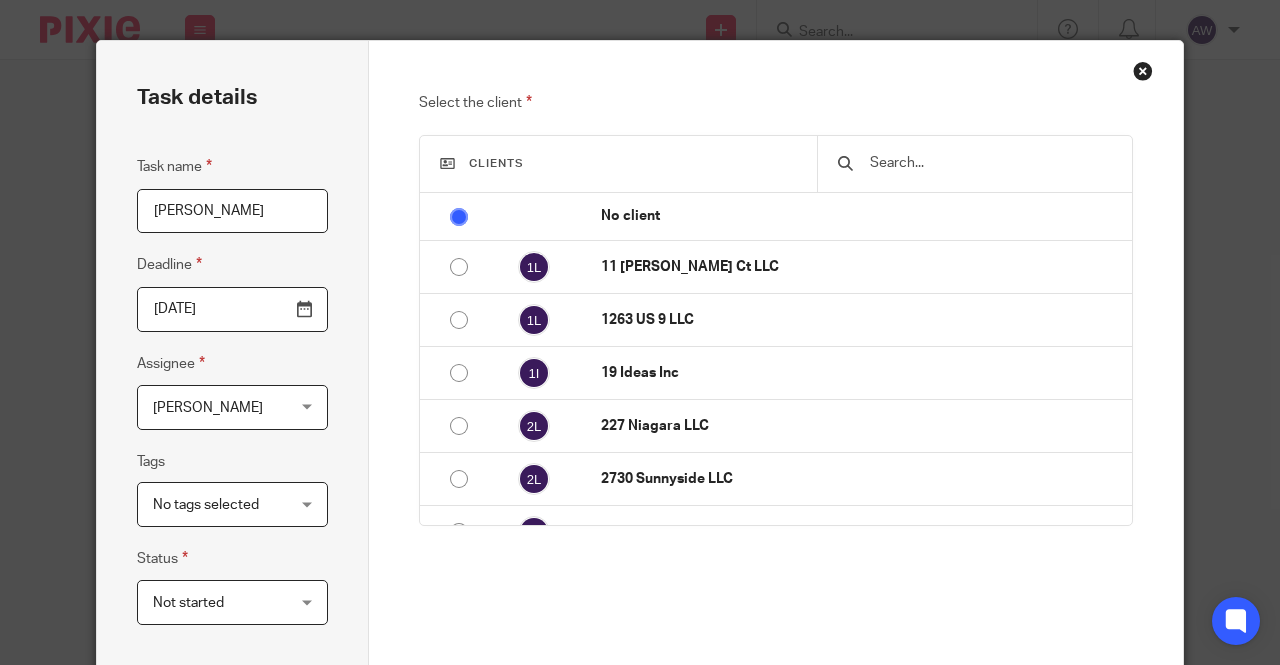 type on "[PERSON_NAME]" 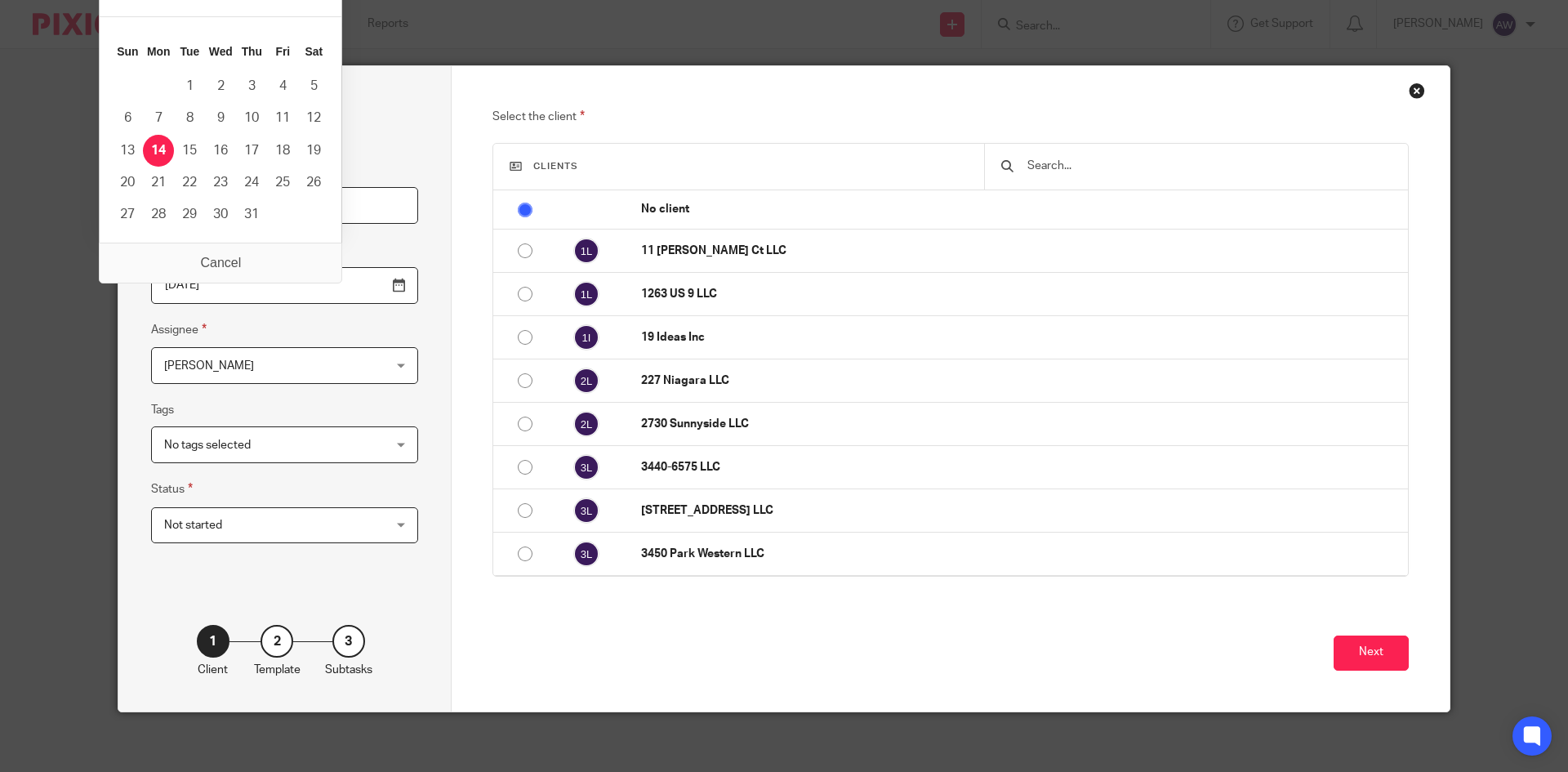 click on "Deadline
2025-07-14" at bounding box center [284, 272] 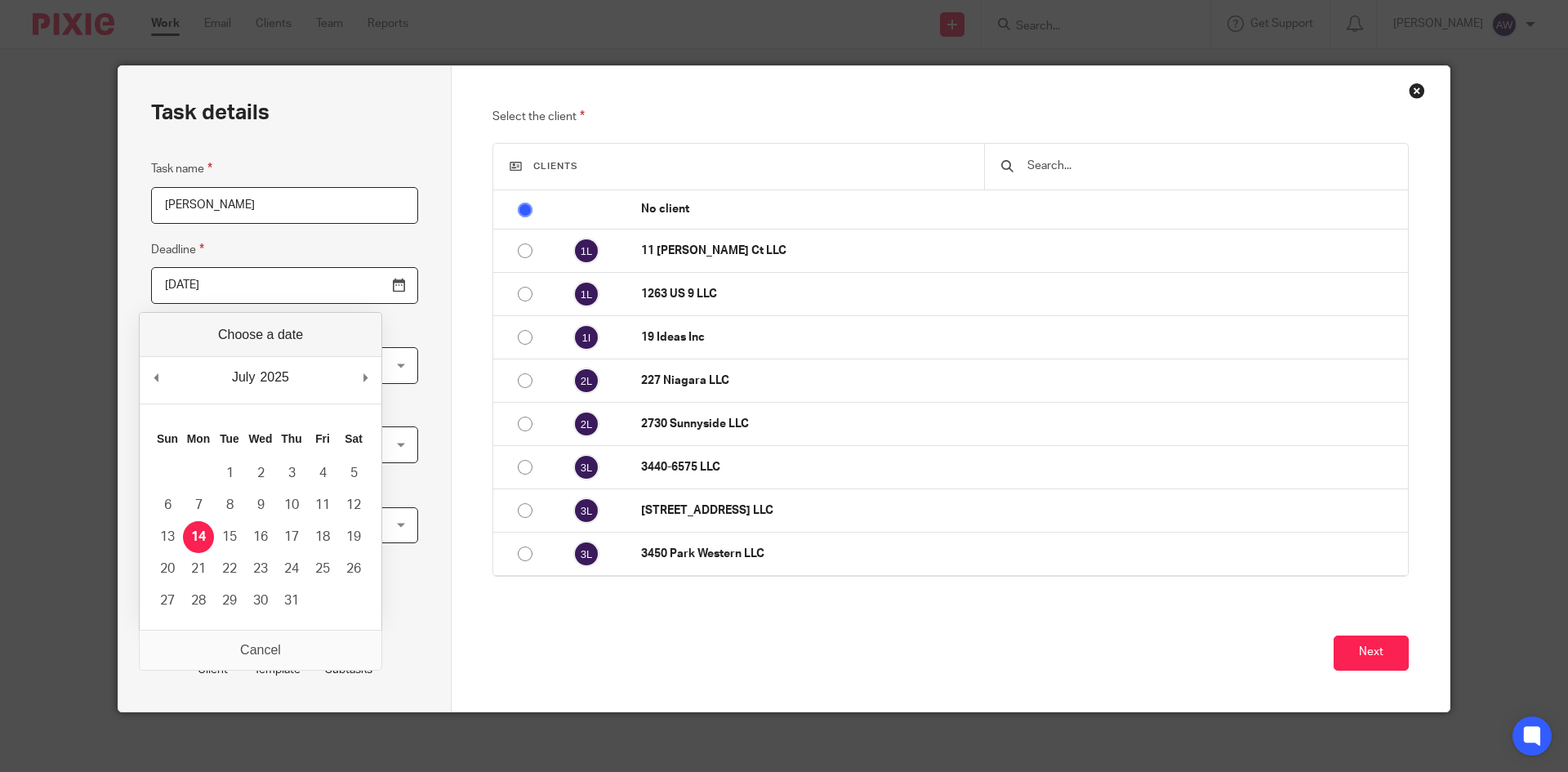 drag, startPoint x: 229, startPoint y: 281, endPoint x: 81, endPoint y: 255, distance: 150.26643 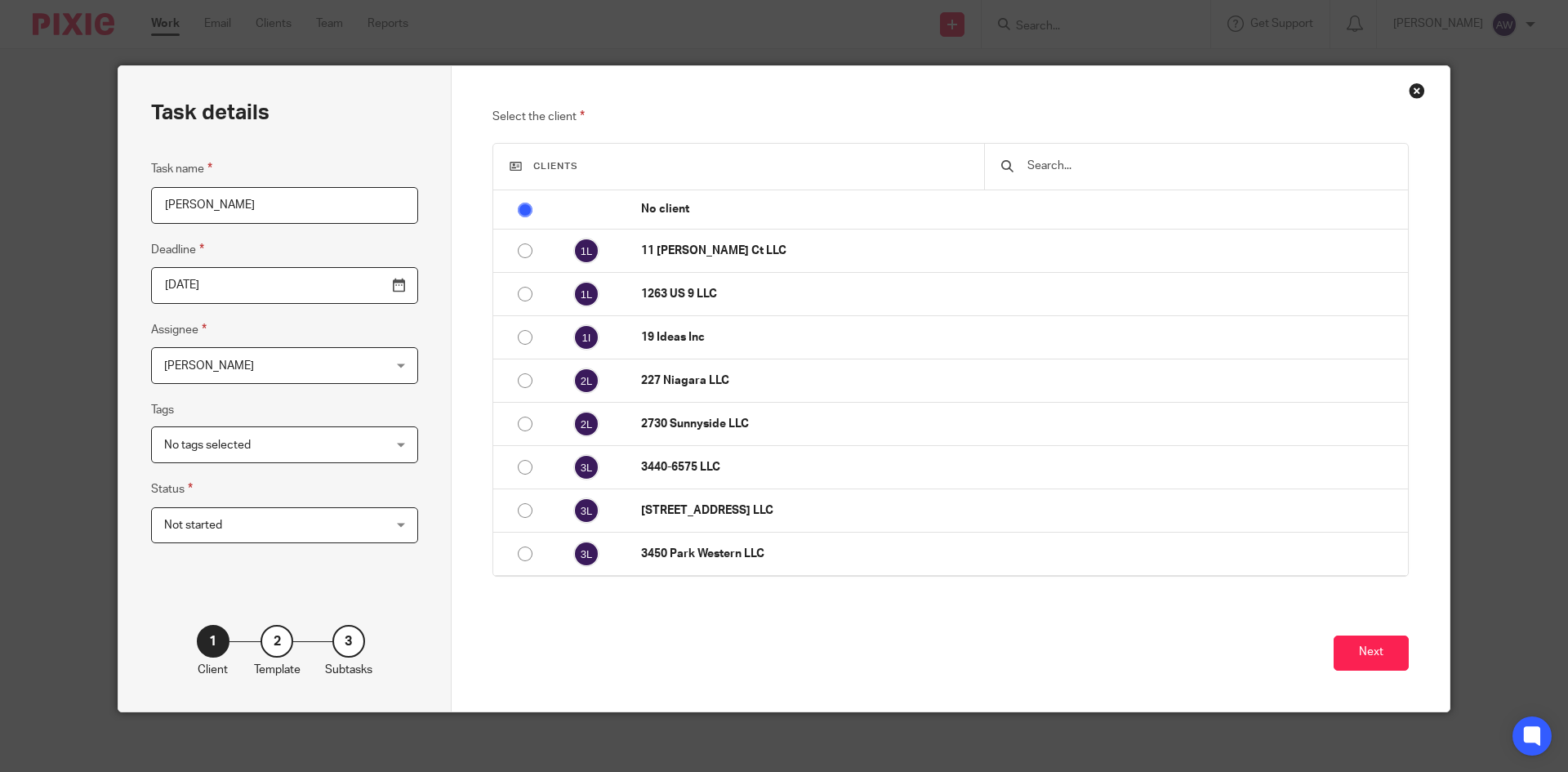 click on "2025-07-14" at bounding box center (284, 285) 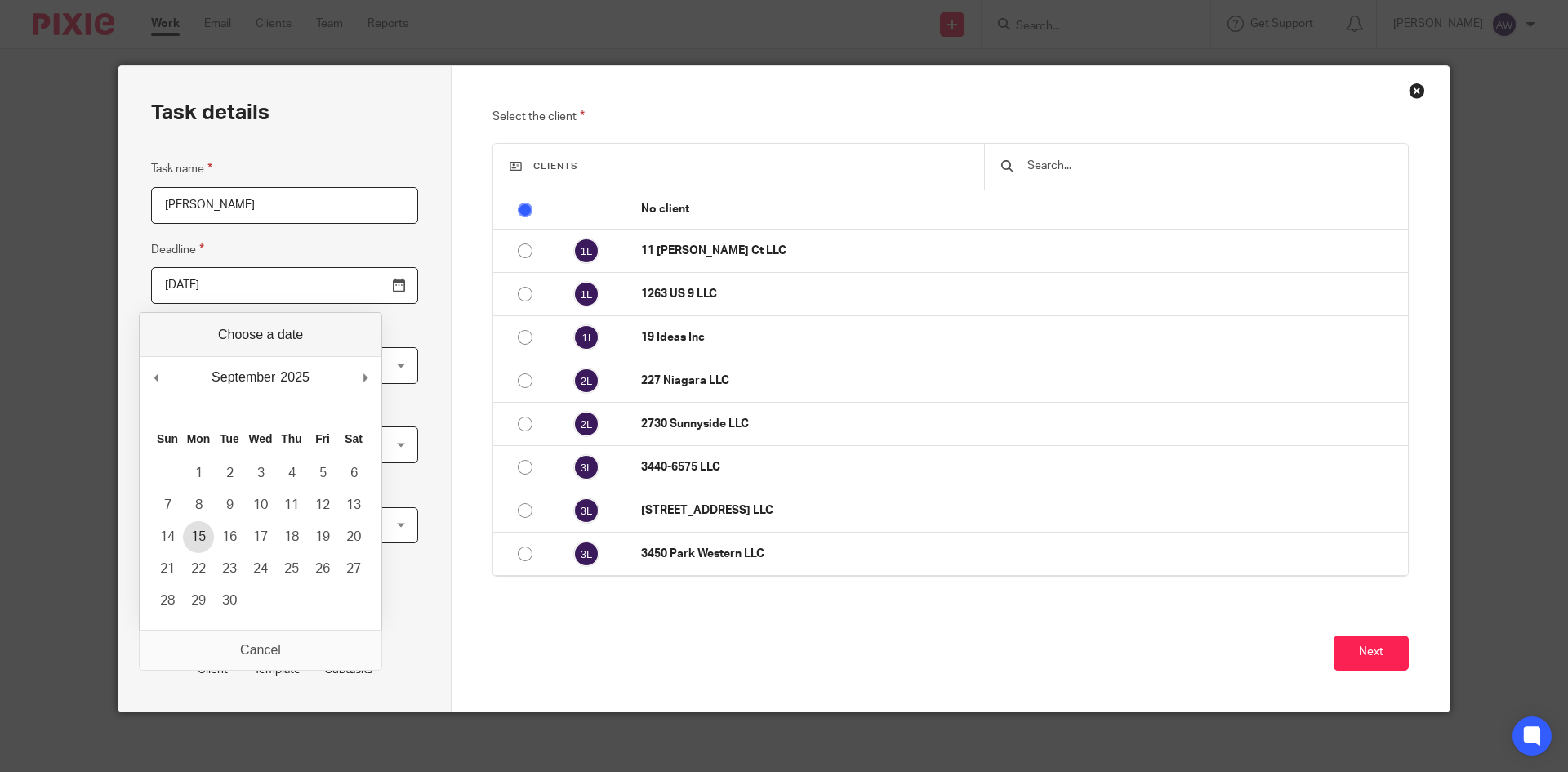 type on "2025-09-15" 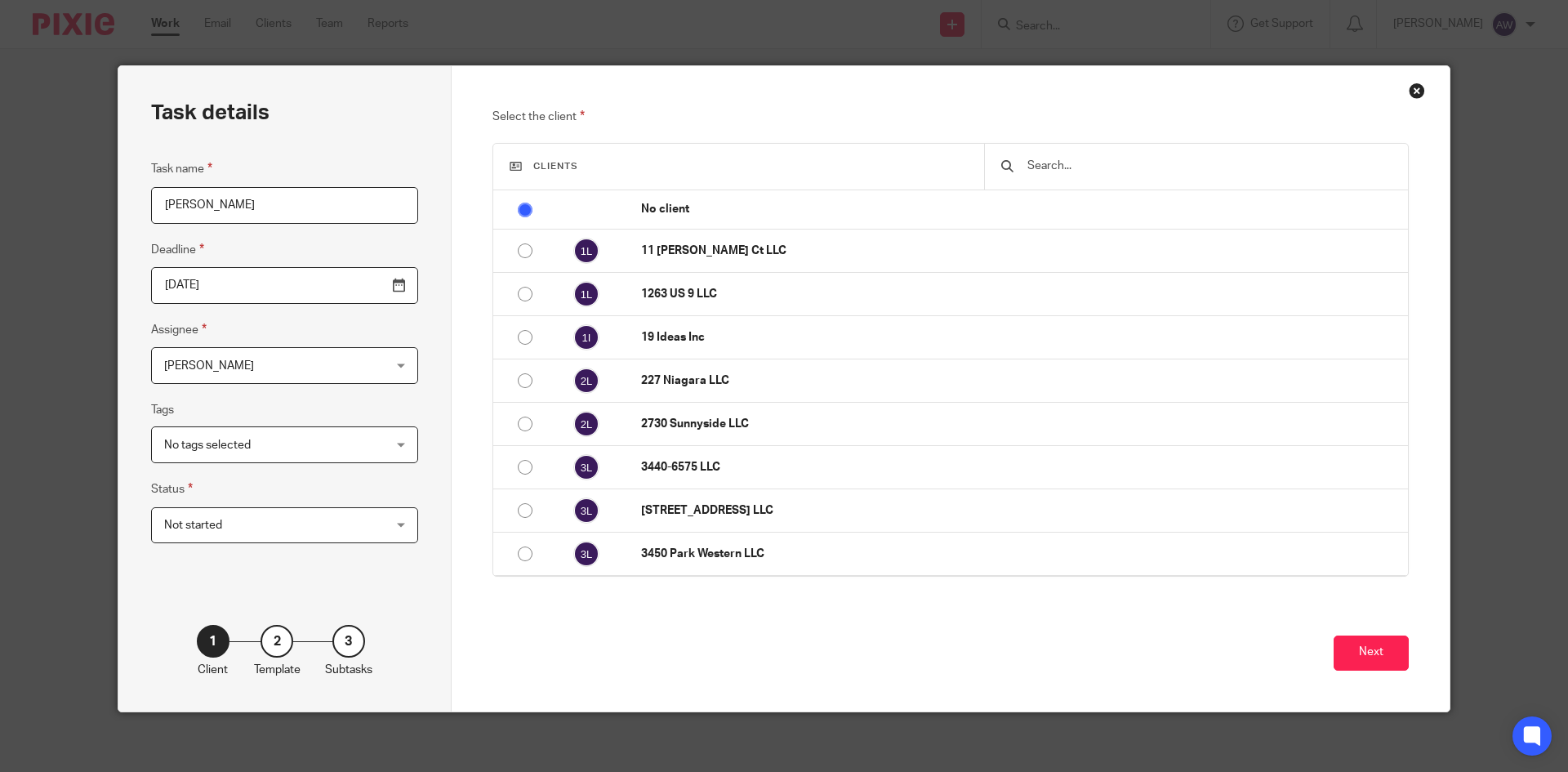 click on "[PERSON_NAME]" at bounding box center [265, 365] 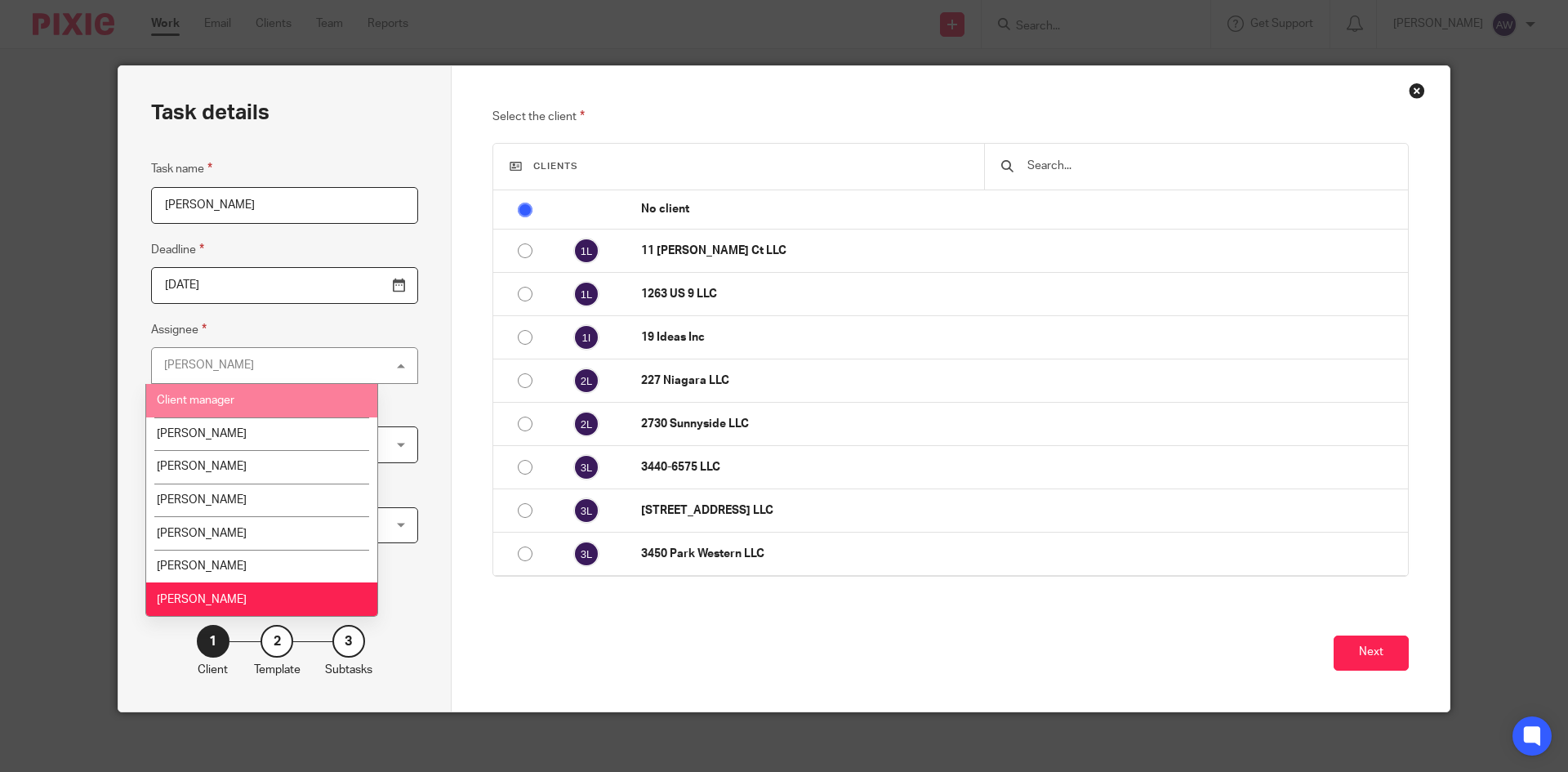 click on "Alexis Witkowski
Alexis Witkowski" at bounding box center [284, 365] 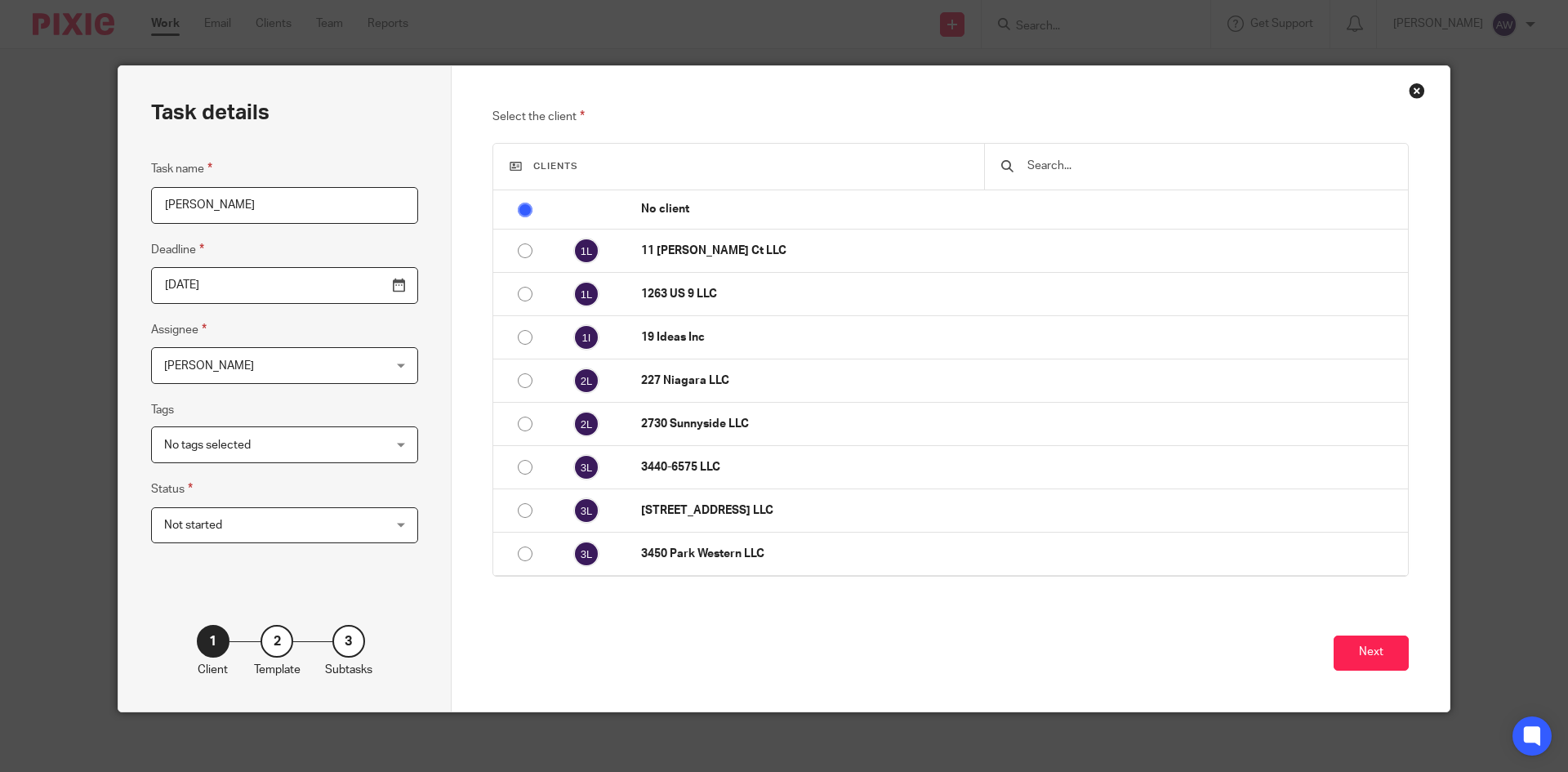 click on "[PERSON_NAME]" at bounding box center [265, 365] 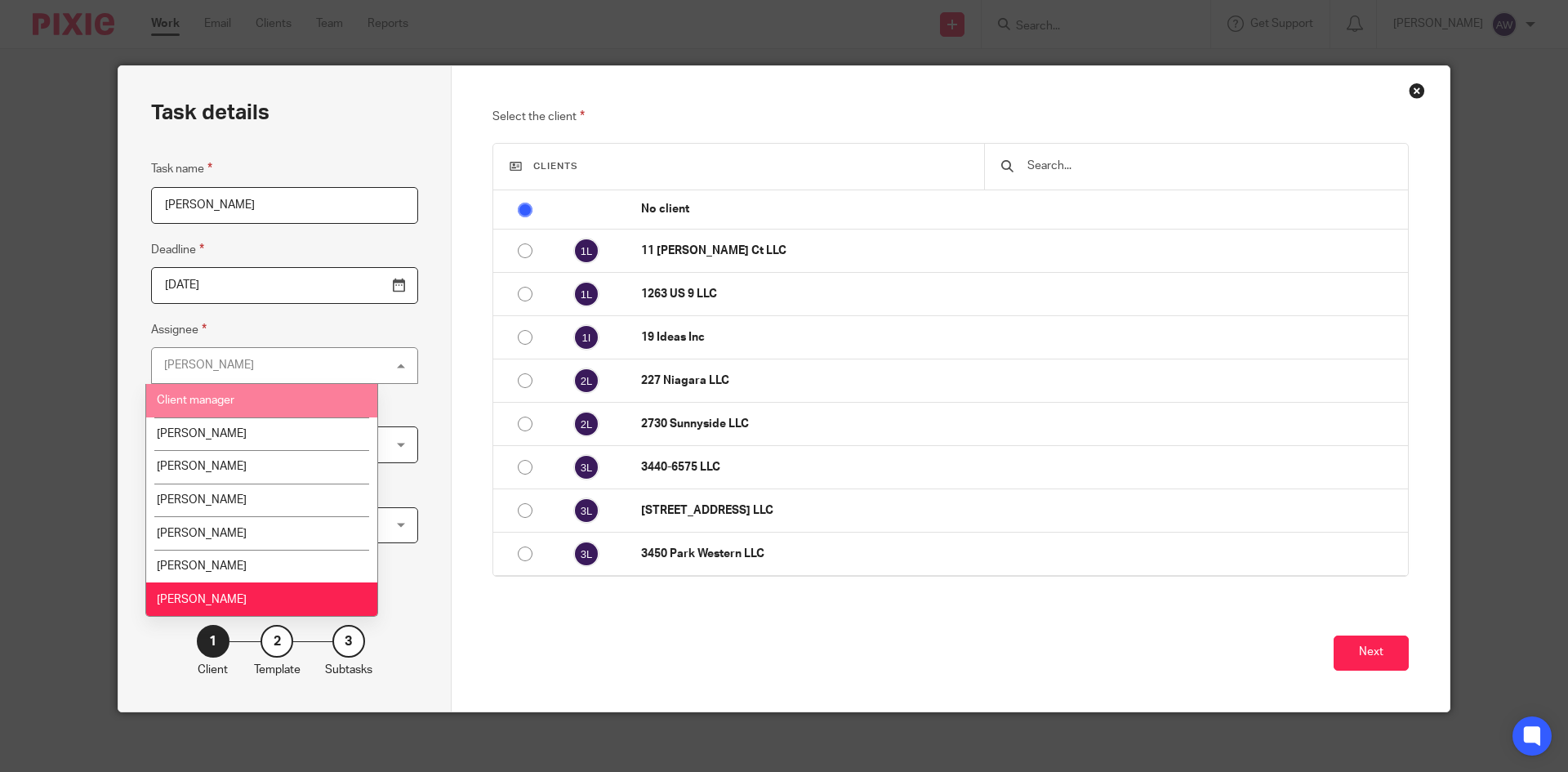 click on "Client manager" at bounding box center (195, 400) 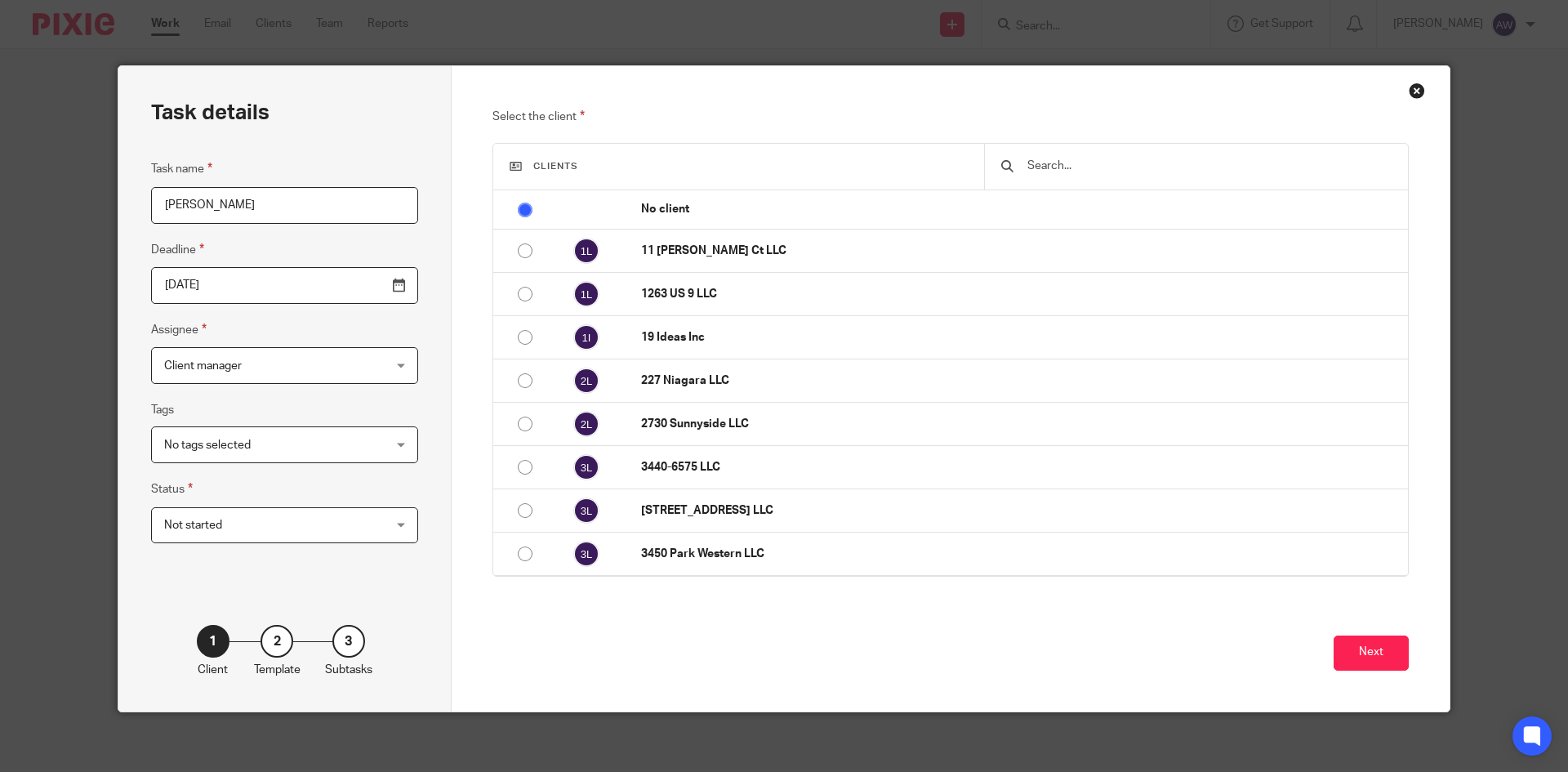 click on "Assignee
Client manager
Client manager
Client manager
Adriel Kornschuh
Agustin Torrillo
Agustin Rios Araya
Alejandra Zapata
Alex Zdrowak
Alexis Witkowski
Andrea Tan
Andrea Valverde
Angela Nowicki
Ben Sadd
Bill McGowan
Brianna Wesolowski
Brittany Roulley
Chris Nowicki
Dan Spada
Daniel Bender
Debbie Zdrowak
Federica Parmigiani
Flor Castro Peña
Franco Martinez
Inaki Aizpeolea
Jennifer Anticola" at bounding box center [284, 352] 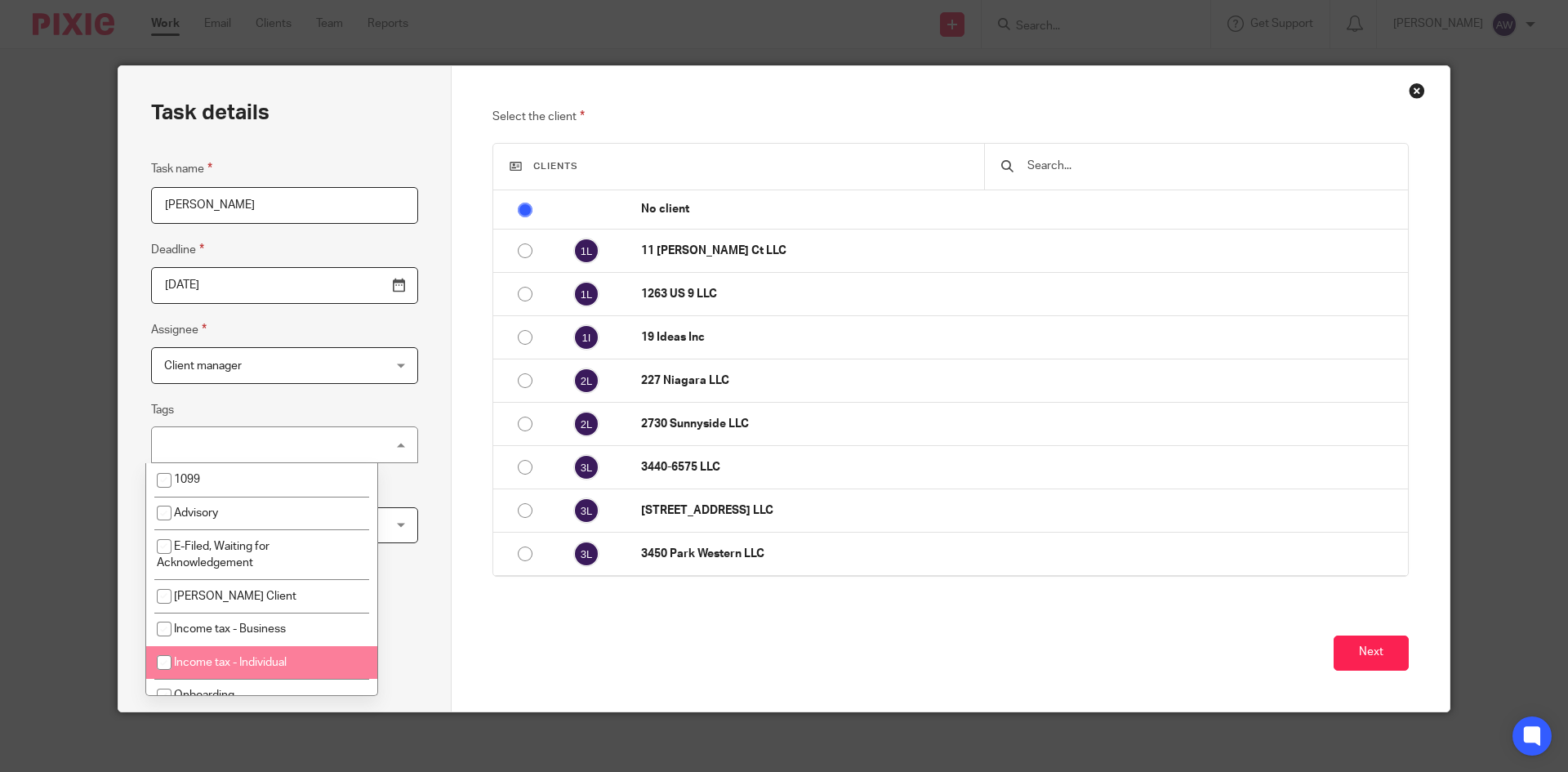 click on "Income tax - Individual" at bounding box center [230, 663] 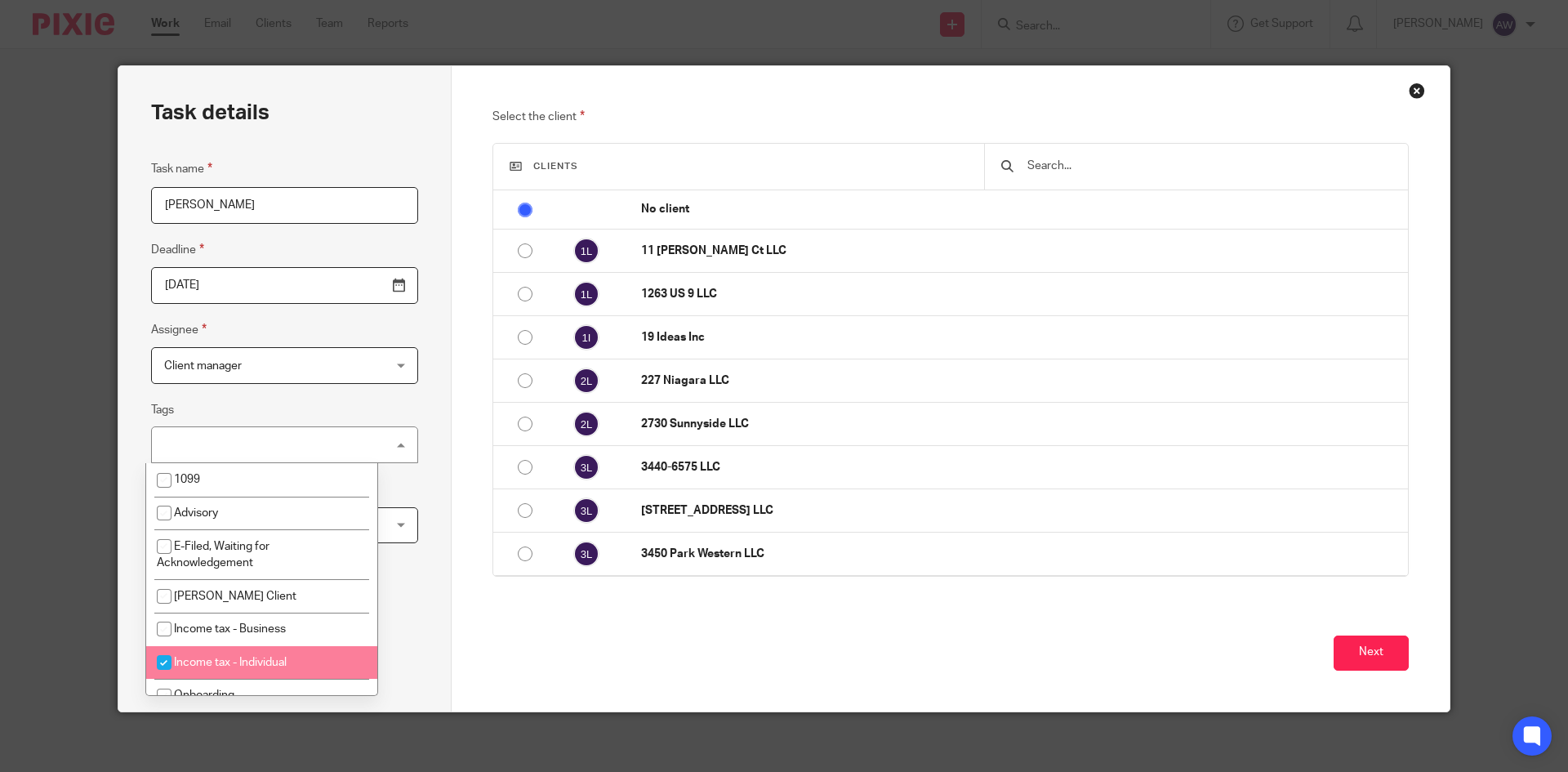 checkbox on "true" 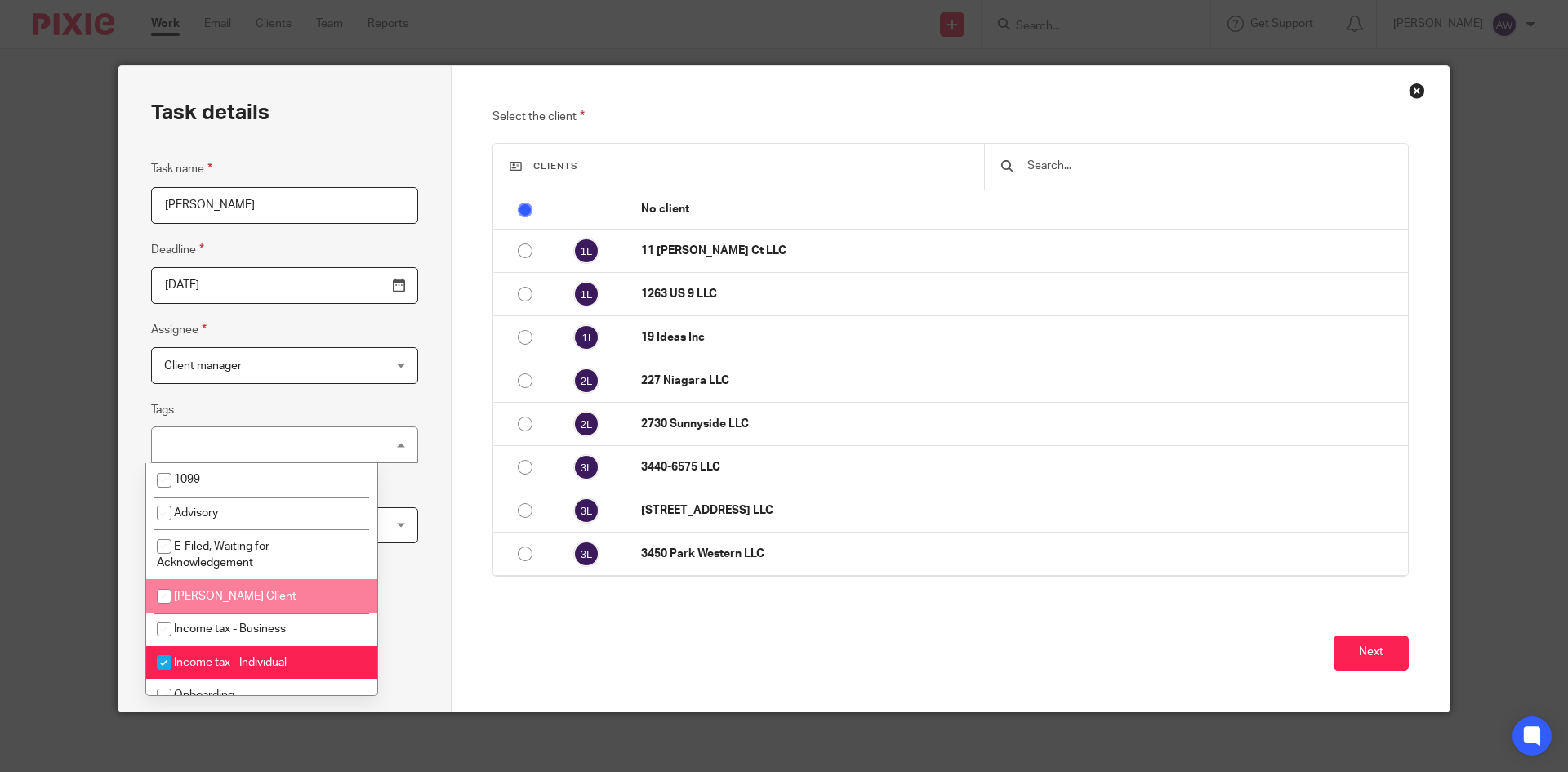 click on "ERB Client" at bounding box center (235, 596) 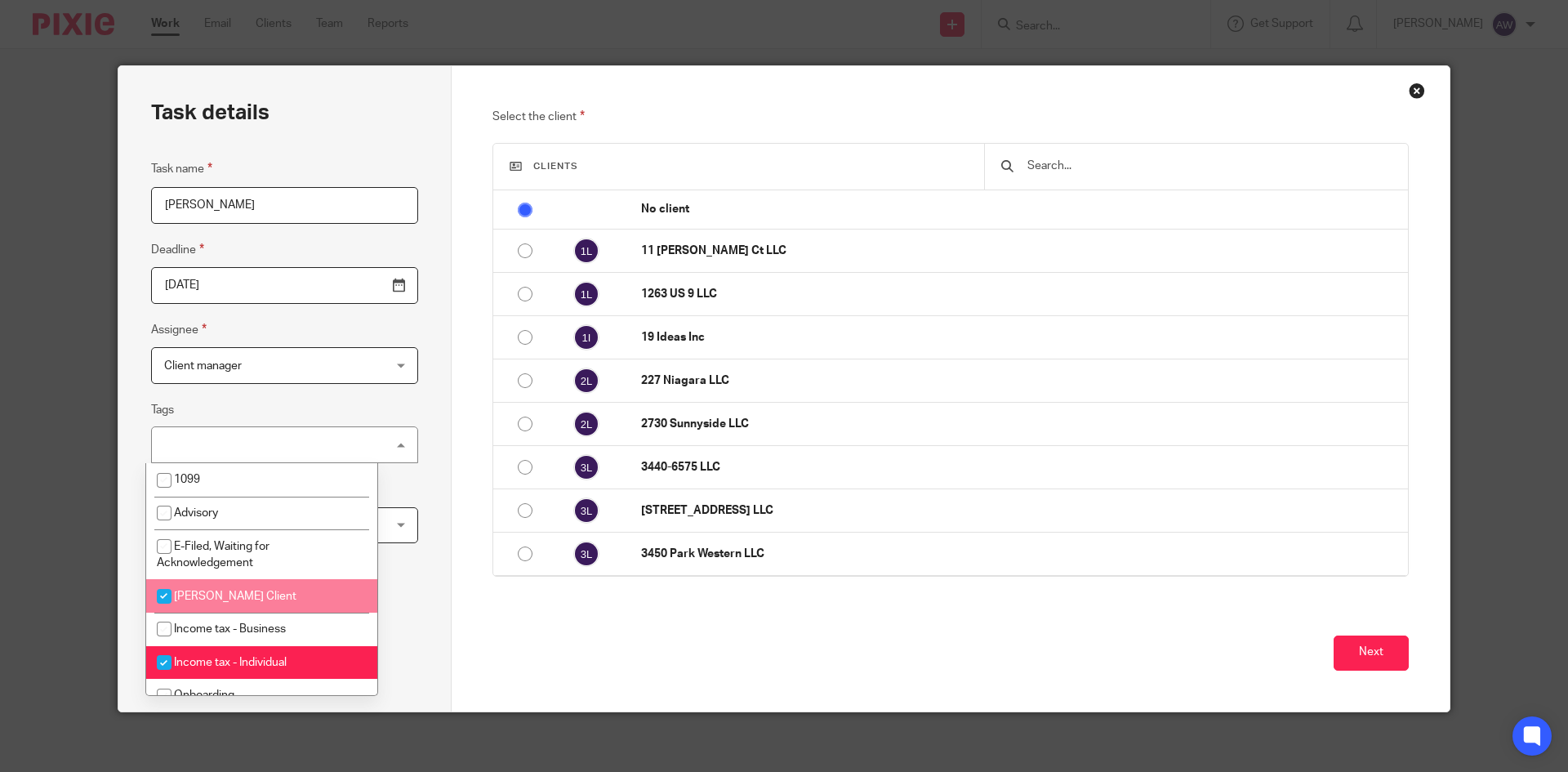 checkbox on "true" 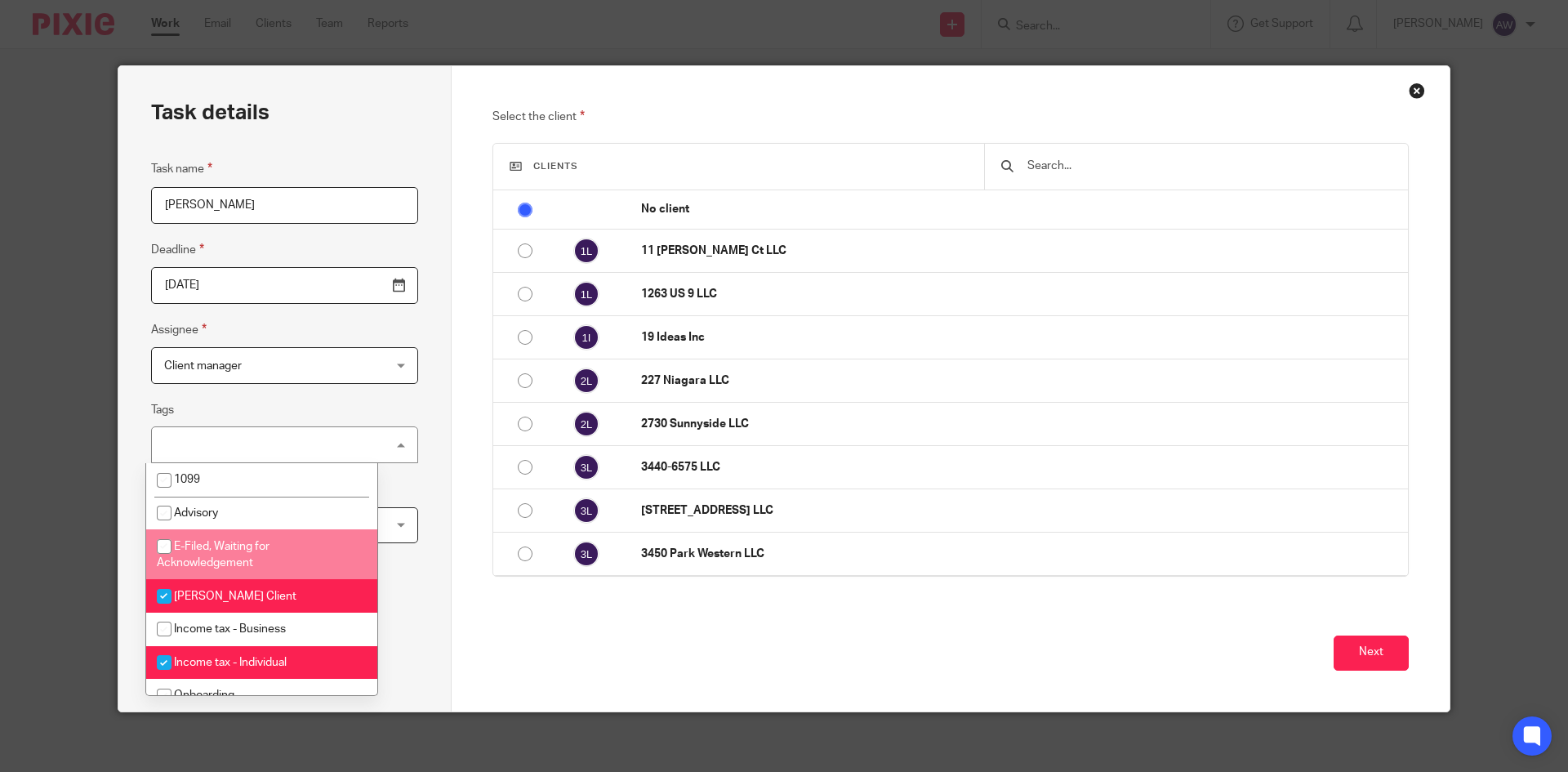 click on "Task details
Task name   Alexander Meshoulam
Deadline
2025-09-15   Assignee
Client manager
Client manager
Client manager
Adriel Kornschuh
Agustin Torrillo
Agustin Rios Araya
Alejandra Zapata
Alex Zdrowak
Alexis Witkowski
Andrea Tan
Andrea Valverde
Angela Nowicki
Ben Sadd
Bill McGowan
Brianna Wesolowski
Brittany Roulley
Chris Nowicki
Dan Spada
Daniel Bender
Debbie Zdrowak
Federica Parmigiani
Flor Castro Peña" at bounding box center (285, 389) 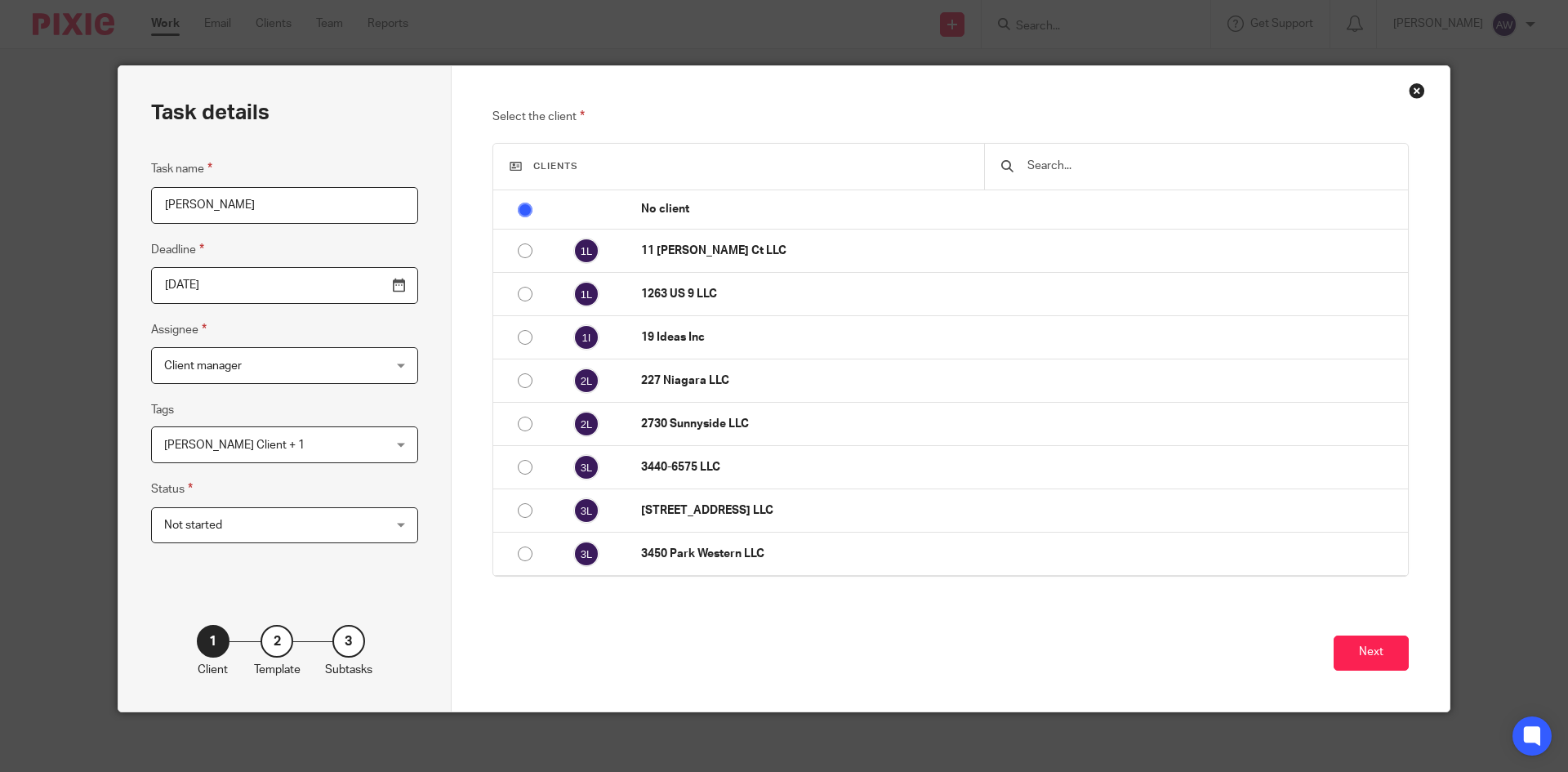 click on "Not started" at bounding box center (265, 525) 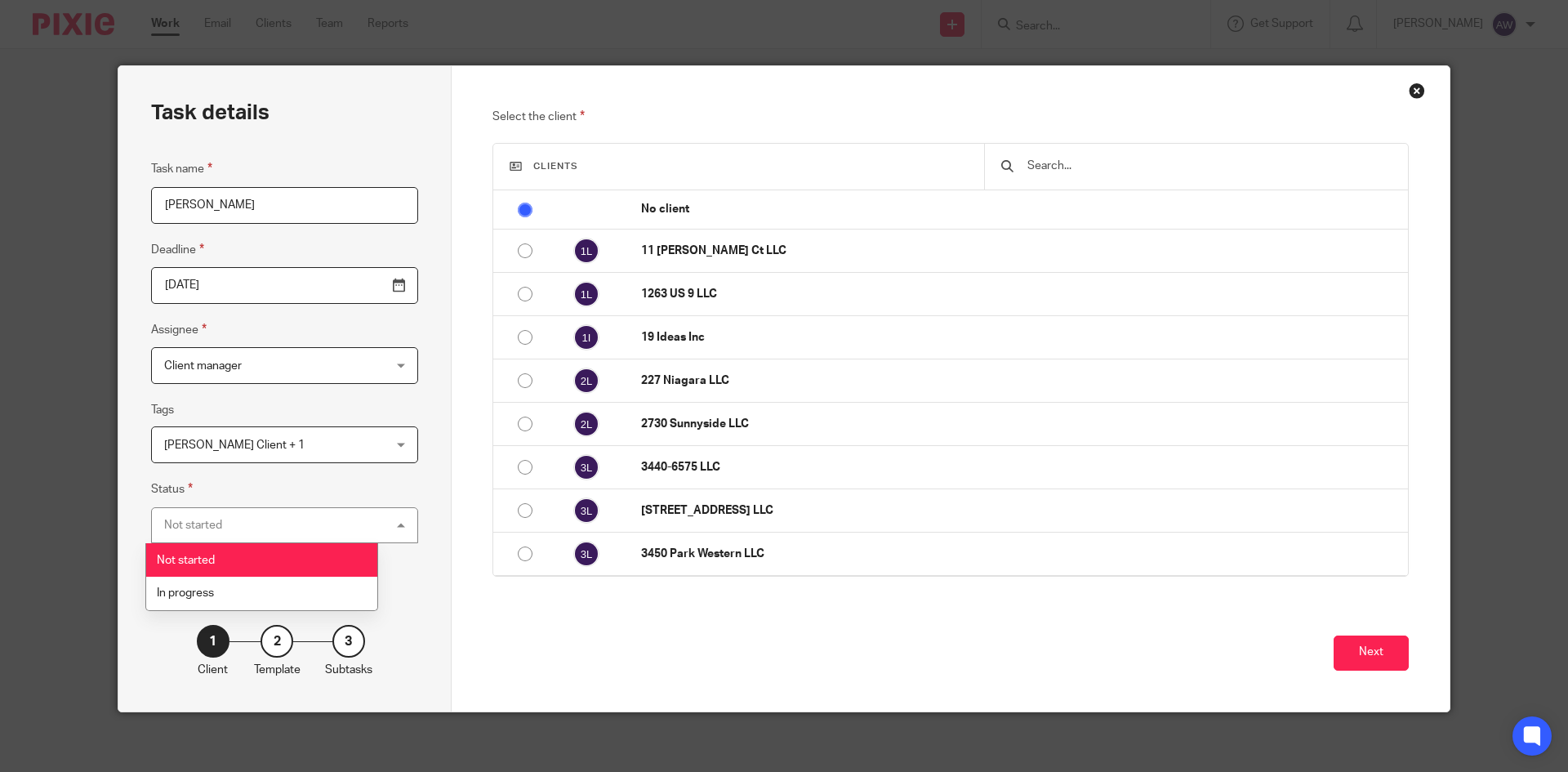 click on "Not started
Not started" at bounding box center (284, 525) 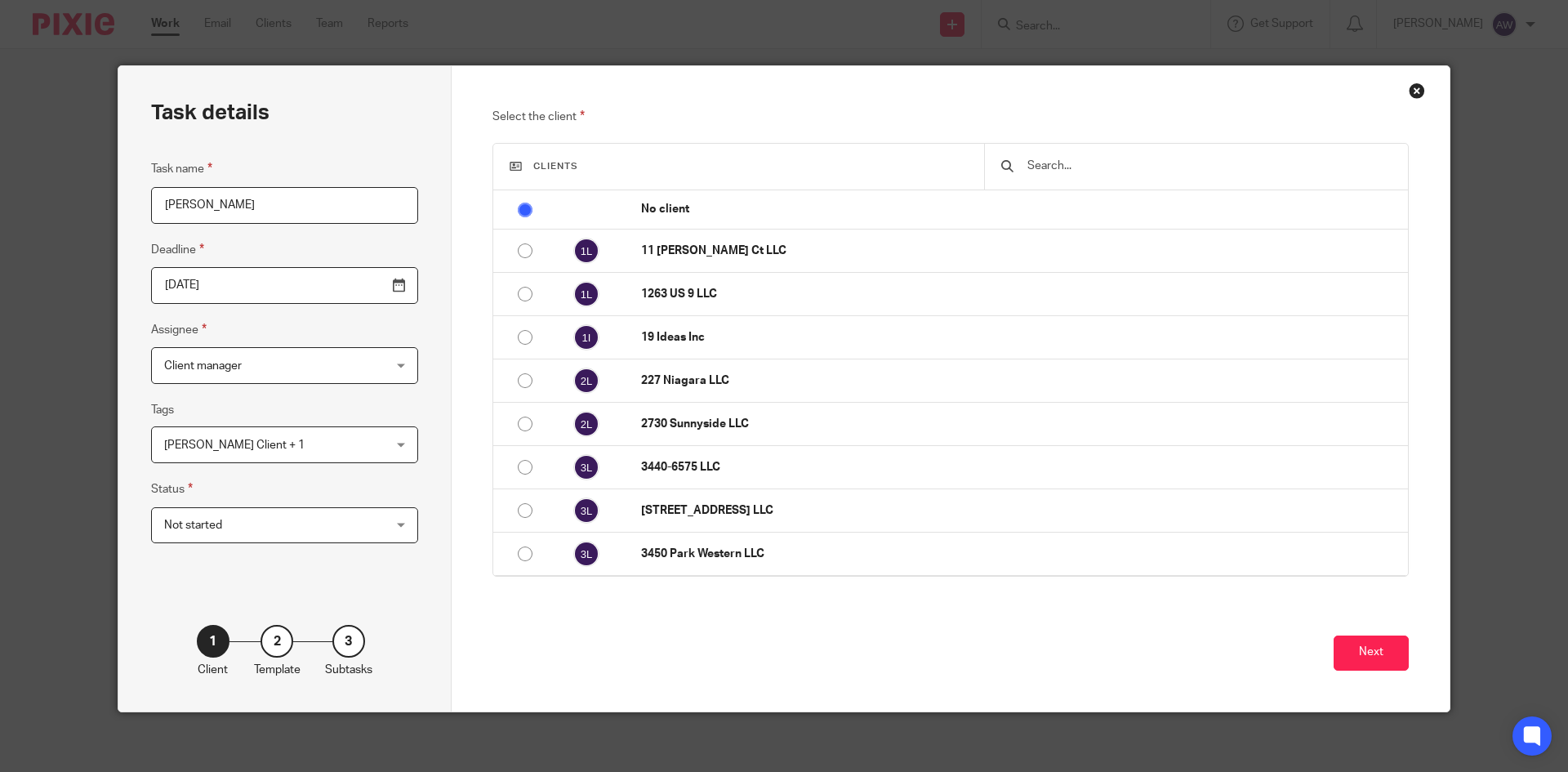 click at bounding box center (1209, 166) 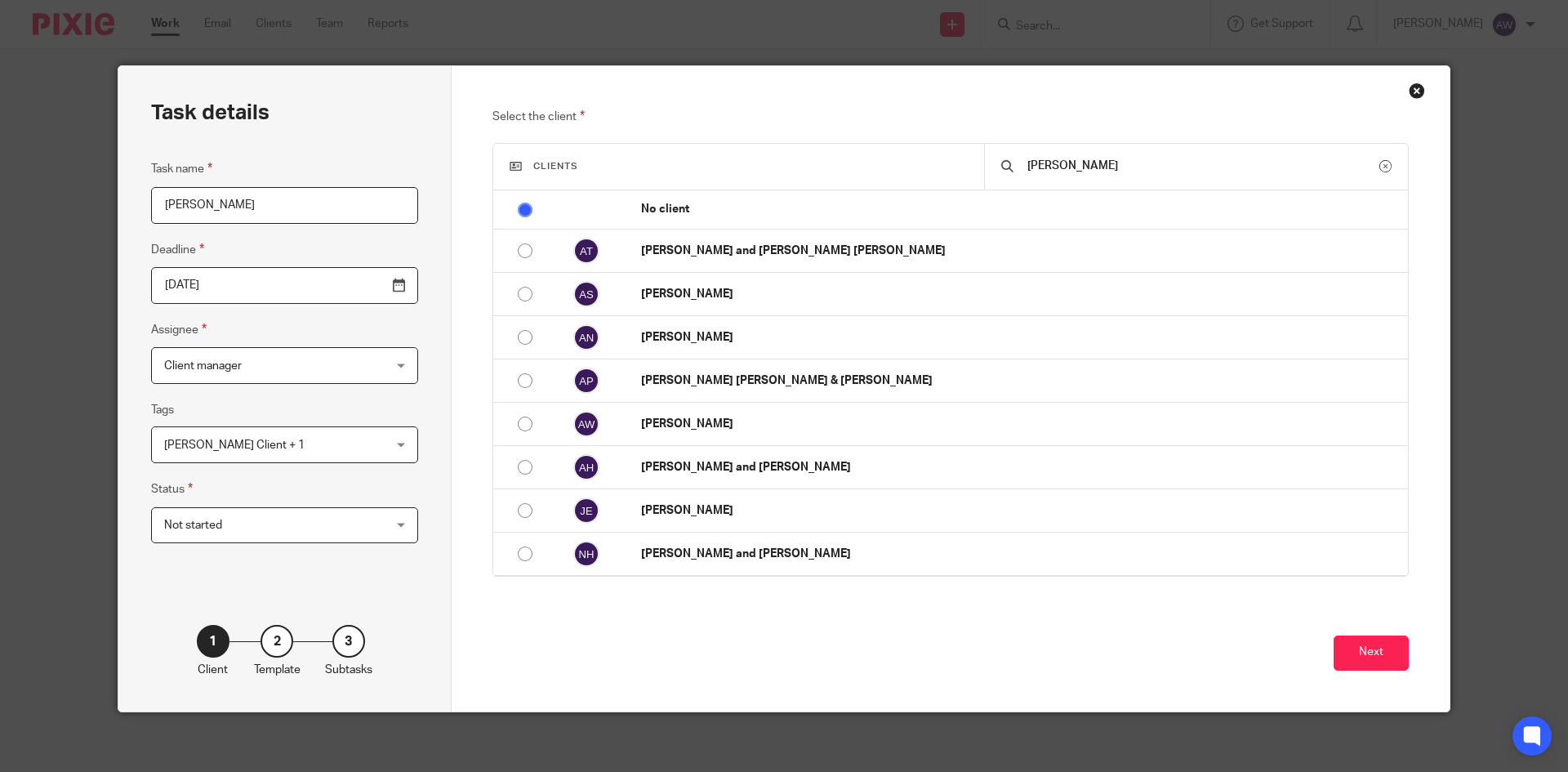 type on "alexa" 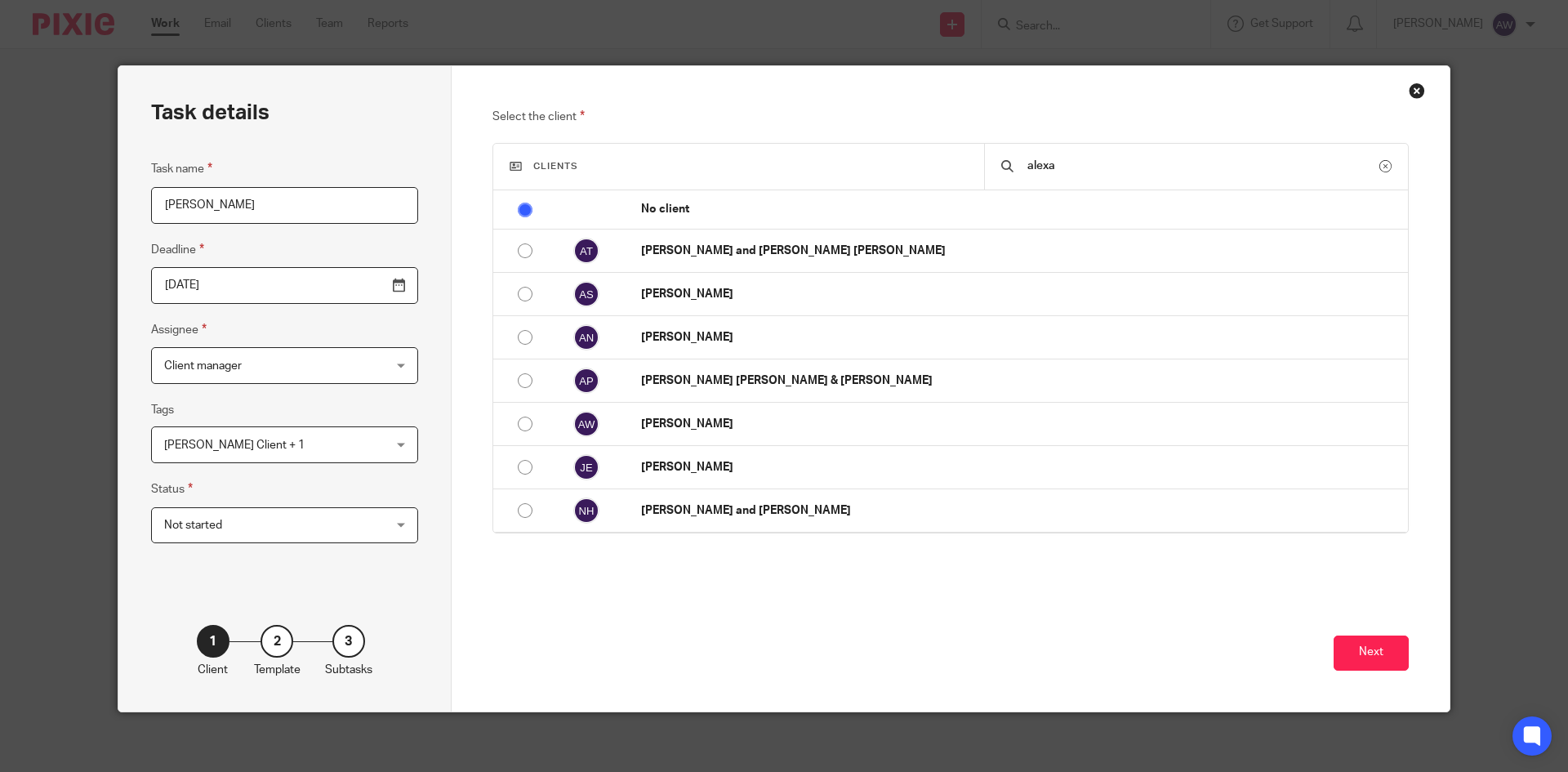 drag, startPoint x: 1104, startPoint y: 172, endPoint x: 979, endPoint y: 181, distance: 125.32358 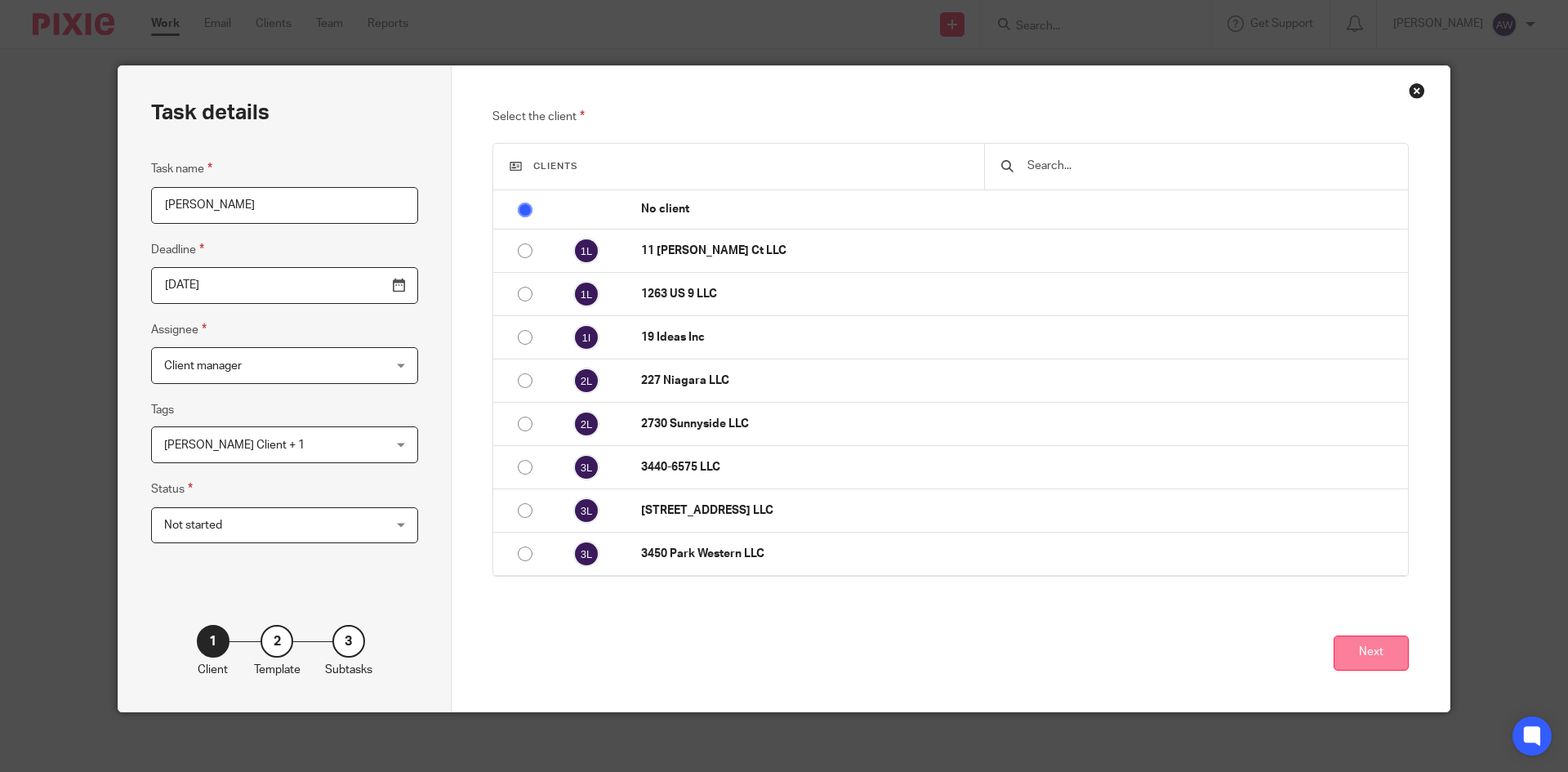 click on "Next" at bounding box center (1371, 653) 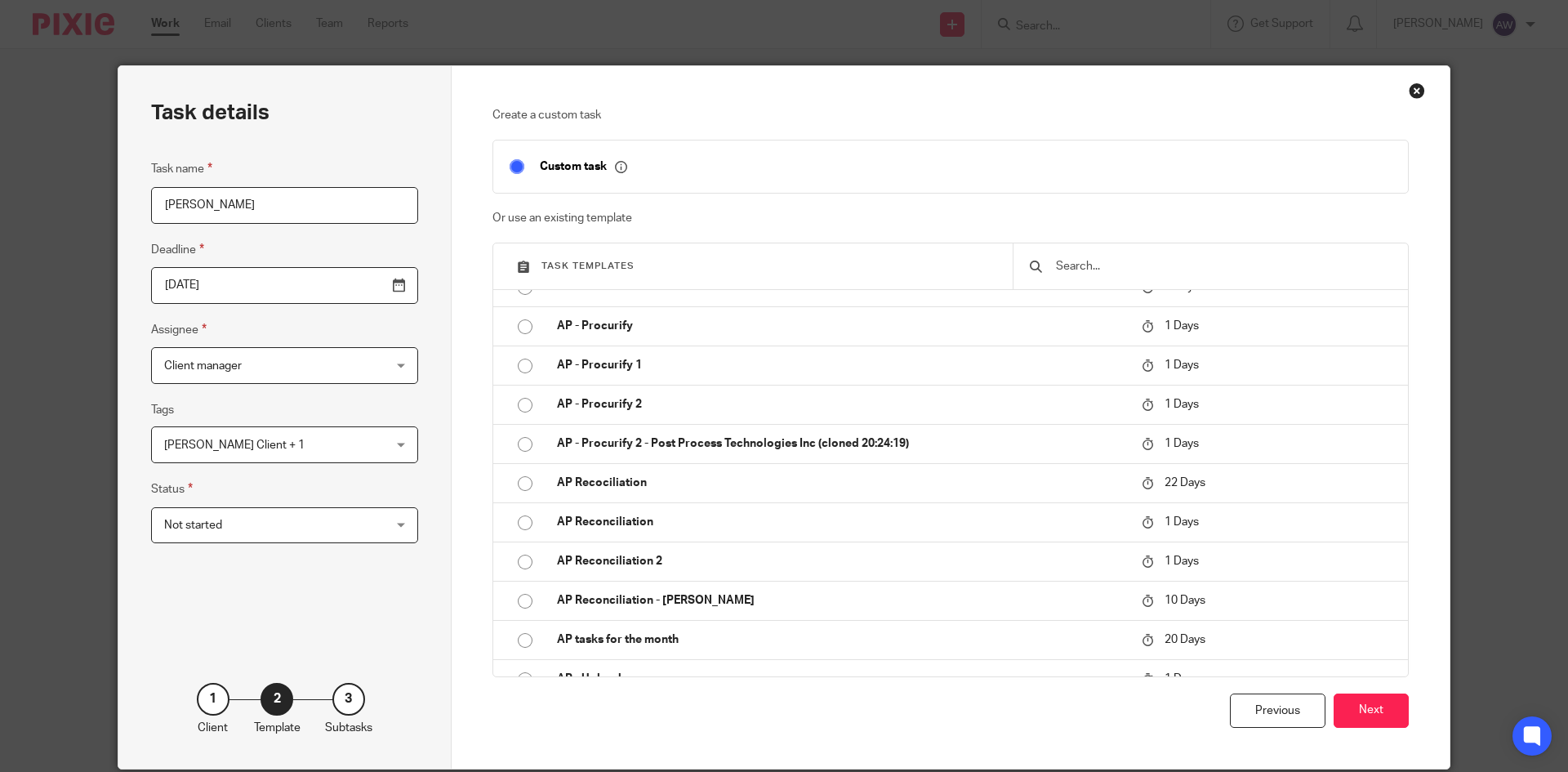 scroll, scrollTop: 1225, scrollLeft: 0, axis: vertical 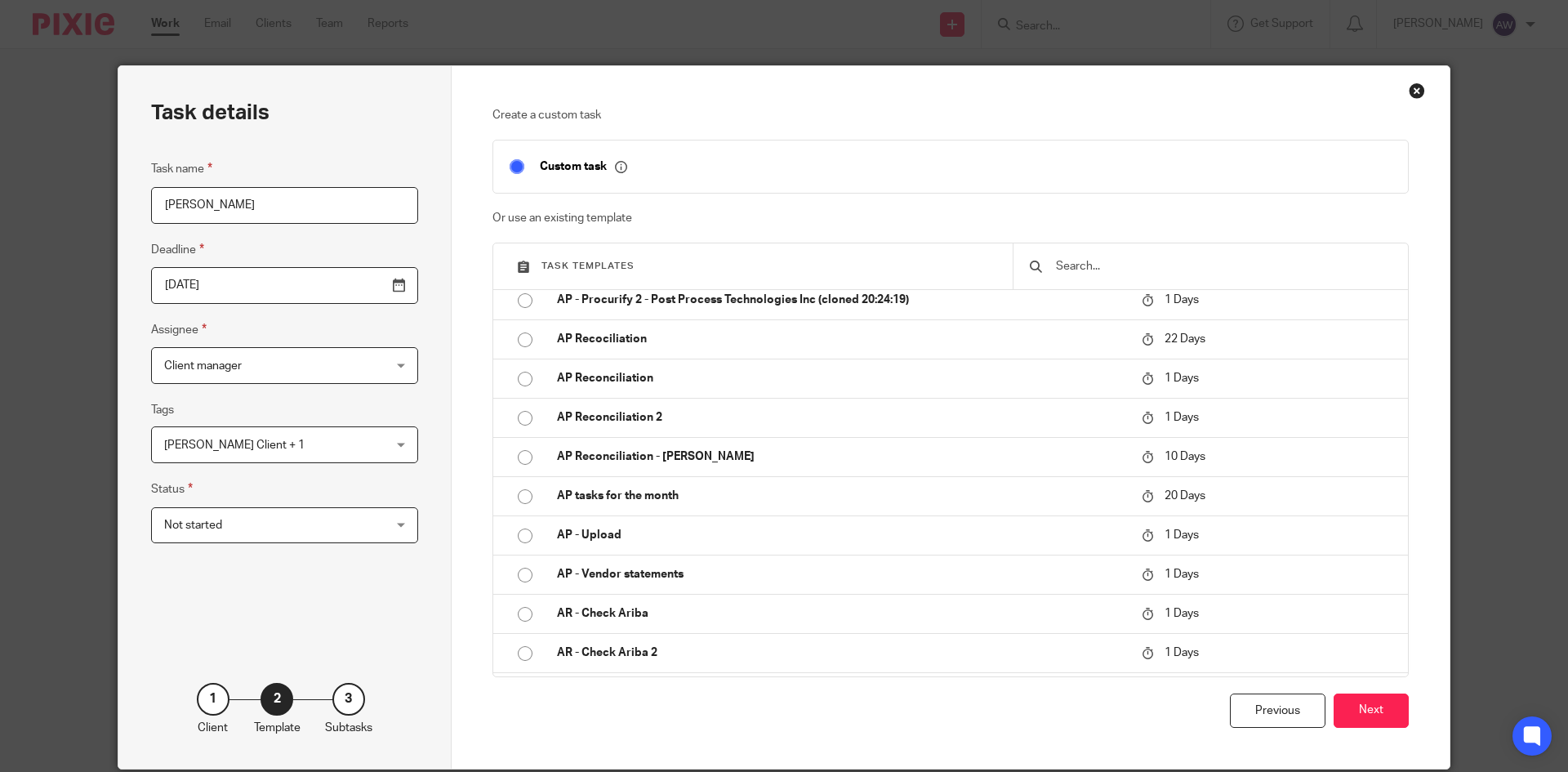 click at bounding box center [1223, 266] 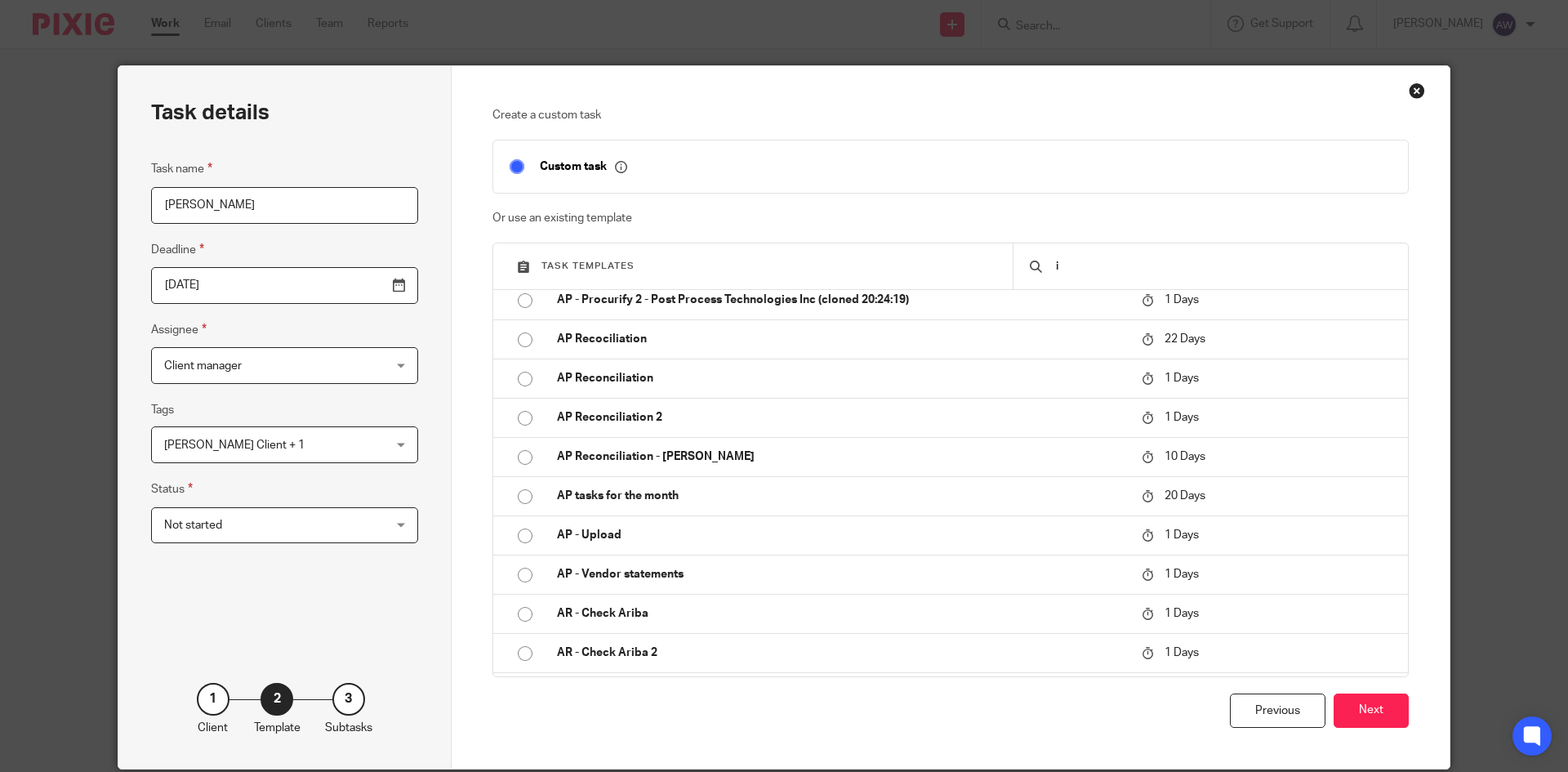 scroll, scrollTop: 0, scrollLeft: 0, axis: both 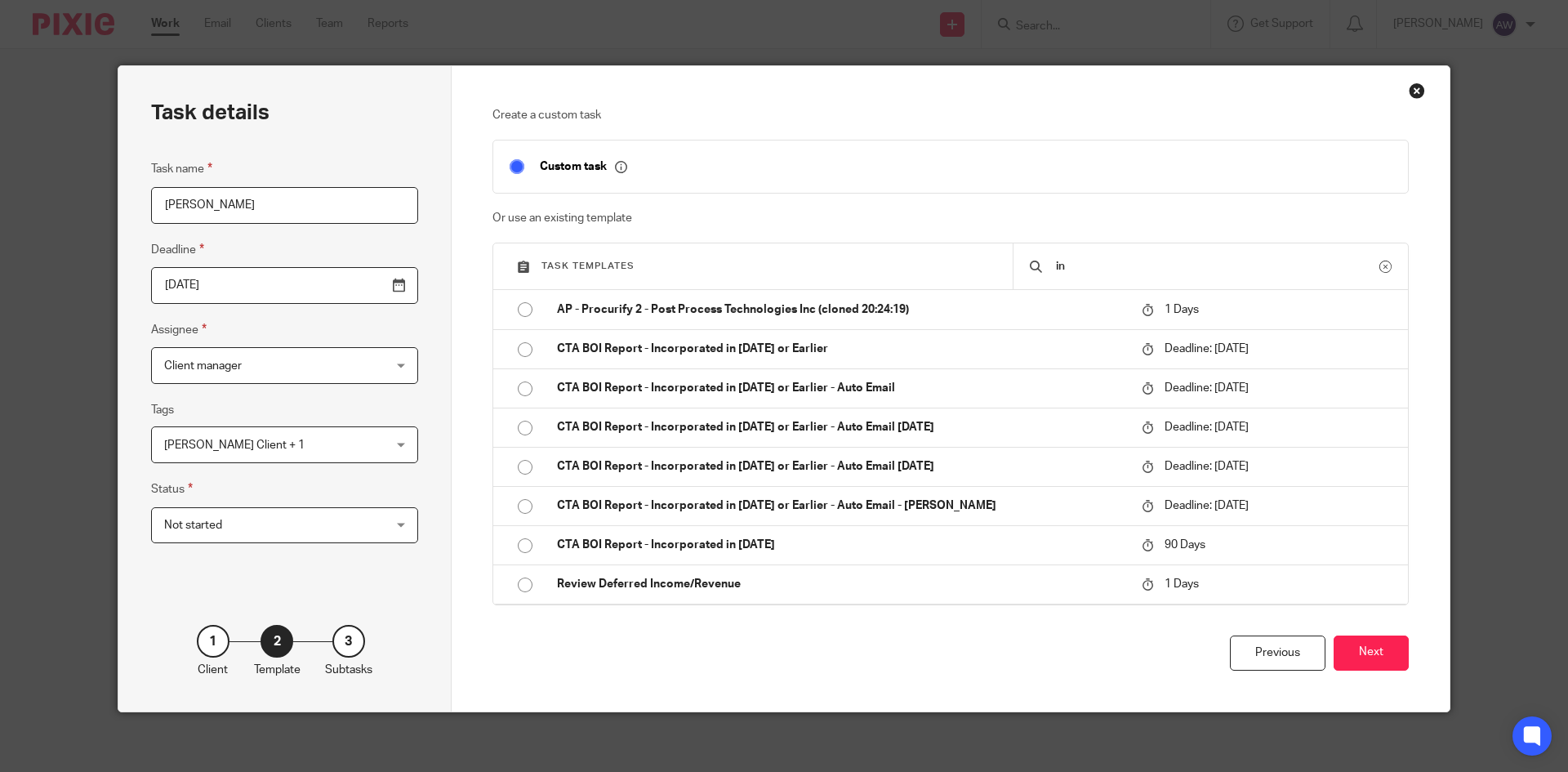 type on "i" 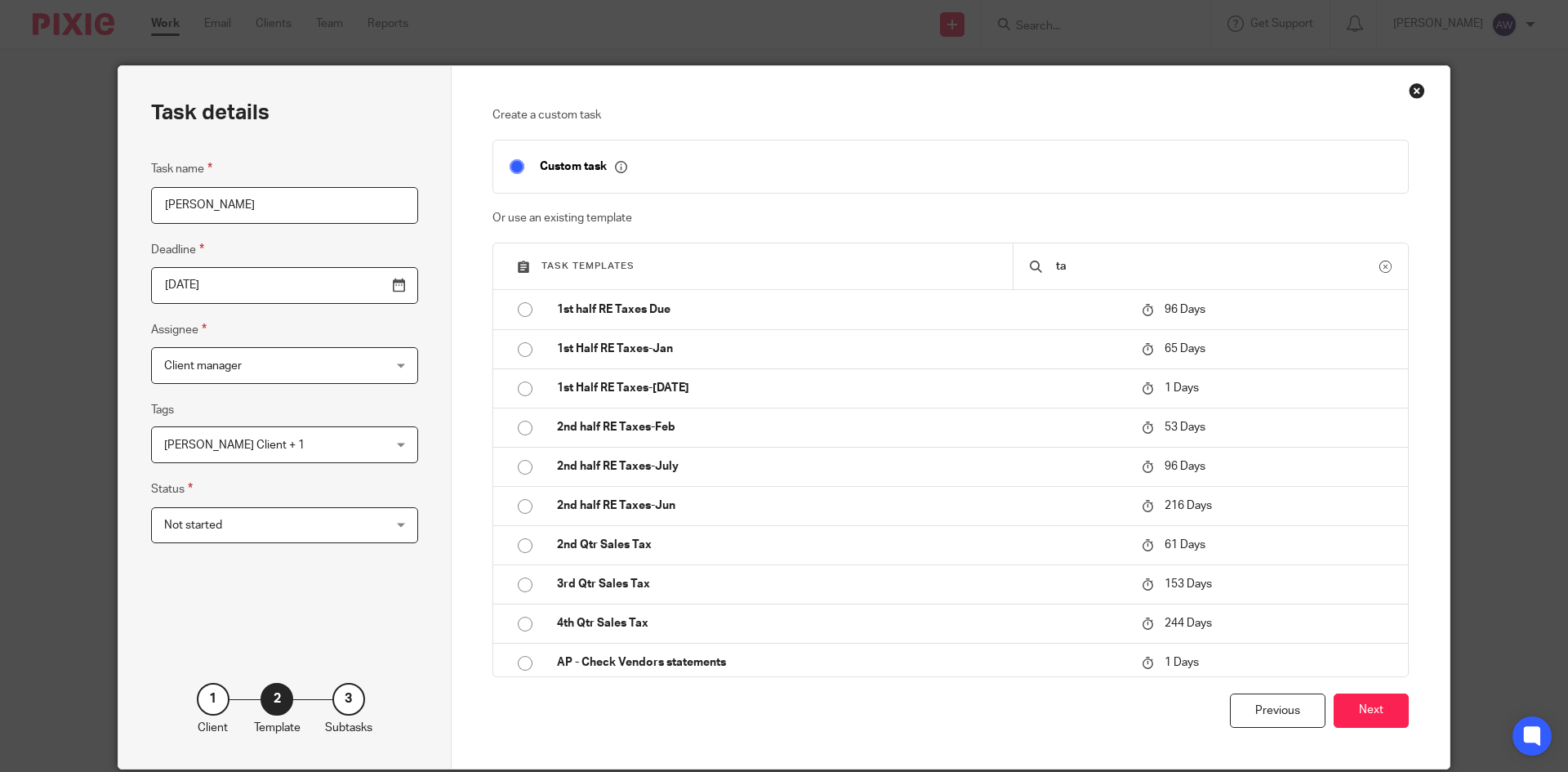 type on "t" 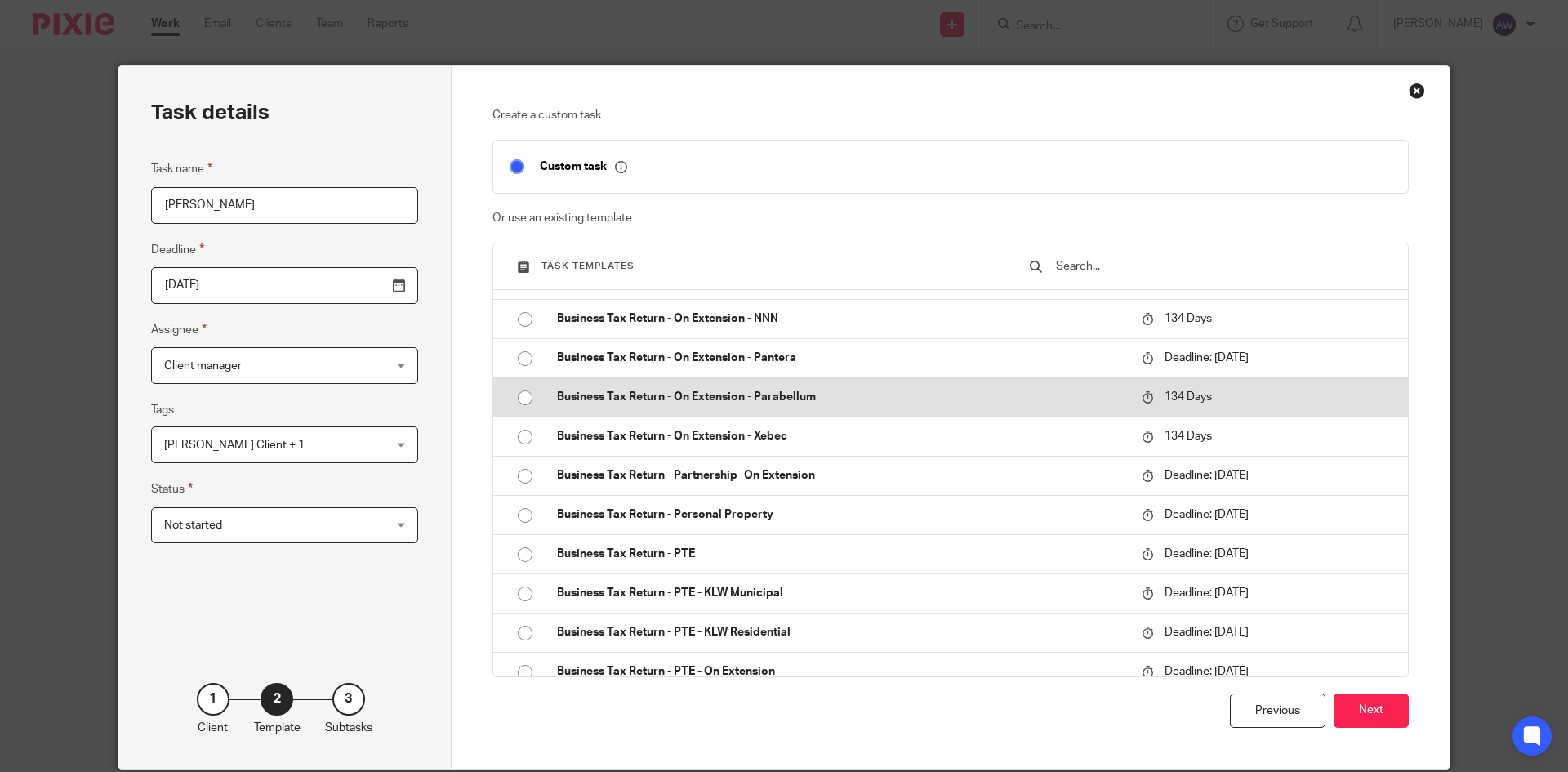 scroll, scrollTop: 4166, scrollLeft: 0, axis: vertical 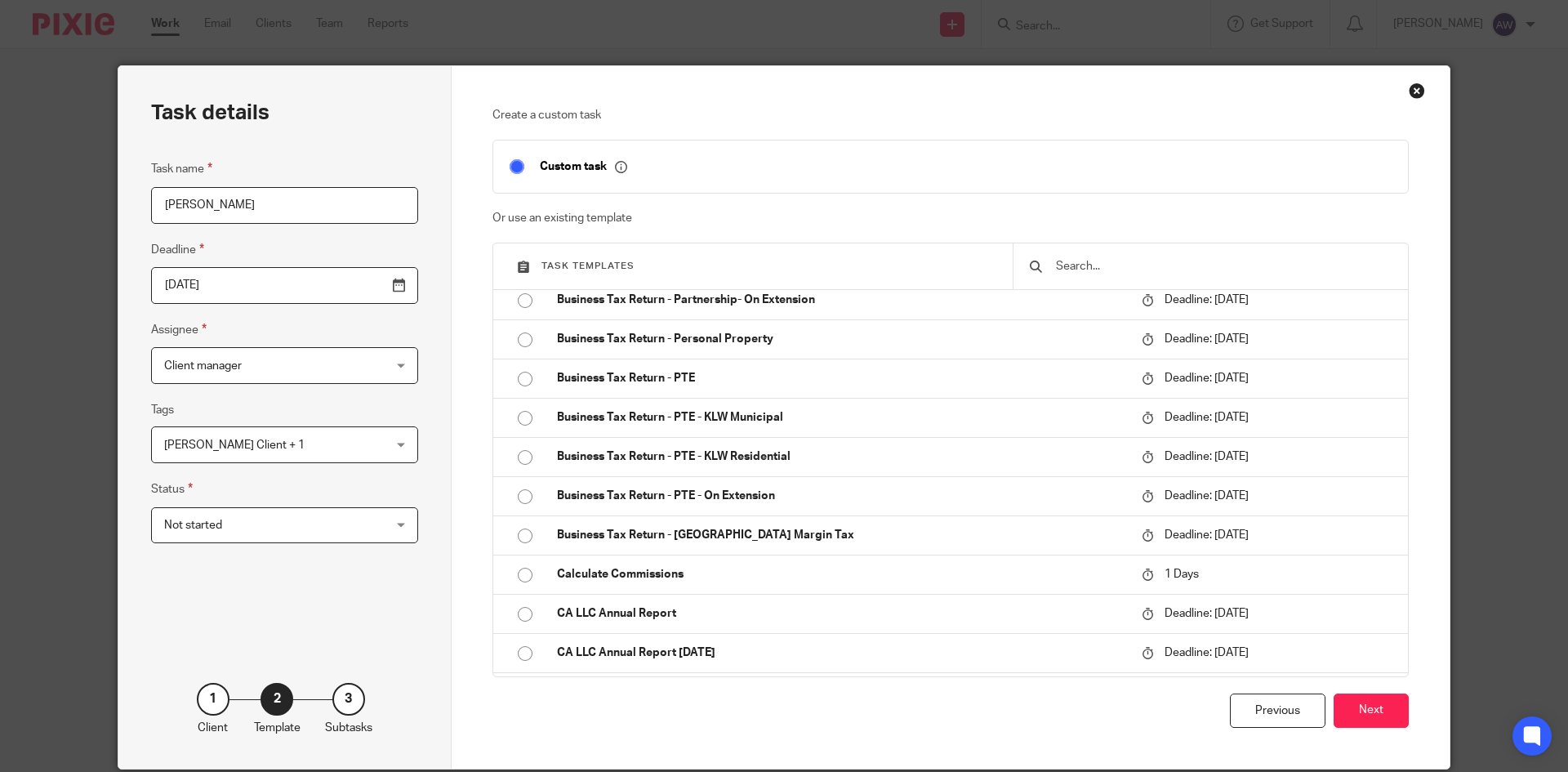 click at bounding box center (1210, 266) 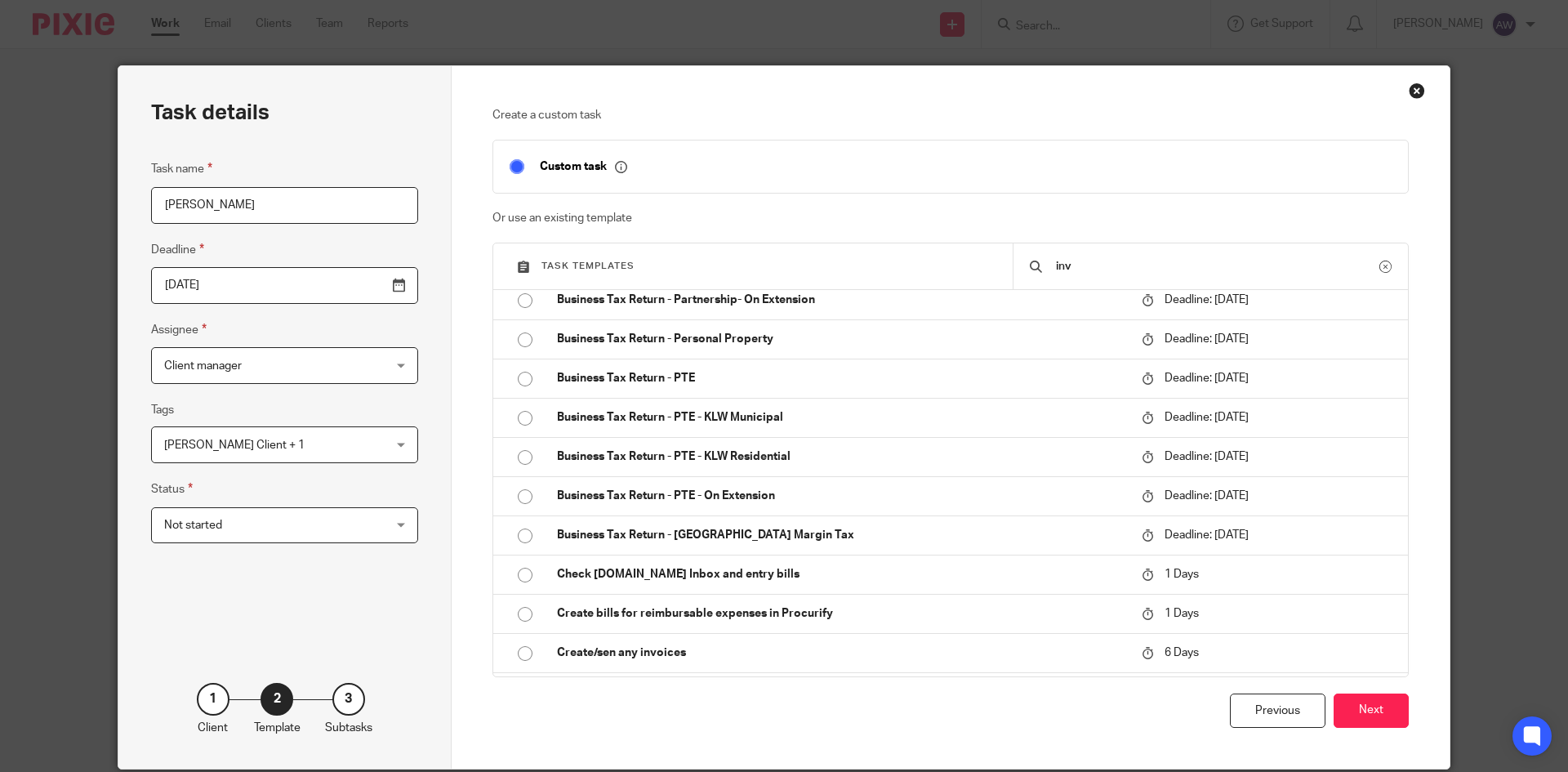 scroll, scrollTop: 0, scrollLeft: 0, axis: both 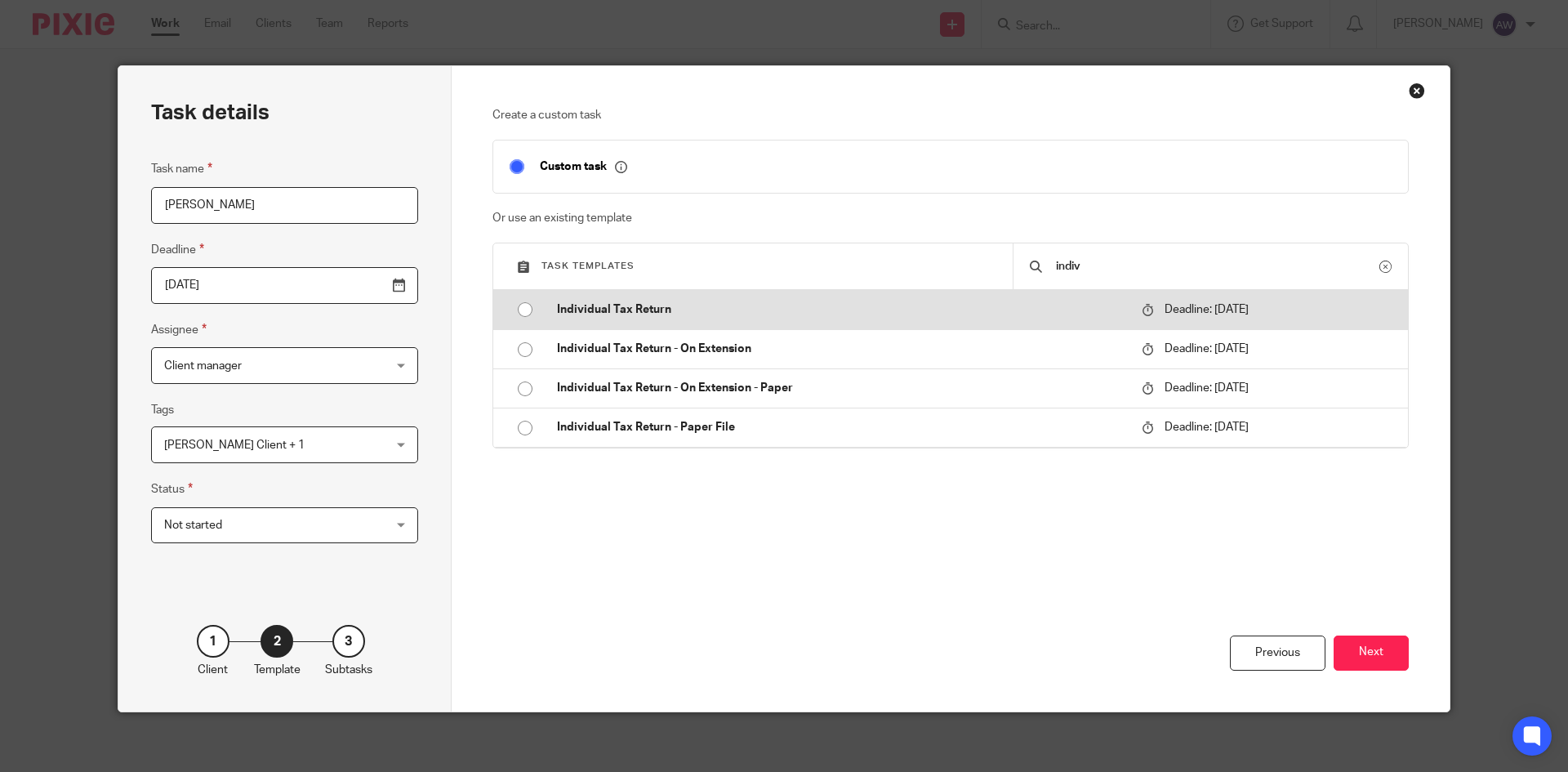 type on "indiv" 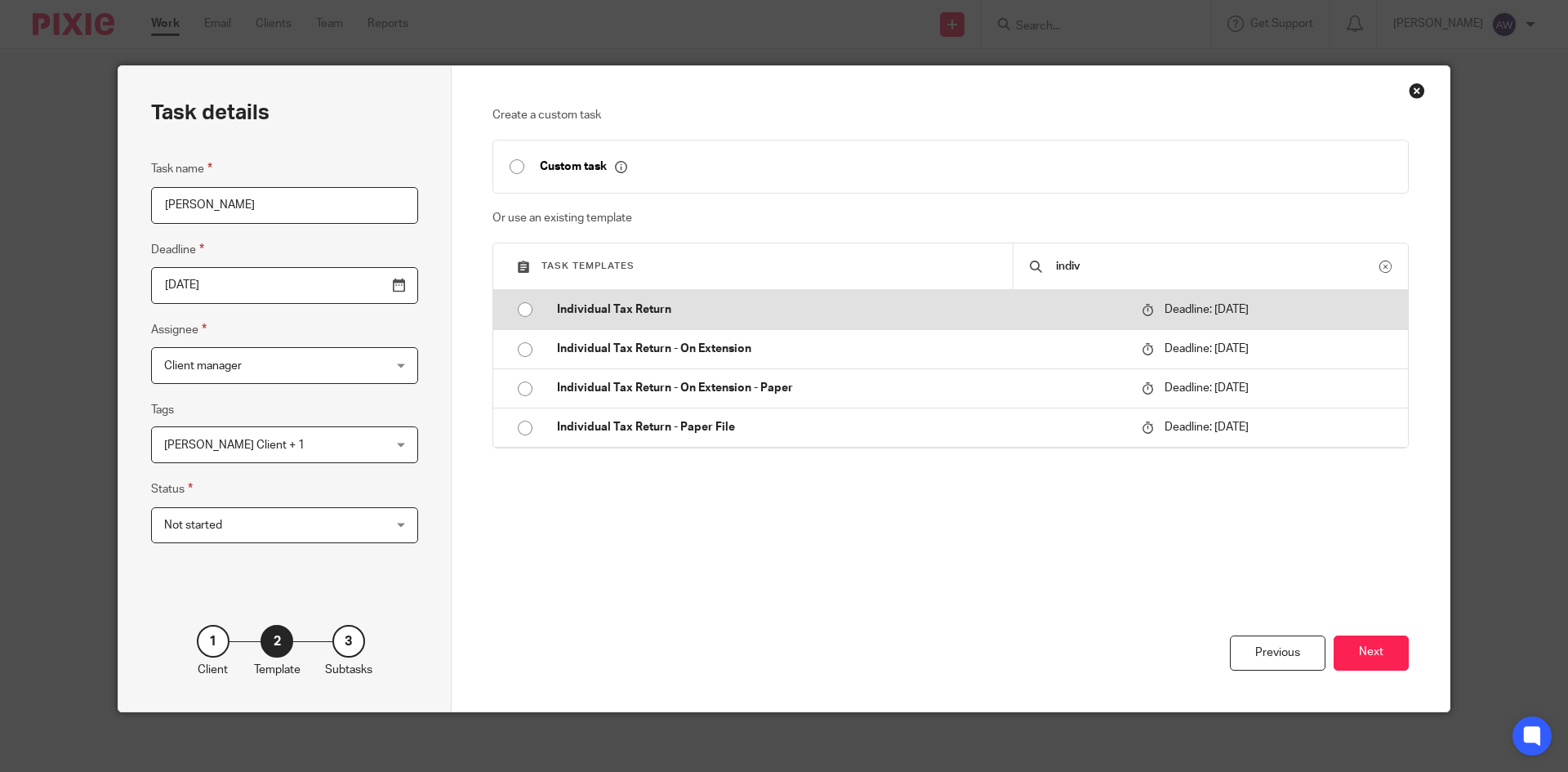 type on "2026-04-21" 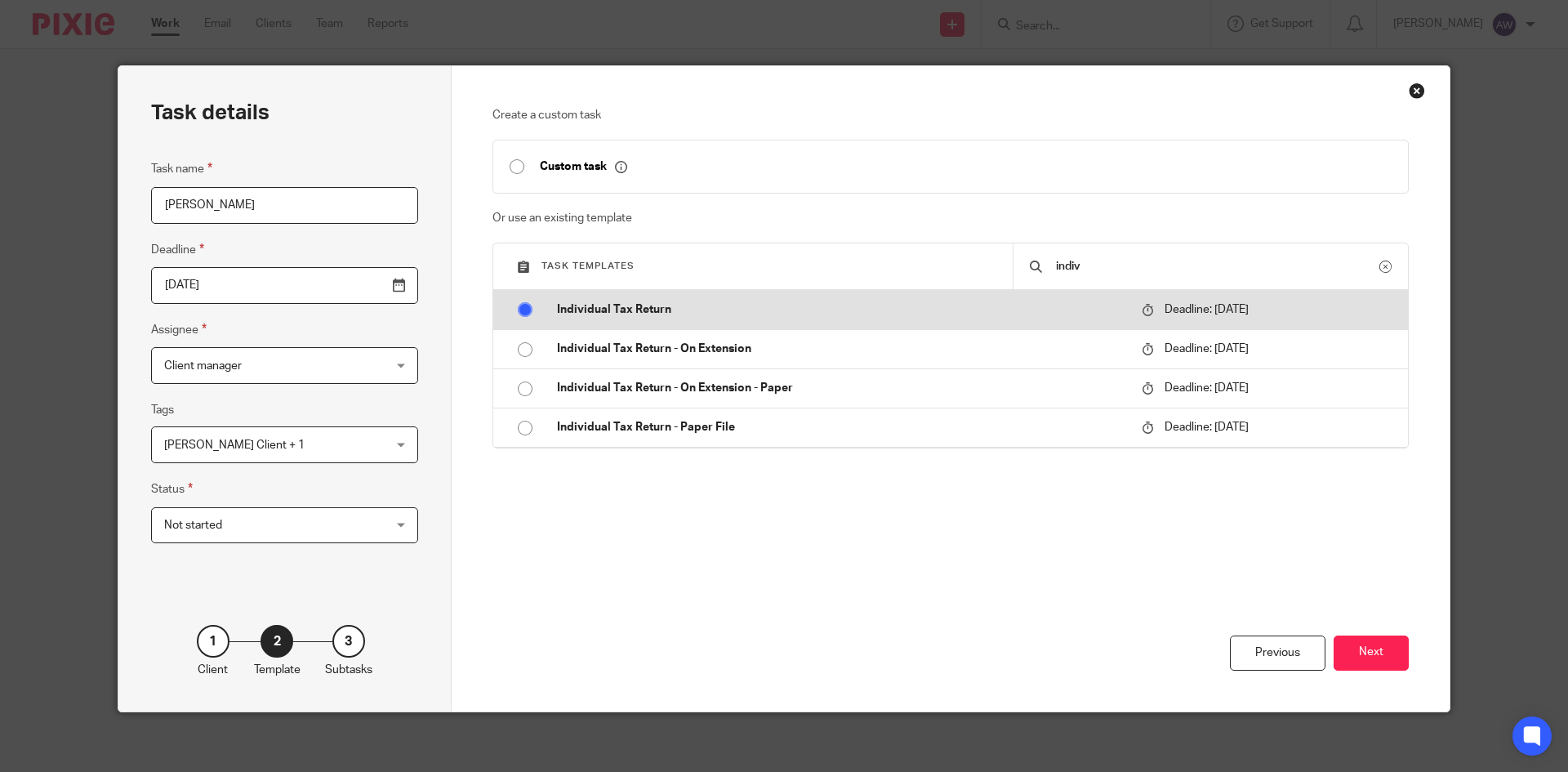 checkbox on "false" 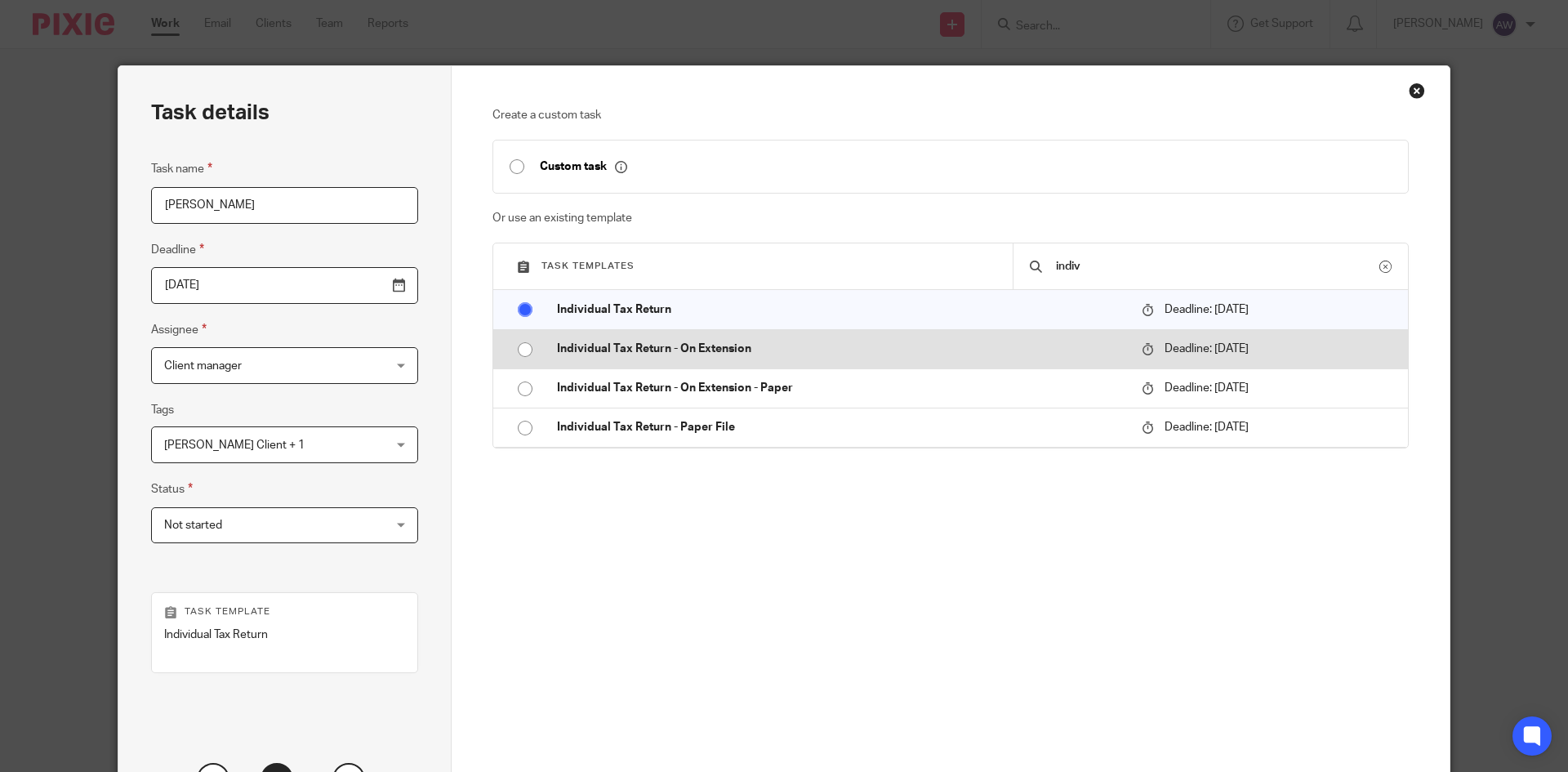click on "Individual Tax Return - On Extension" at bounding box center (841, 349) 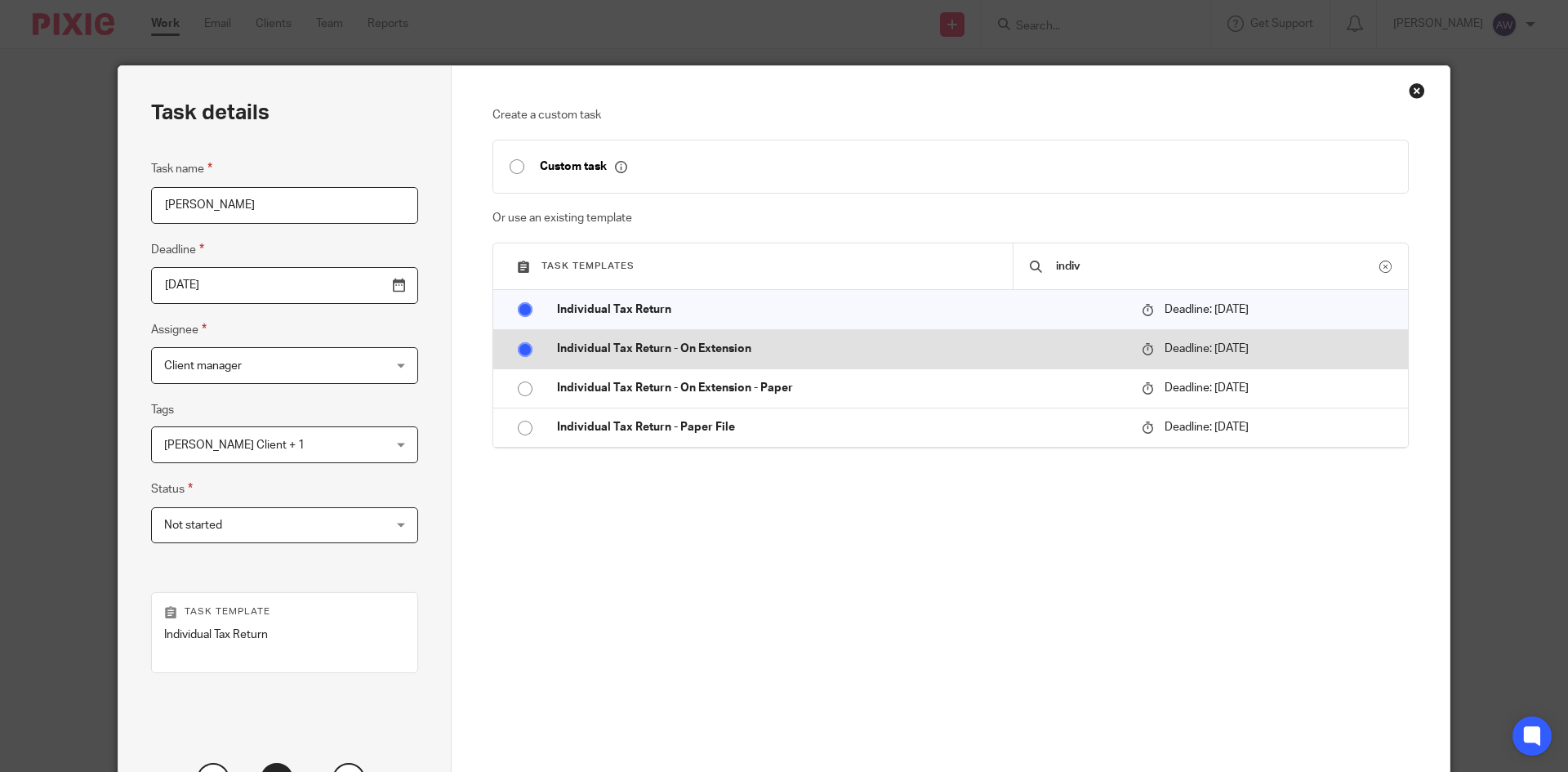radio on "false" 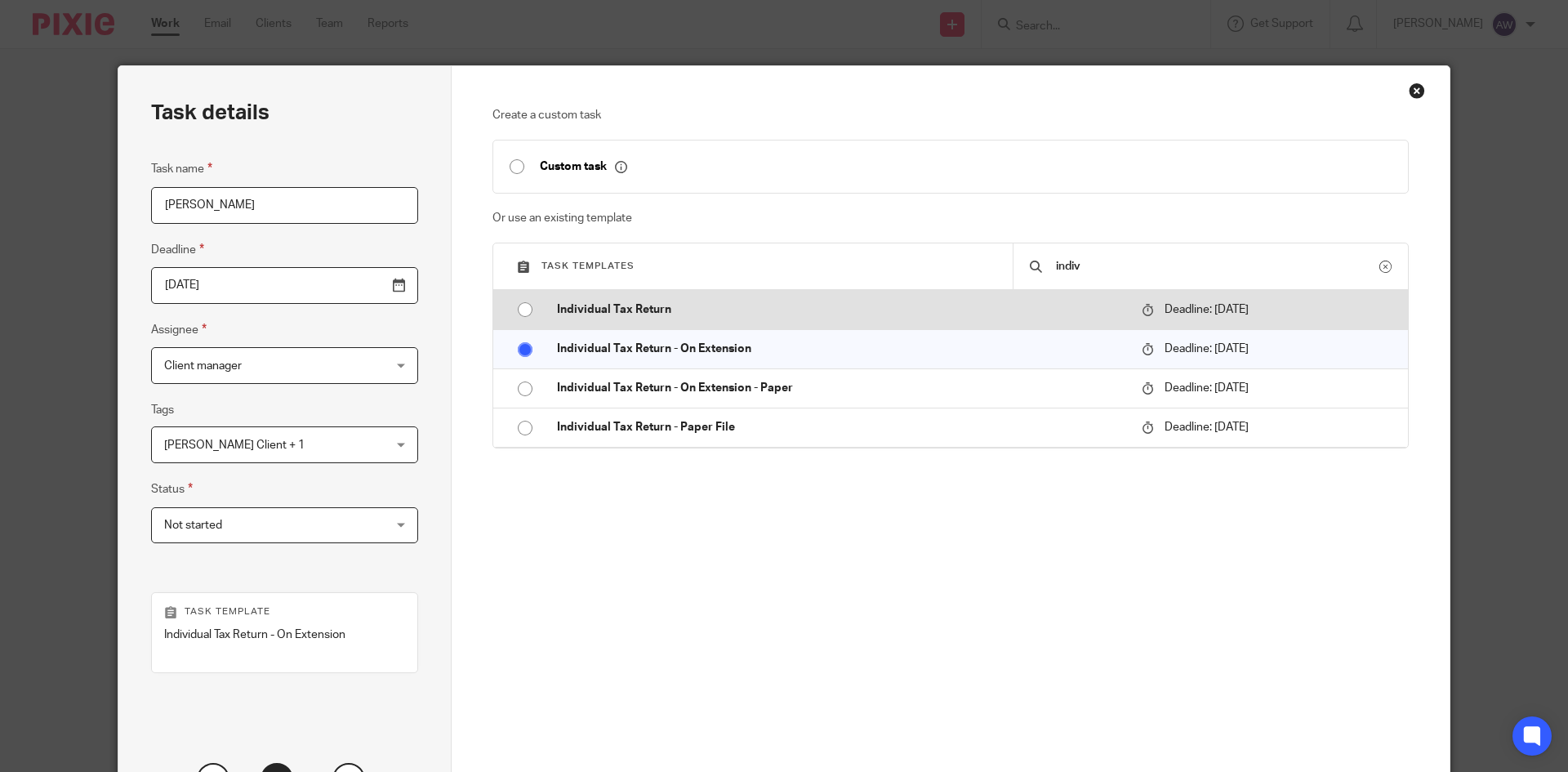 click on "Individual Tax Return" at bounding box center (841, 310) 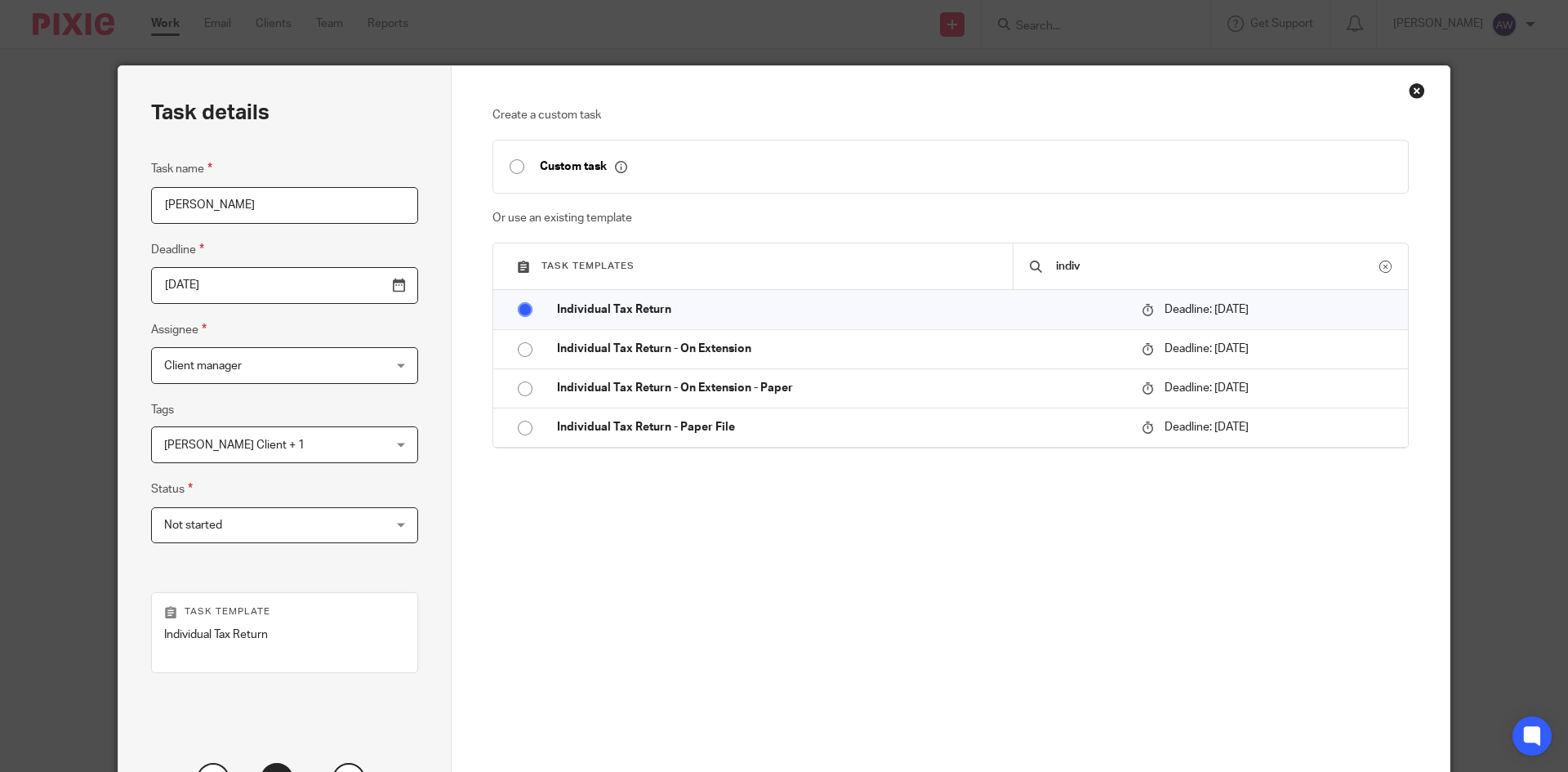 click on "2026-04-21" at bounding box center (284, 285) 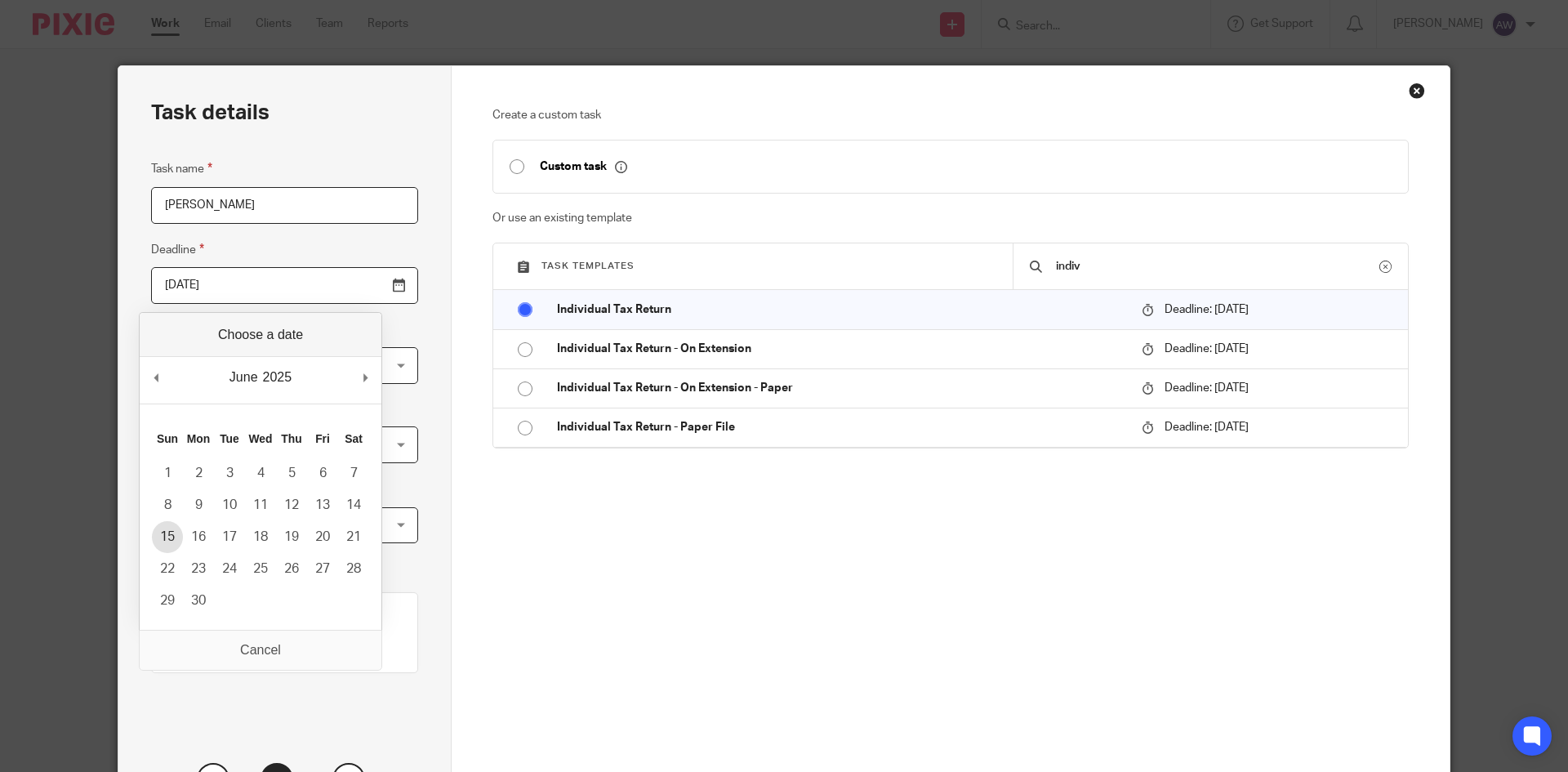 type on "2025-06-15" 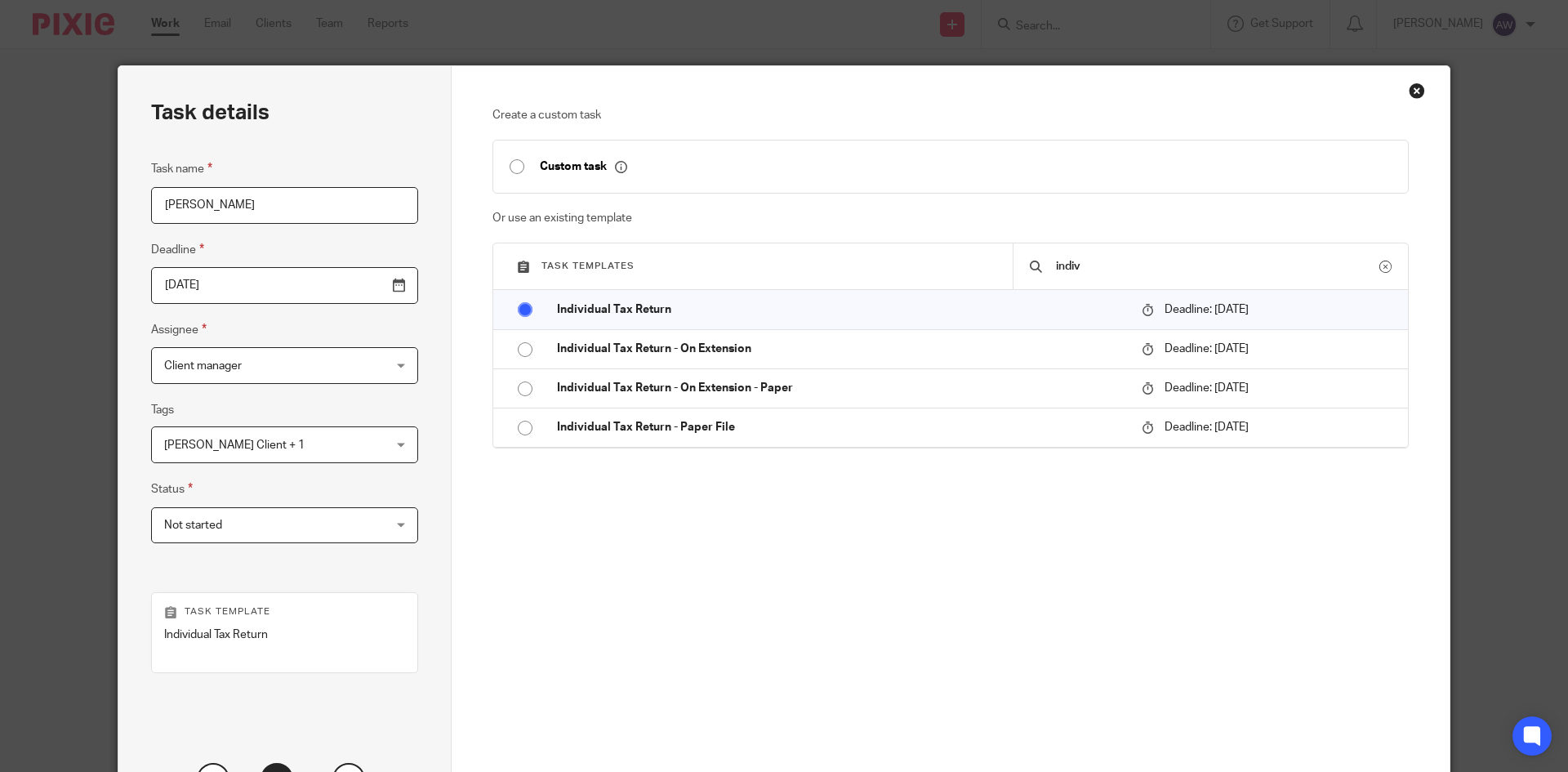 click on "Create a custom task
Custom task
Or use an existing template
Task templates
indiv
1st half RE Taxes Due
96 Days
1st Half RE Taxes-Jan
65 Days
1st Half RE Taxes-Jan 2
1 Days
2nd half RE Taxes-Feb
53 Days
2nd half RE Taxes-July
96 Days
2nd half RE Taxes-Jun
216 Days
2nd Qtr Sales Tax
61 Days
3rd Qtr Sales Tax
153 Days
401k Contributions
1 Days
4th Qtr Sales Tax
244 Days
1 Days" at bounding box center [951, 363] 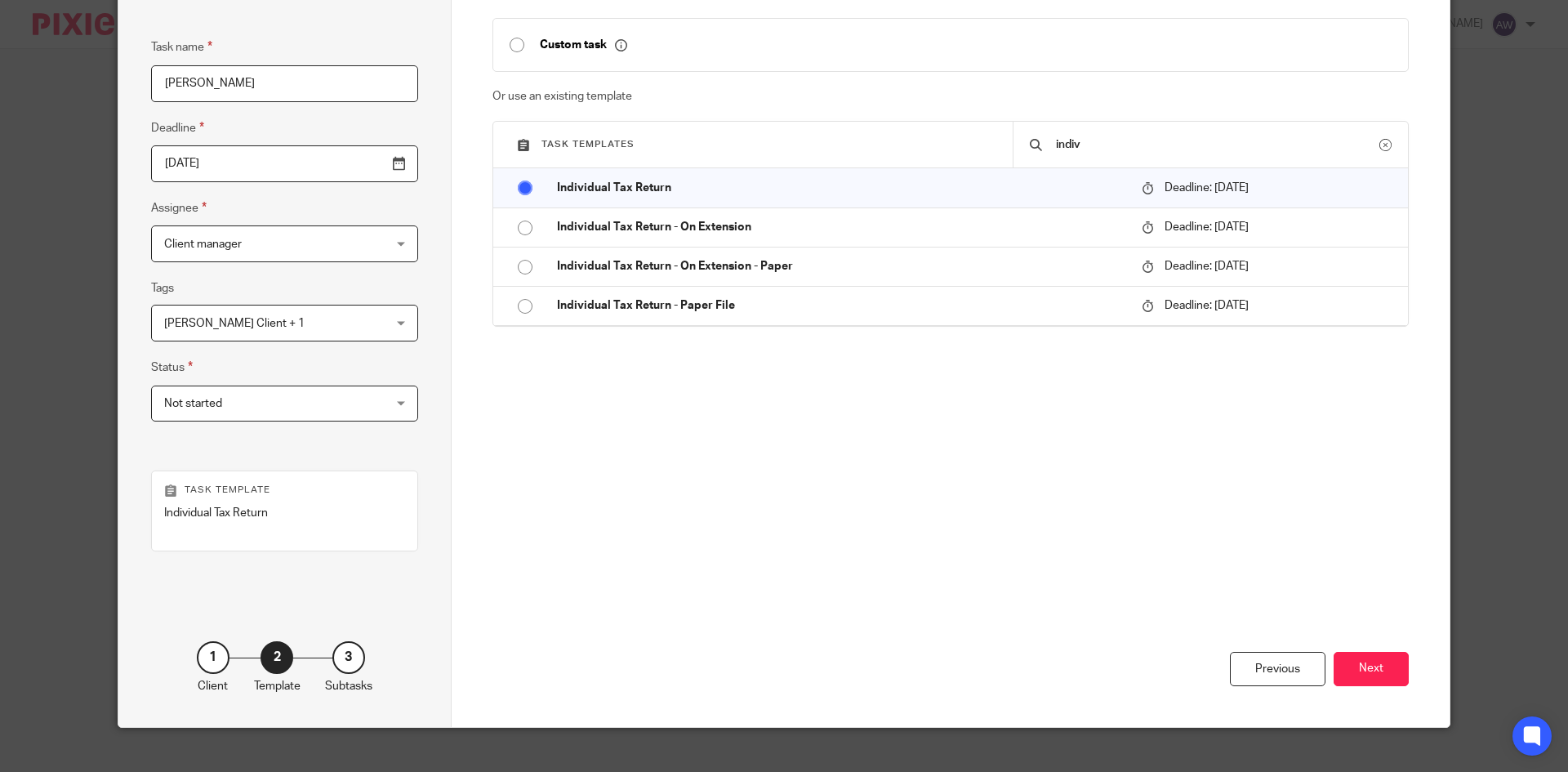 scroll, scrollTop: 143, scrollLeft: 0, axis: vertical 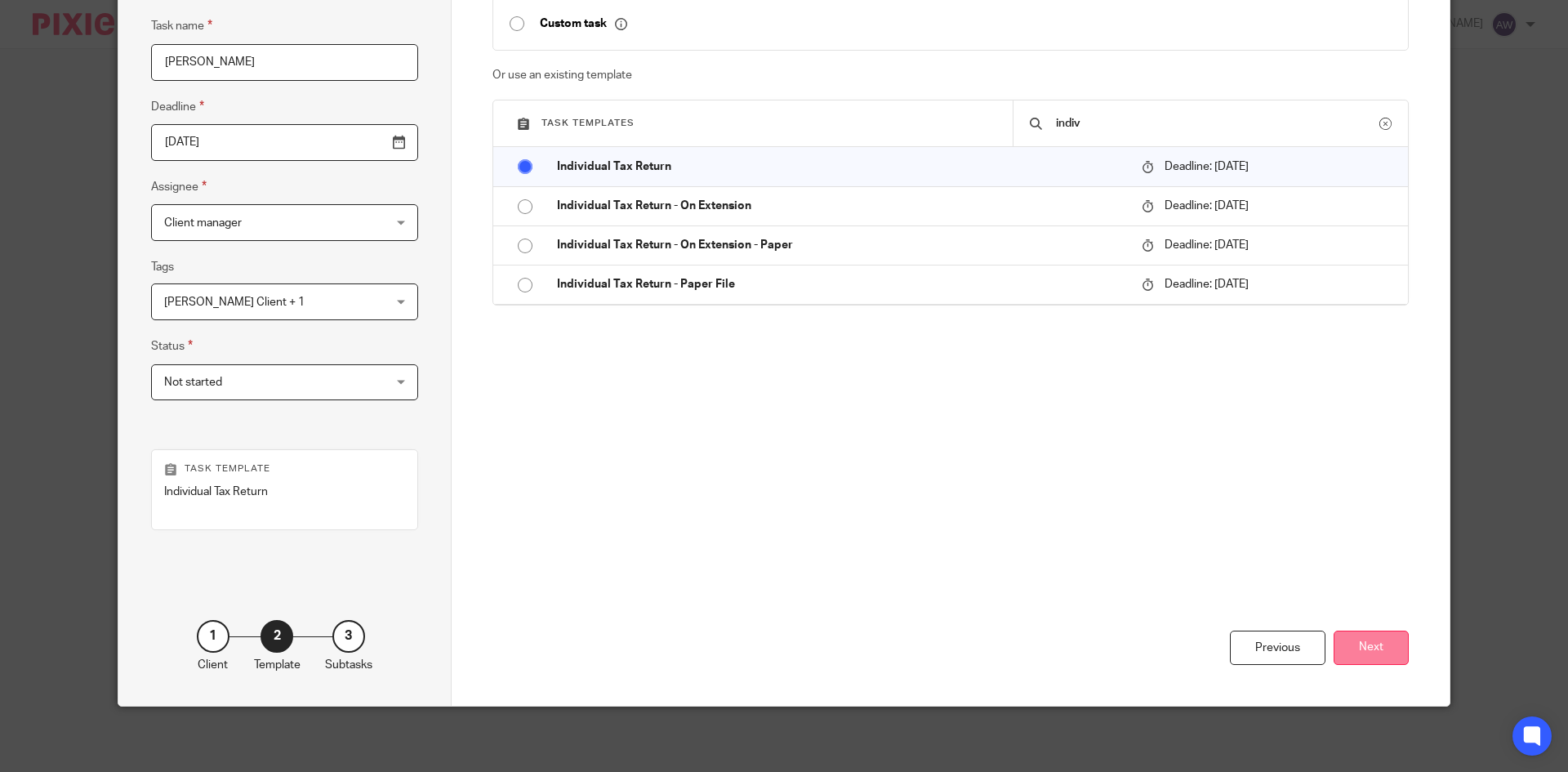 click on "Next" at bounding box center [1371, 648] 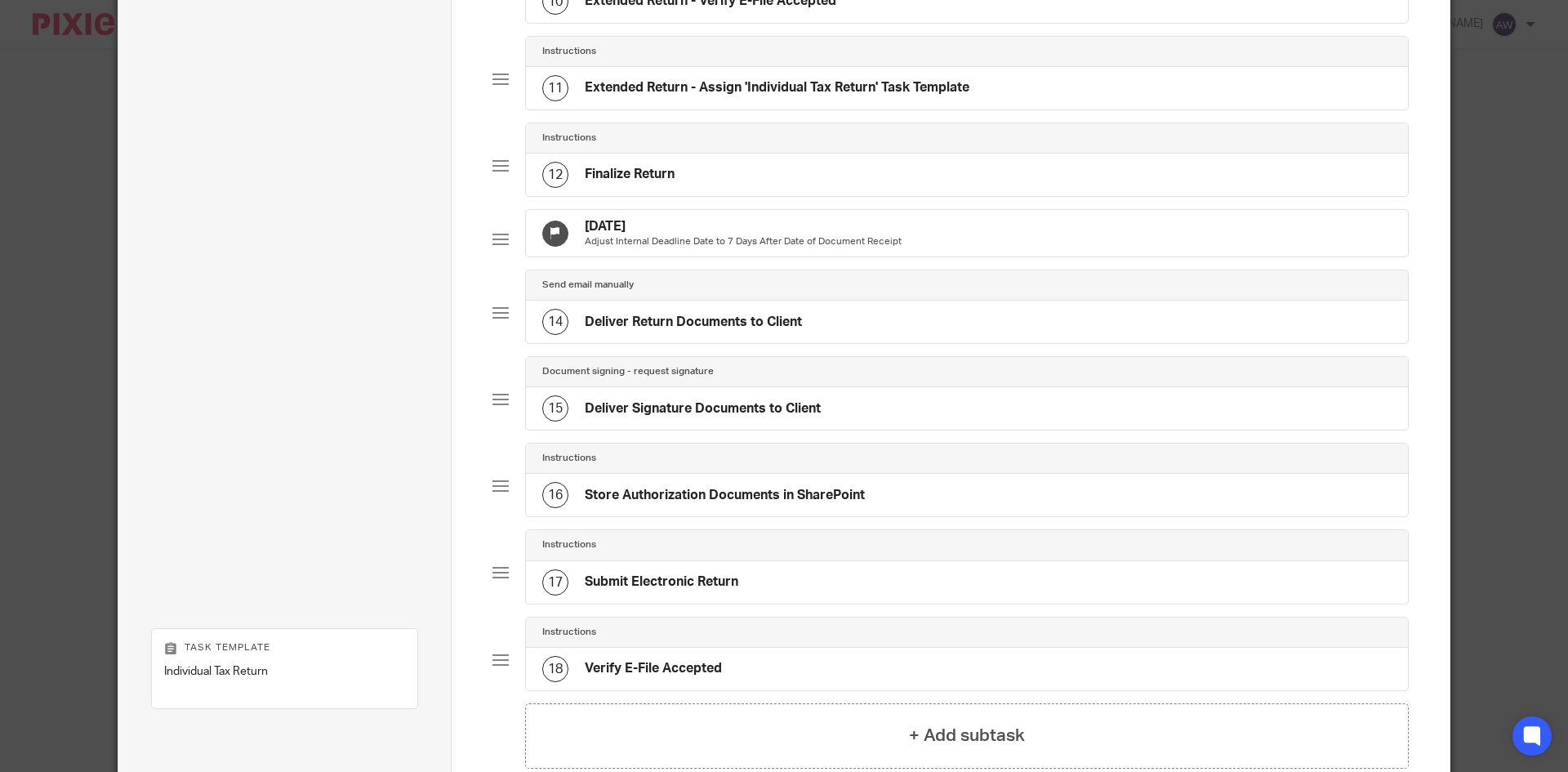 scroll, scrollTop: 1172, scrollLeft: 0, axis: vertical 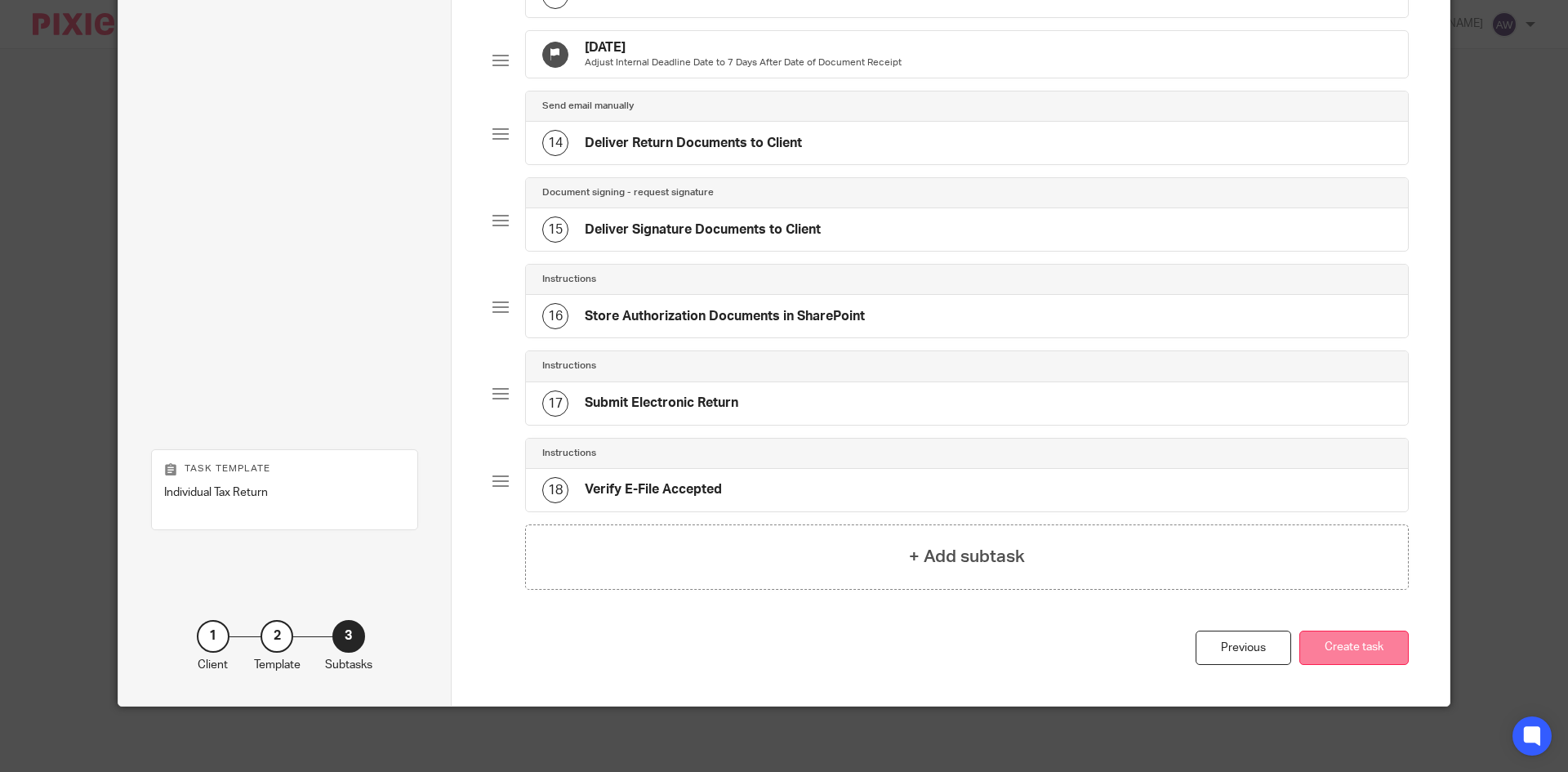 click on "Create task" at bounding box center (1354, 648) 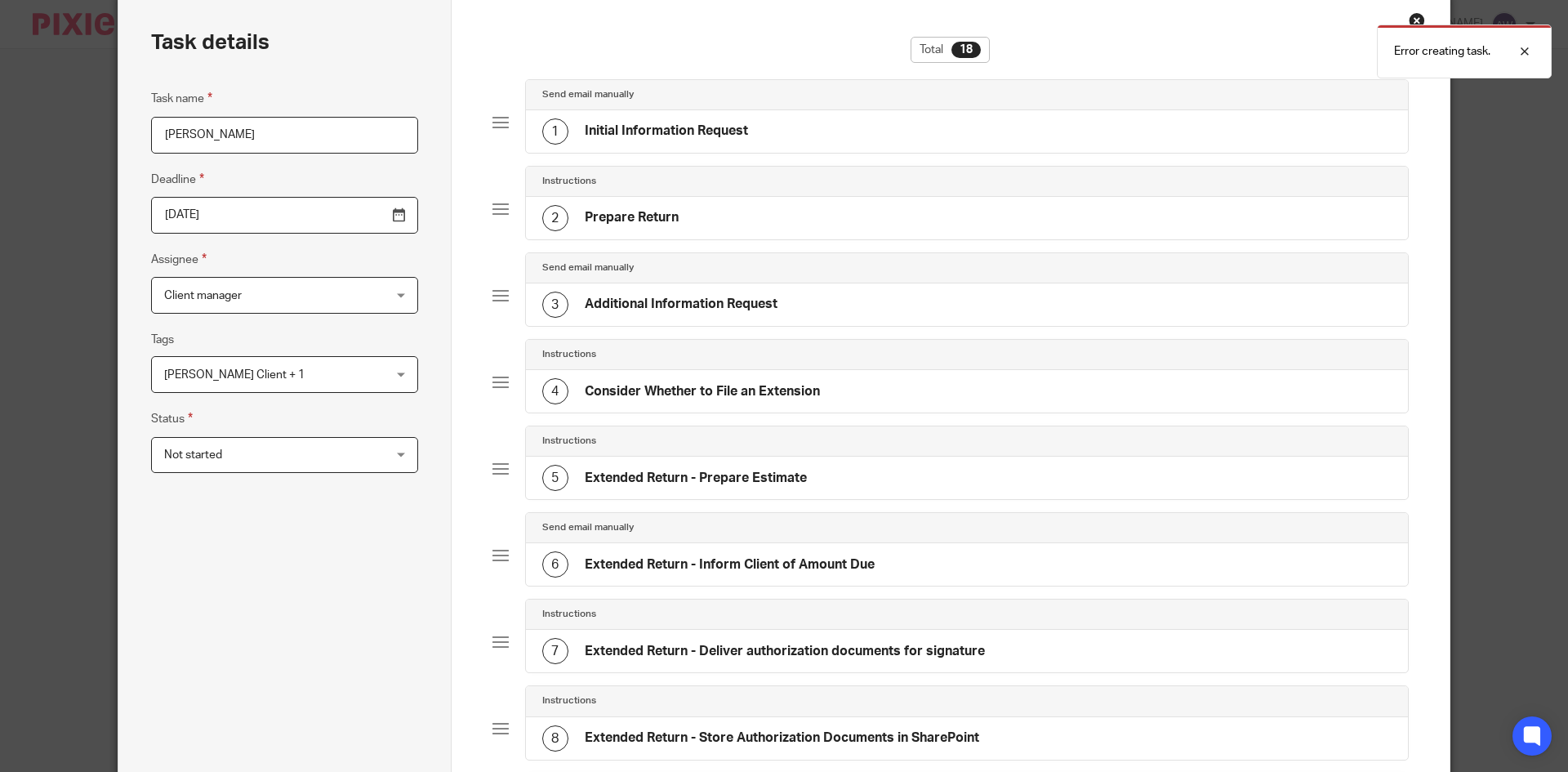 scroll, scrollTop: 0, scrollLeft: 0, axis: both 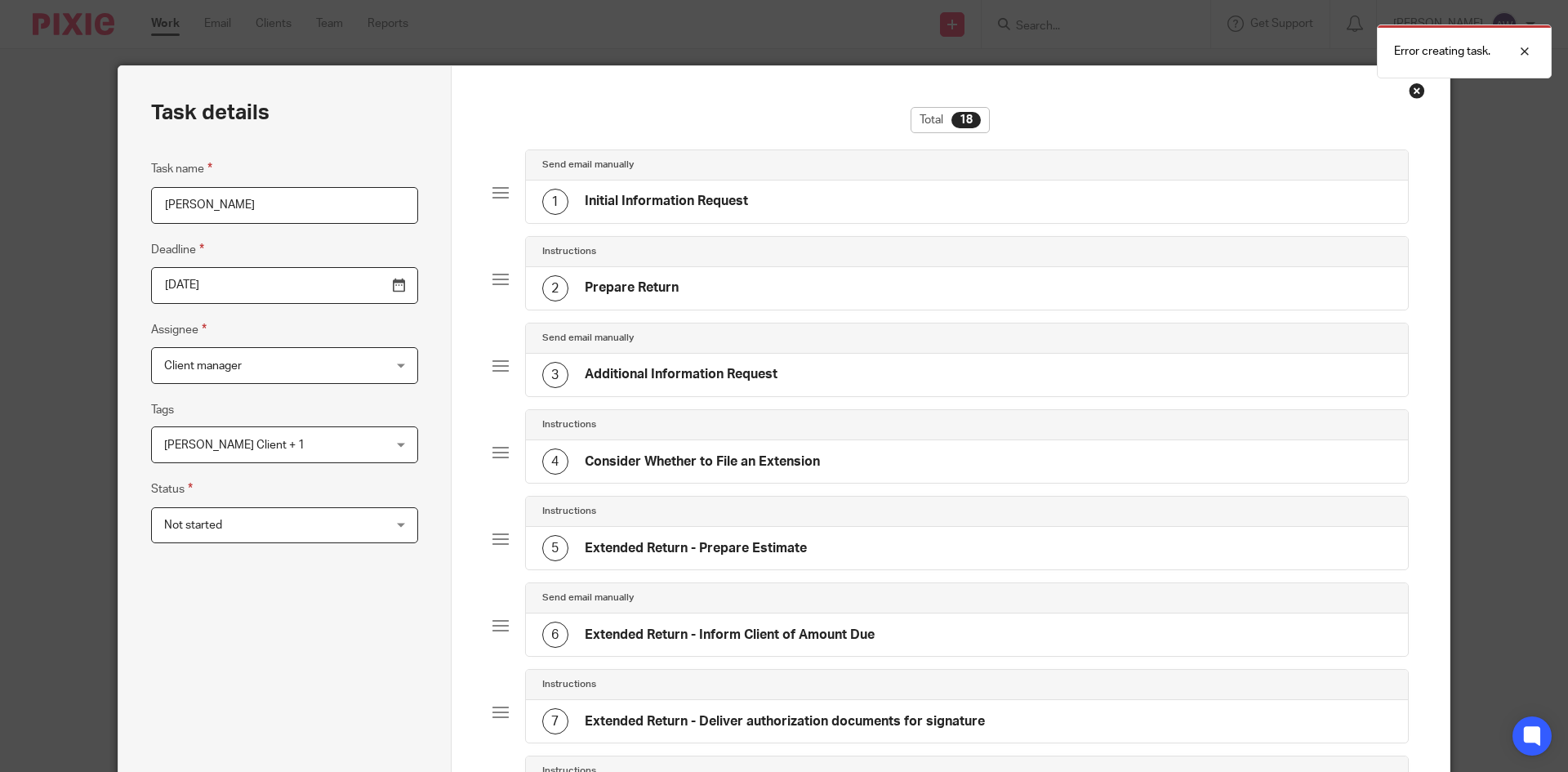 click on "Client manager
Client manager" at bounding box center [284, 365] 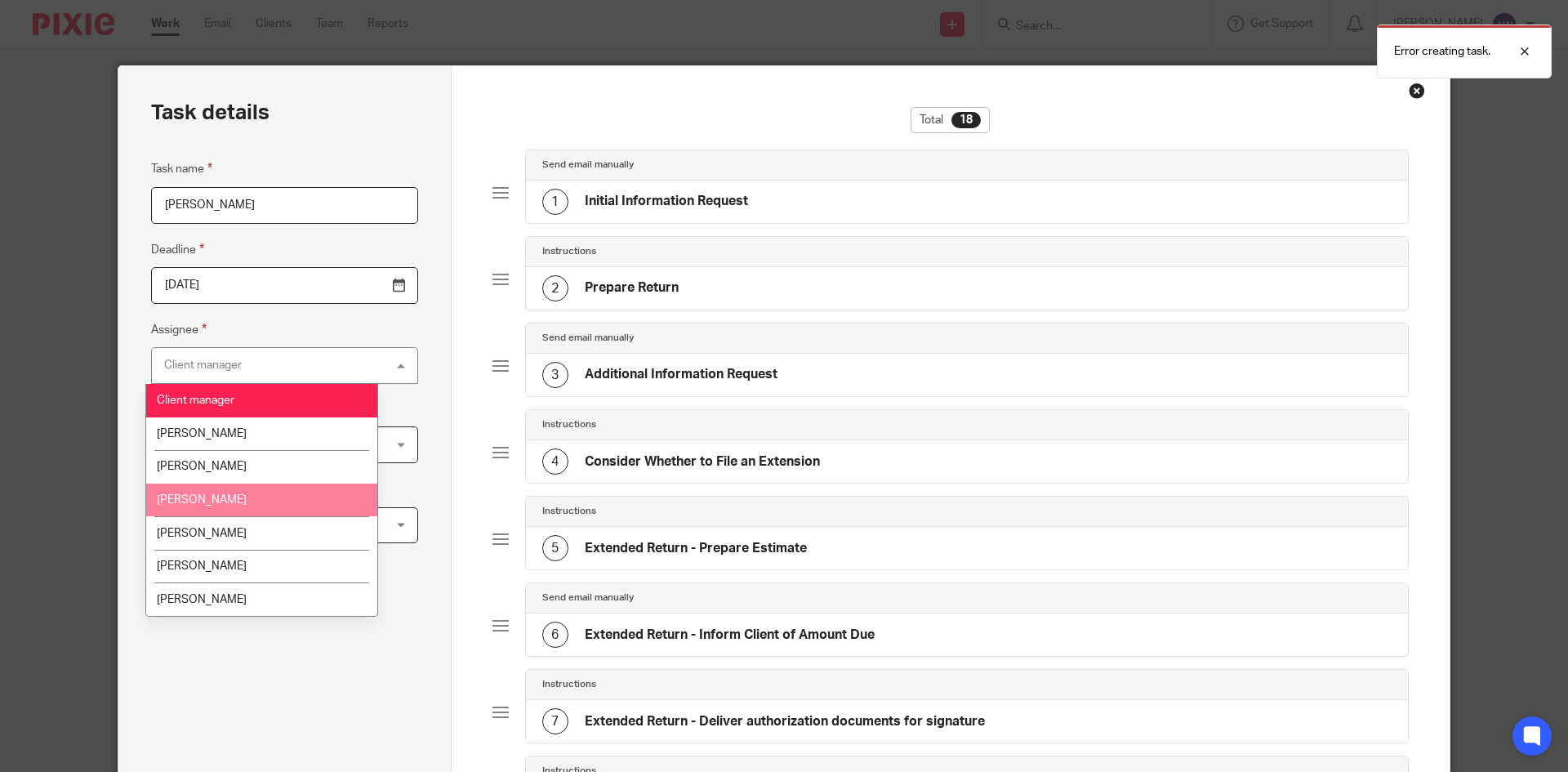 scroll, scrollTop: 82, scrollLeft: 0, axis: vertical 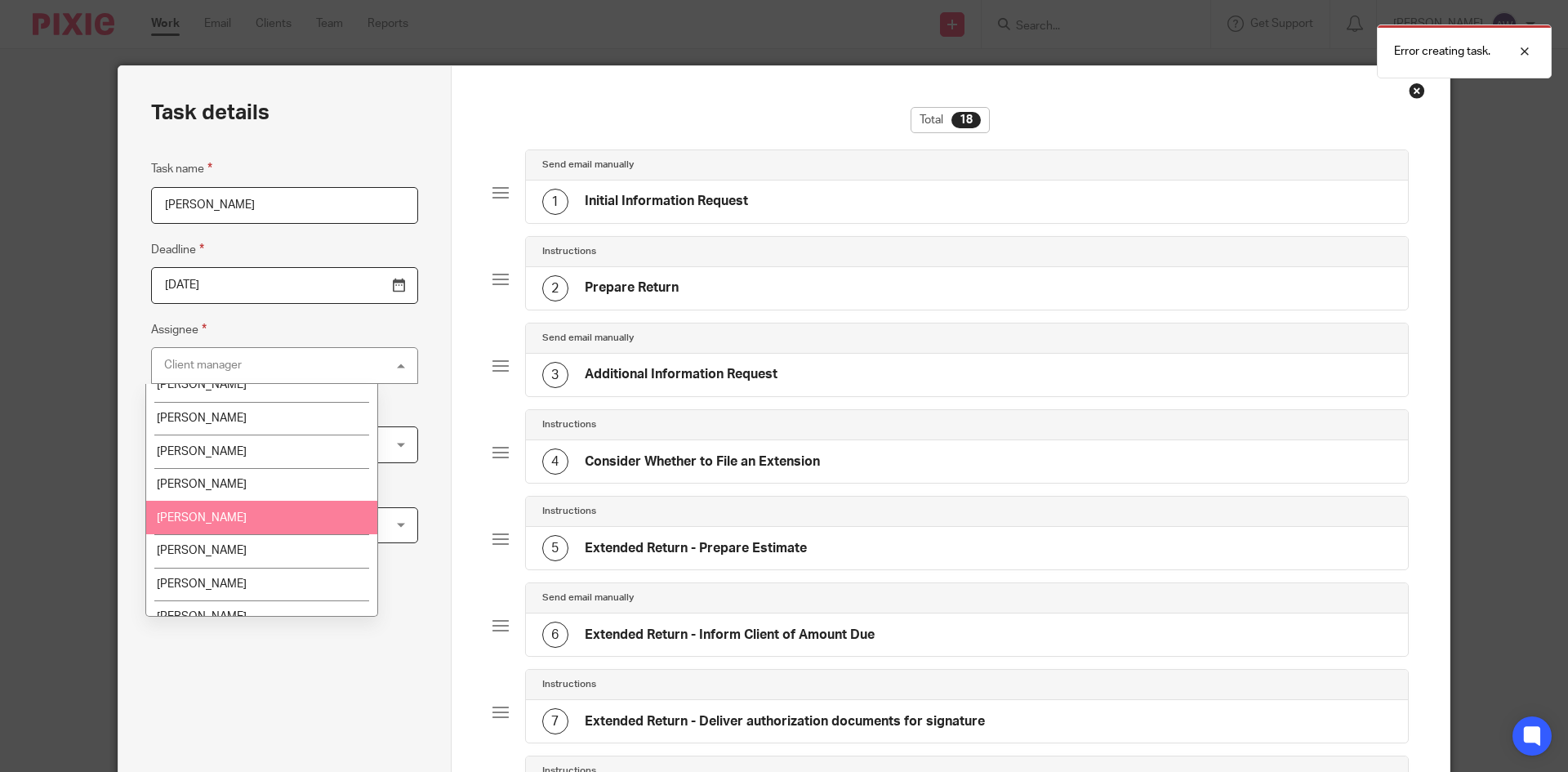 click on "[PERSON_NAME]" at bounding box center (202, 518) 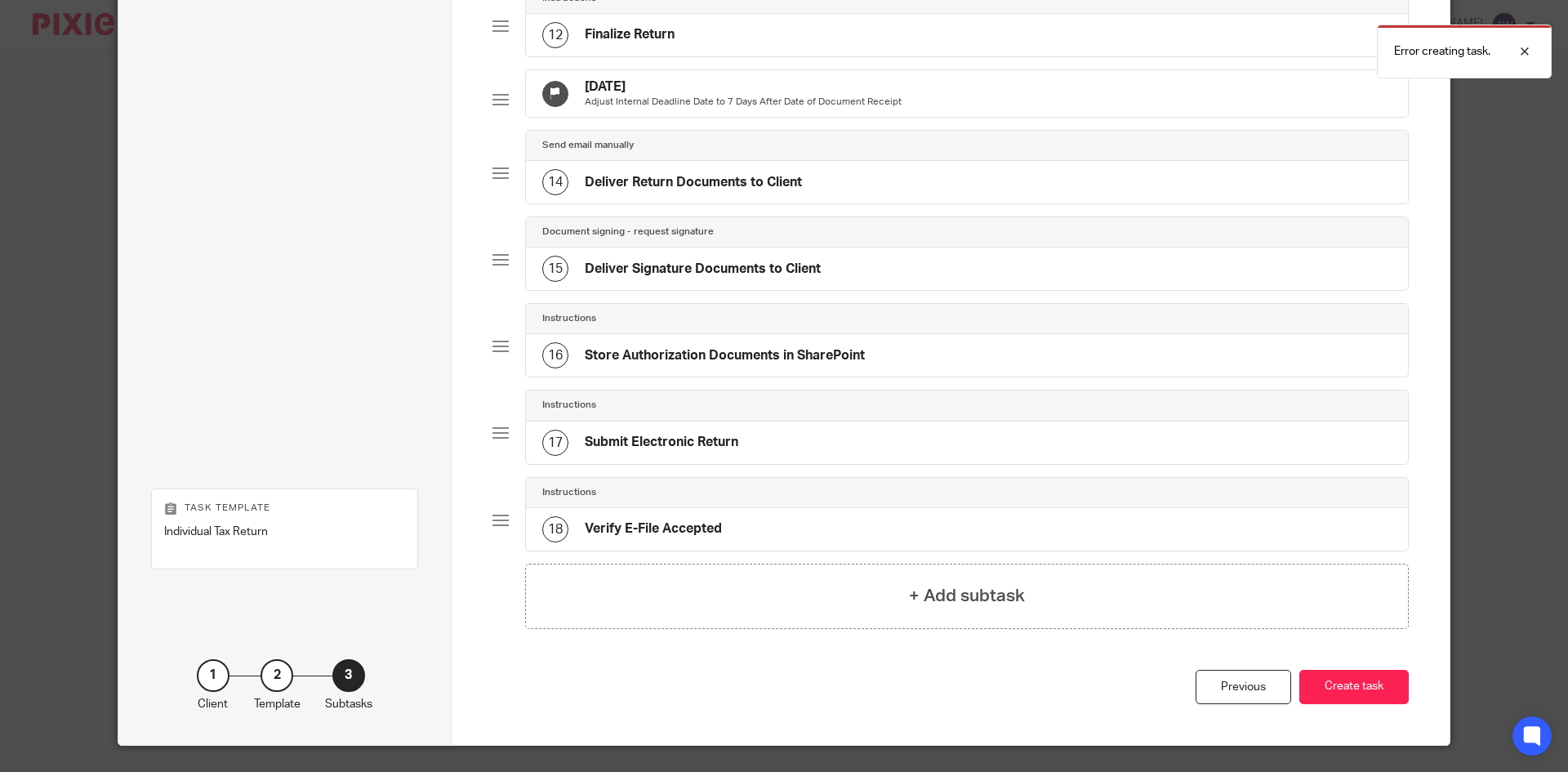 scroll, scrollTop: 1172, scrollLeft: 0, axis: vertical 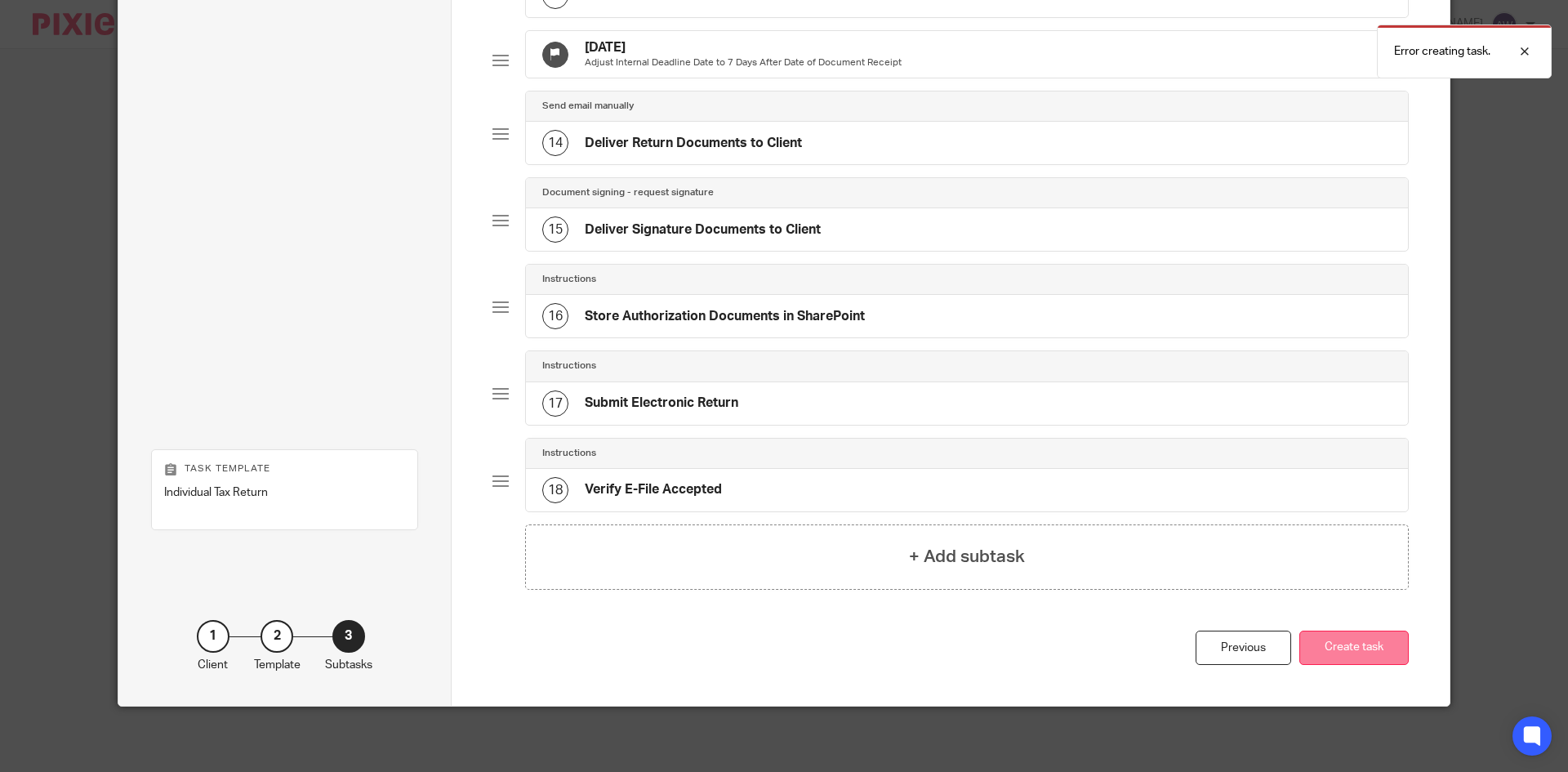 click on "Create task" at bounding box center [1354, 648] 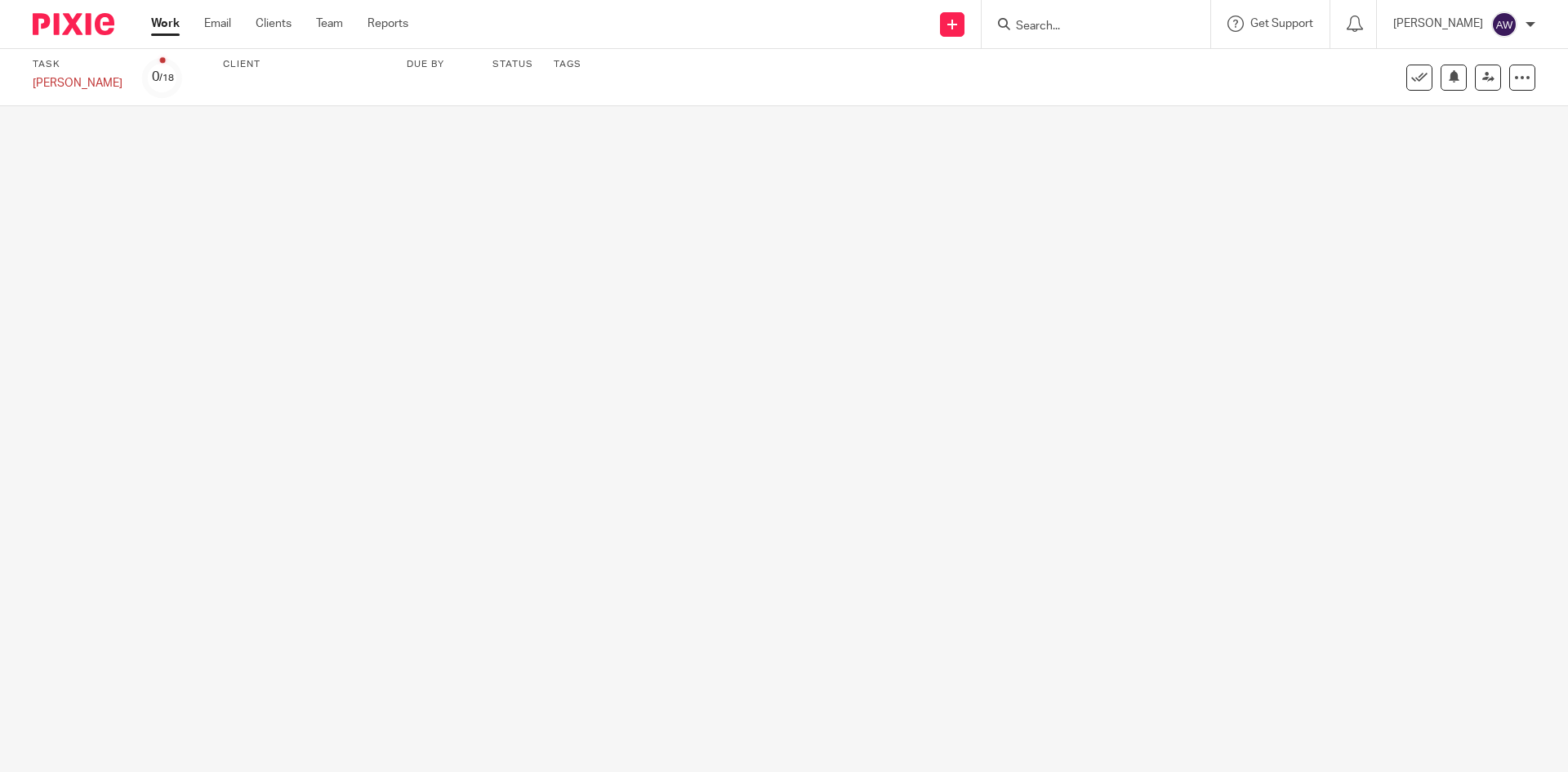scroll, scrollTop: 0, scrollLeft: 0, axis: both 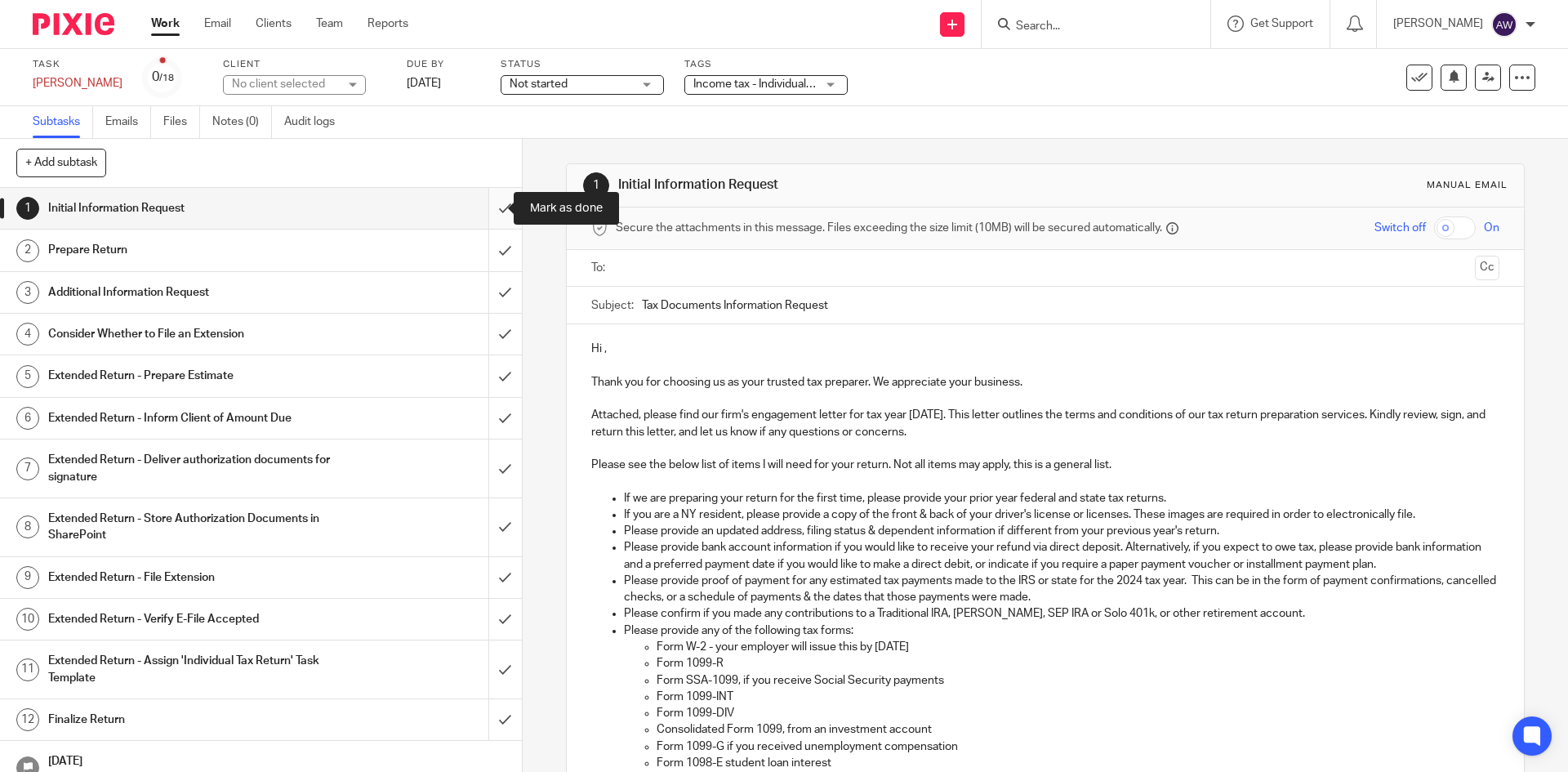 click at bounding box center (261, 208) 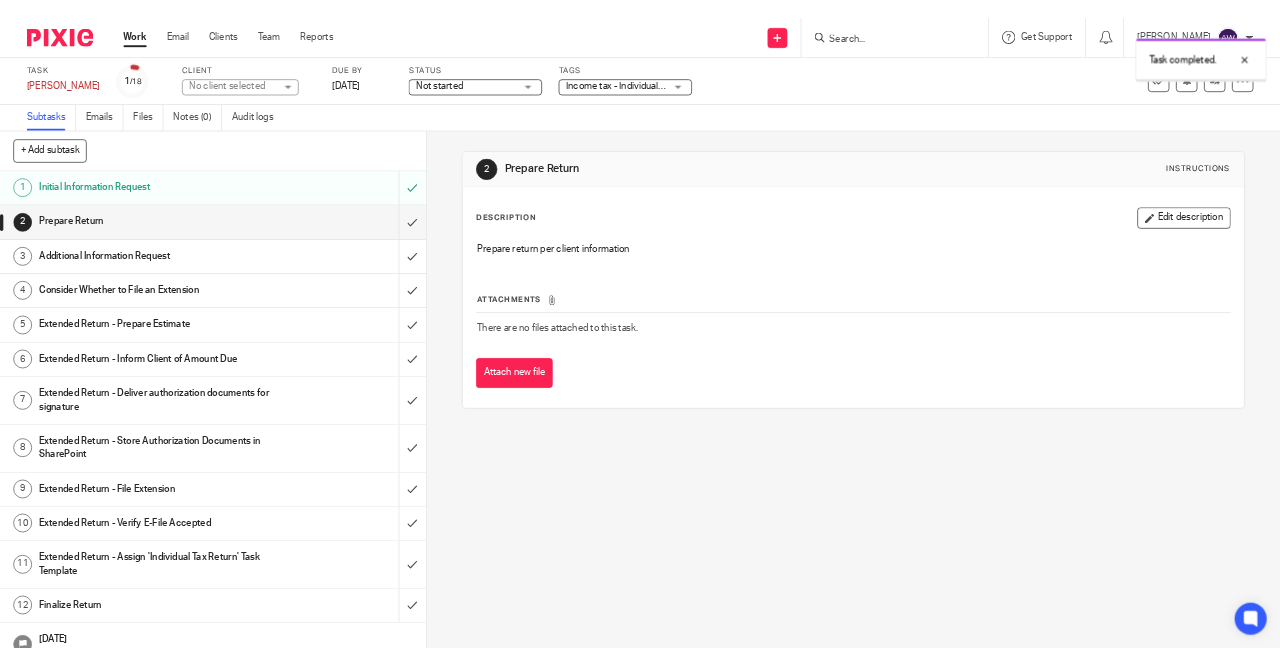 scroll, scrollTop: 0, scrollLeft: 0, axis: both 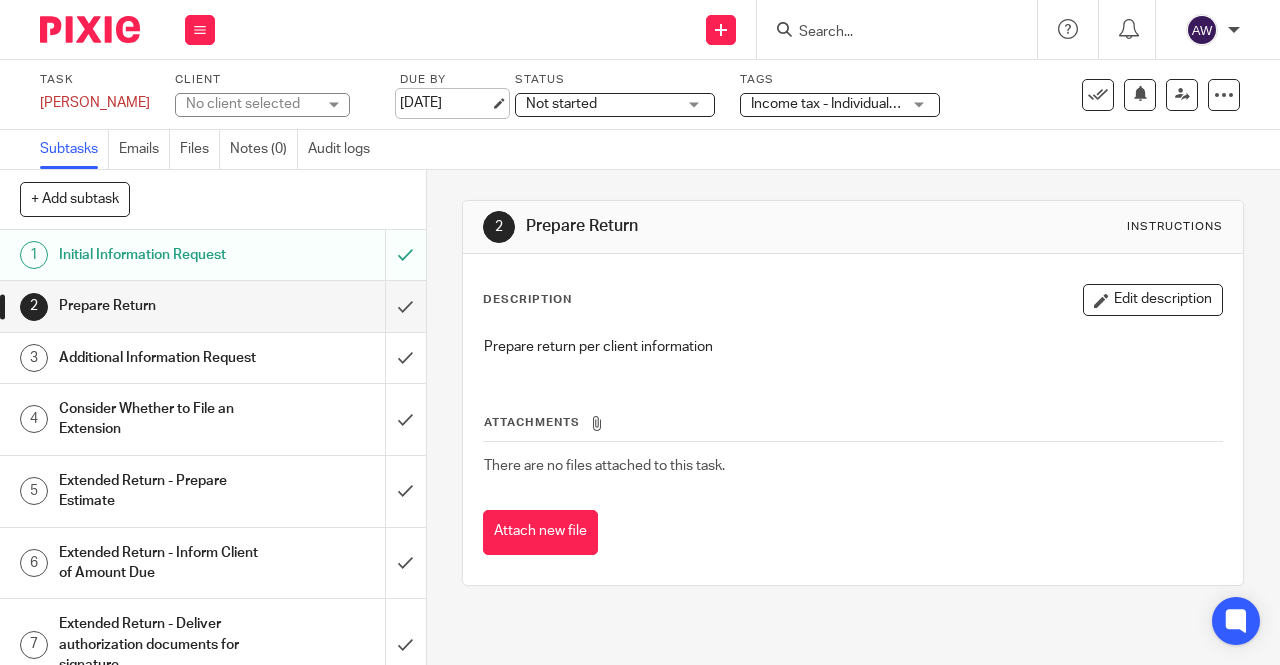 click on "Jun 15, 2025" at bounding box center [445, 103] 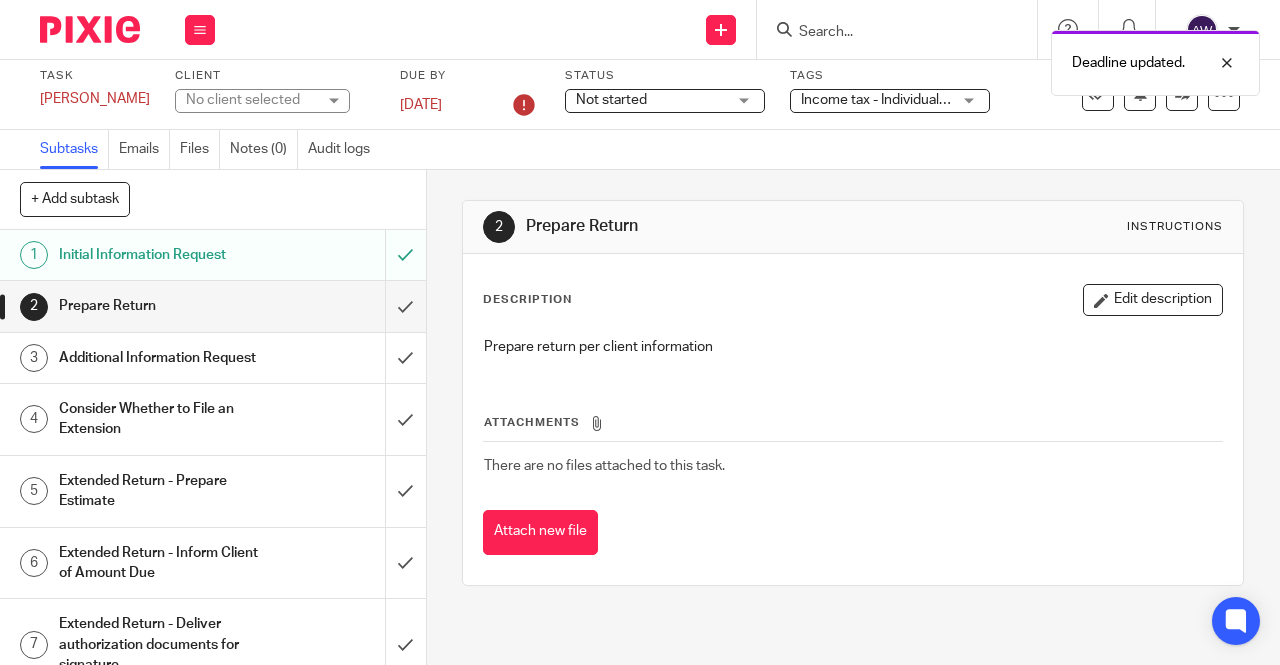 click on "Subtasks
Emails
Files
Notes (0)
Audit logs" at bounding box center [640, 150] 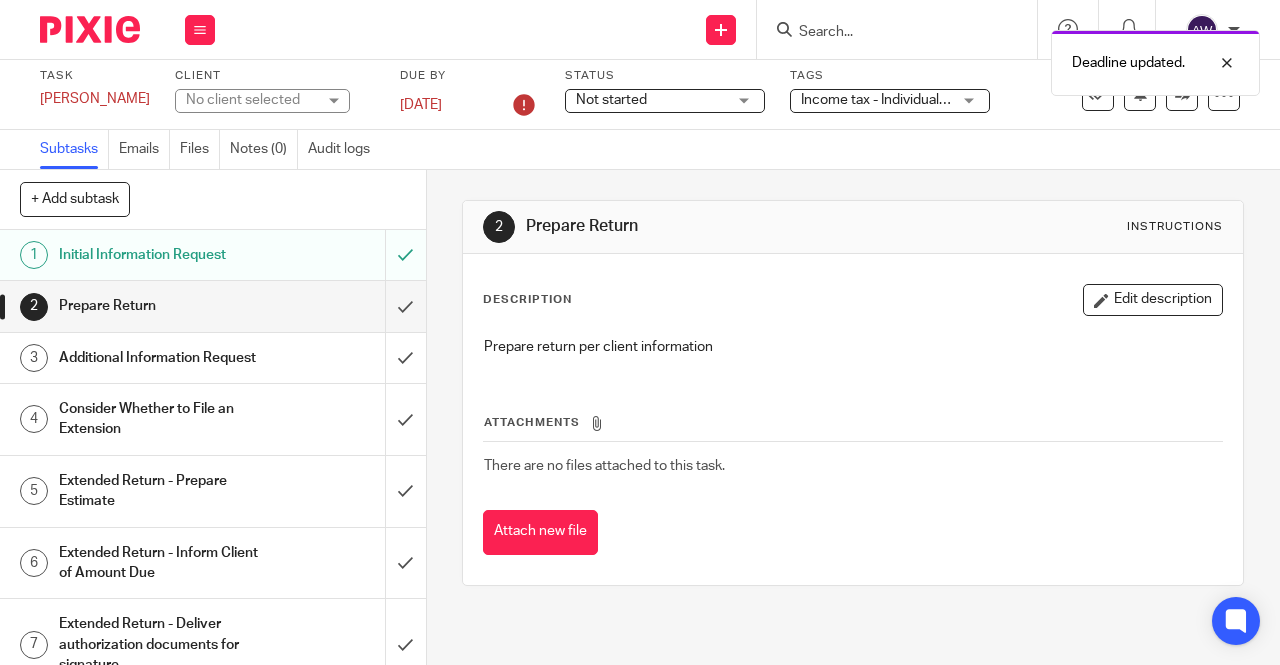 click on "Due by
Oct 16, 2025" at bounding box center [470, 94] 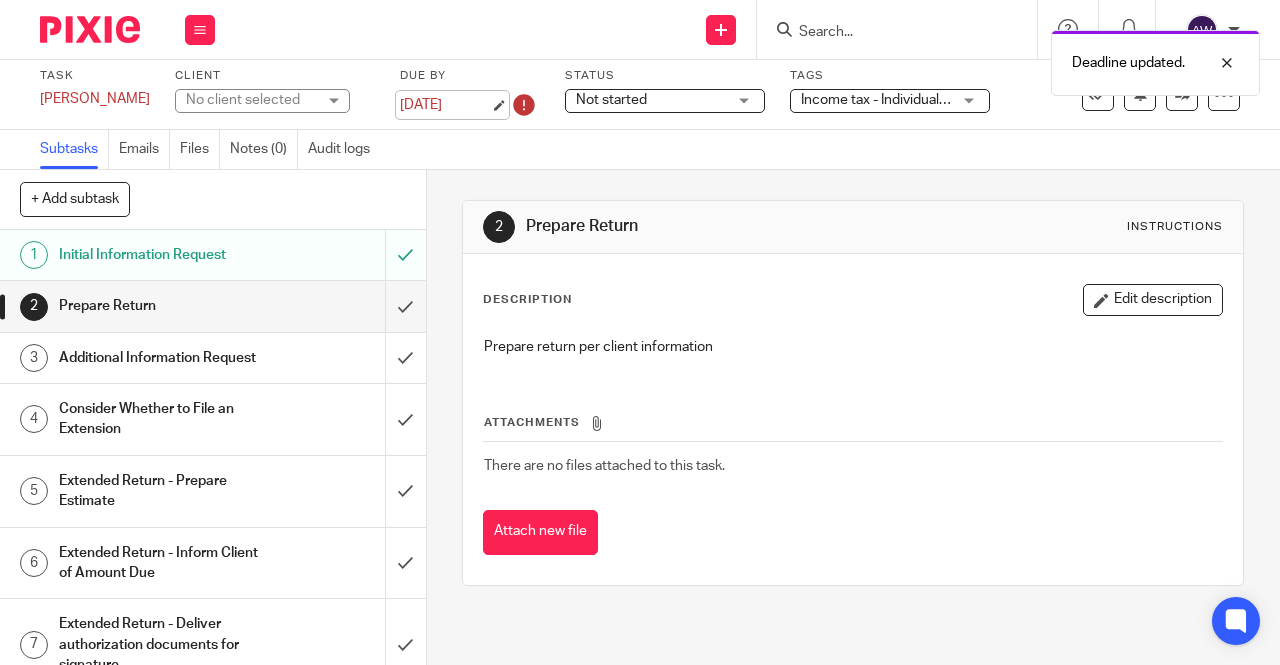 click on "[DATE]" at bounding box center [445, 105] 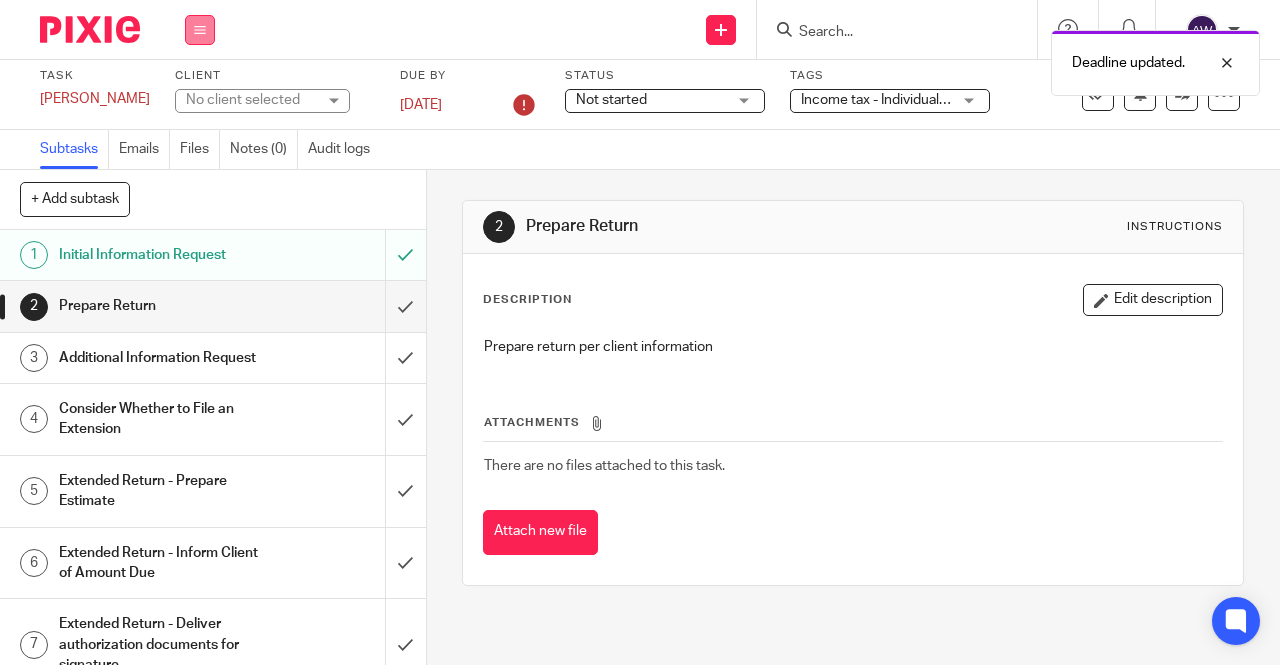 click at bounding box center [200, 30] 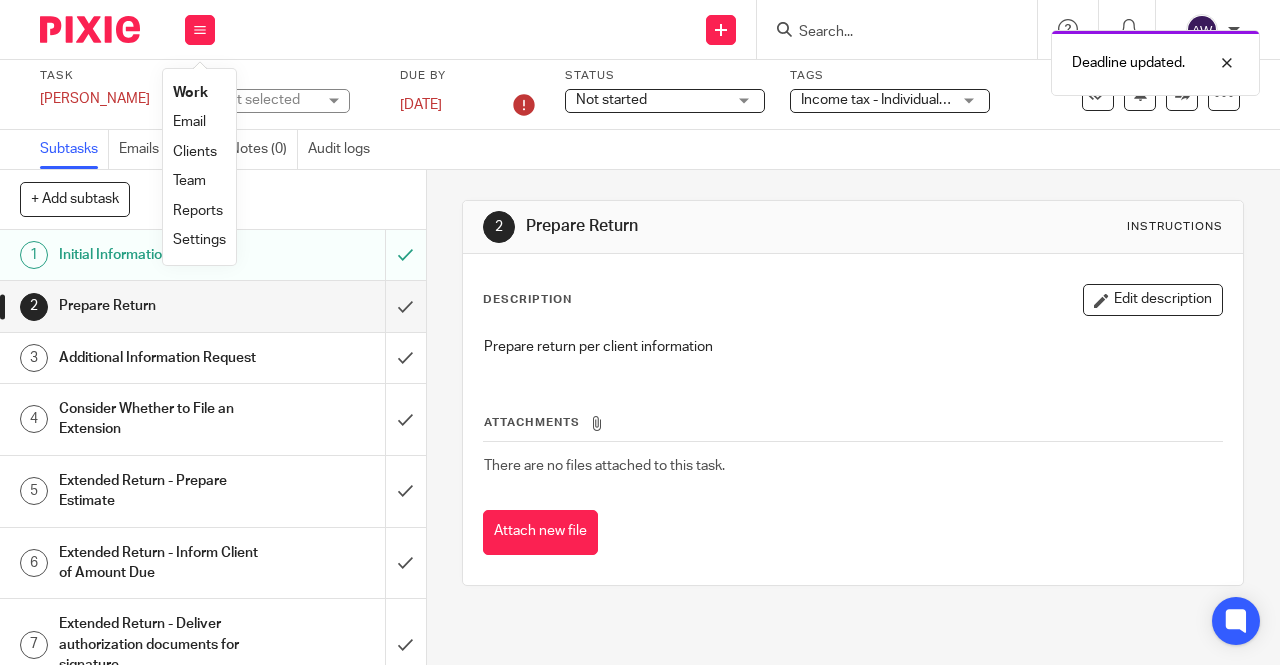 click on "Work" at bounding box center (199, 93) 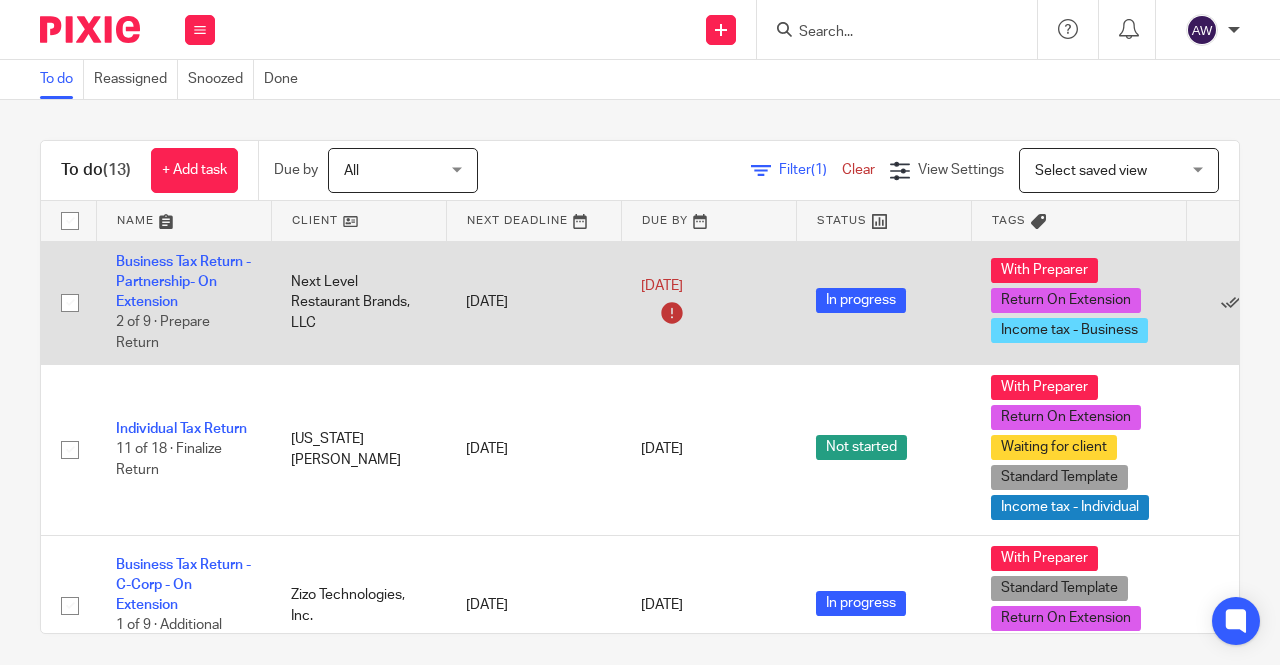 scroll, scrollTop: 0, scrollLeft: 0, axis: both 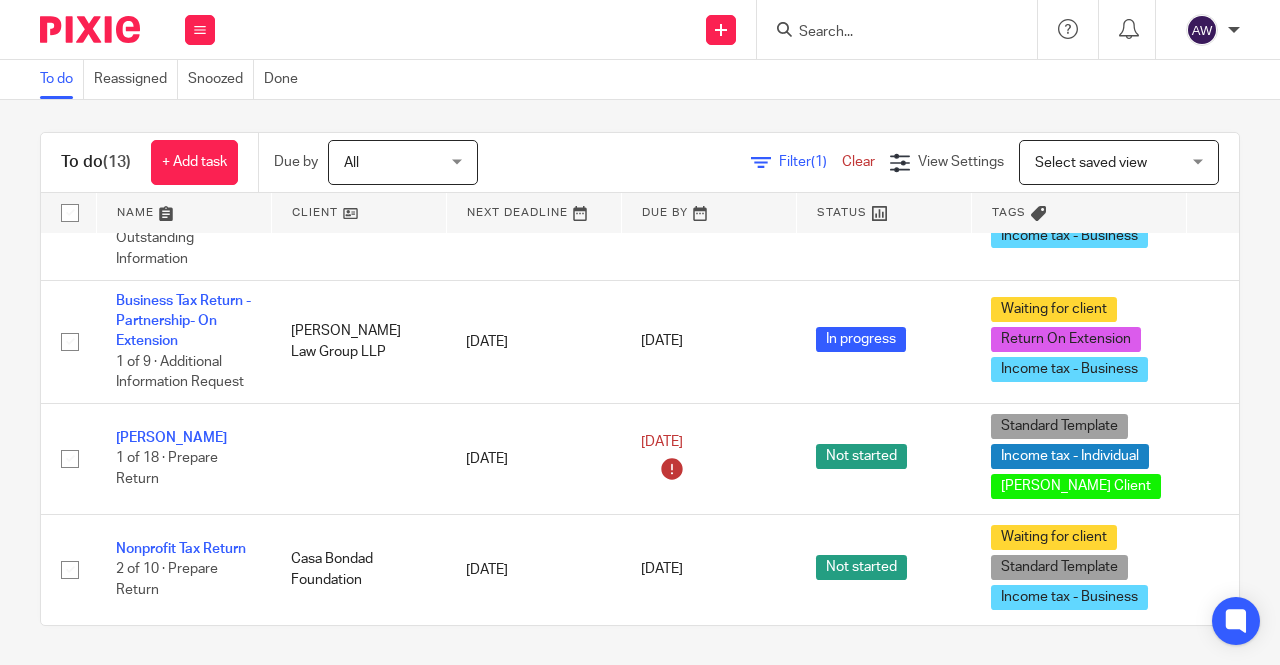 click at bounding box center (887, 33) 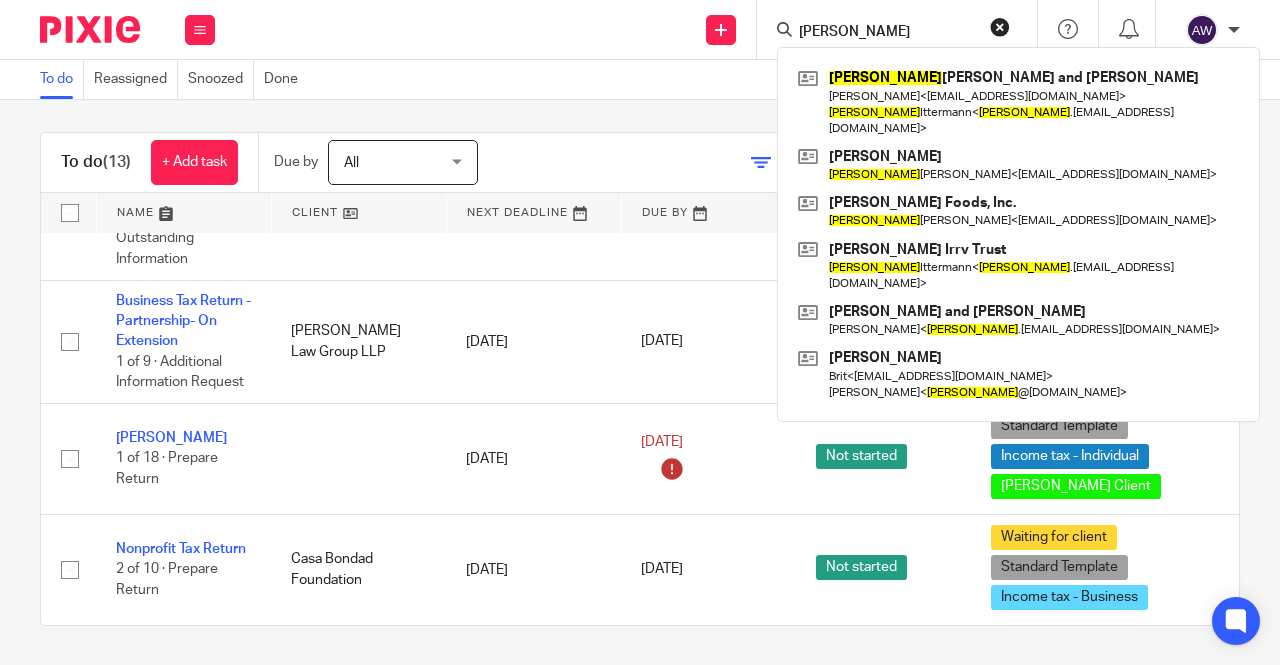 type on "[PERSON_NAME]" 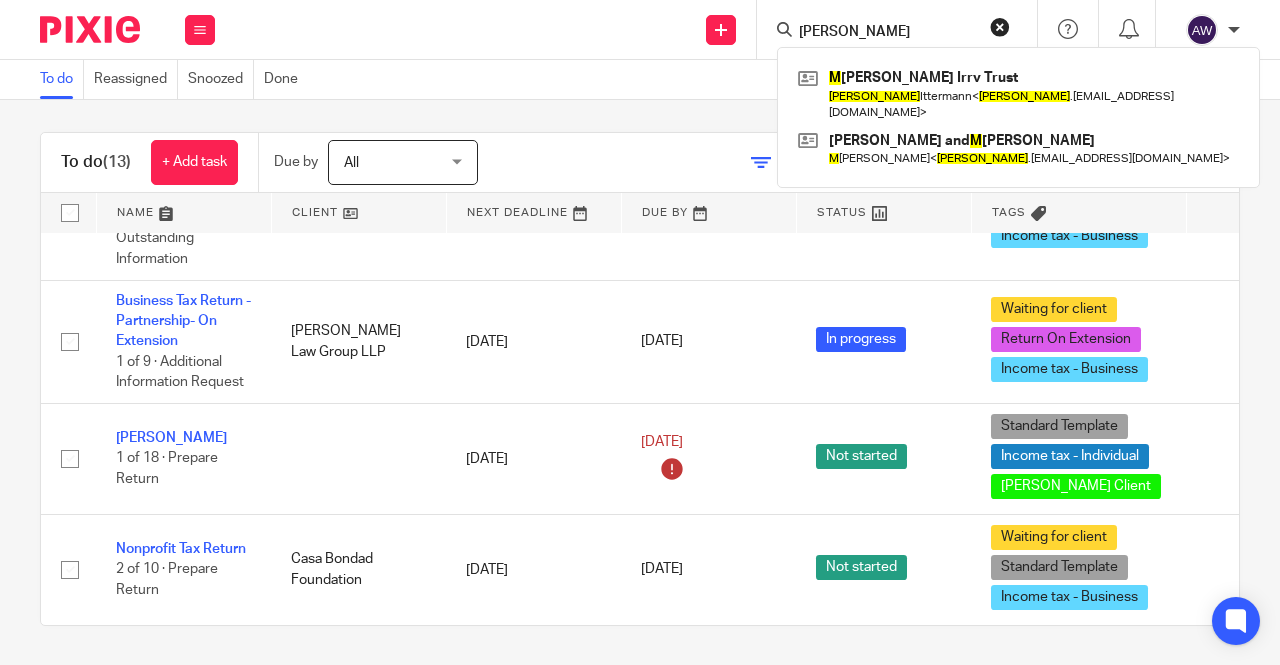 drag, startPoint x: 873, startPoint y: 22, endPoint x: 650, endPoint y: -7, distance: 224.87775 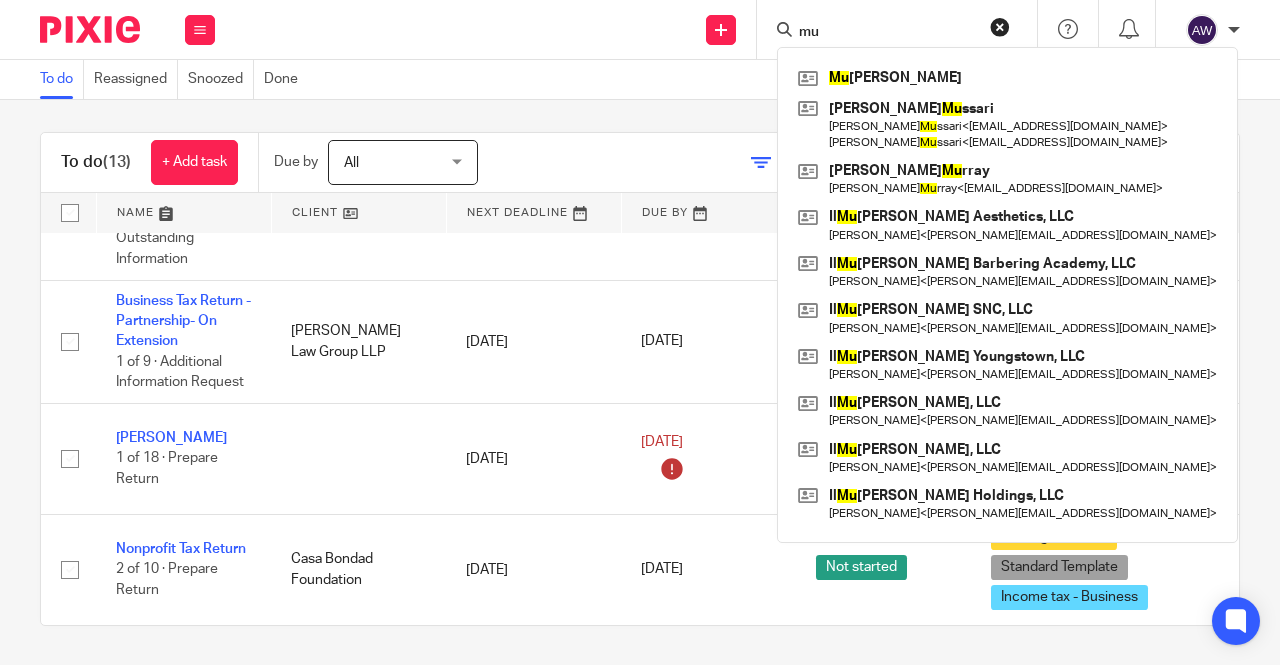 type on "m" 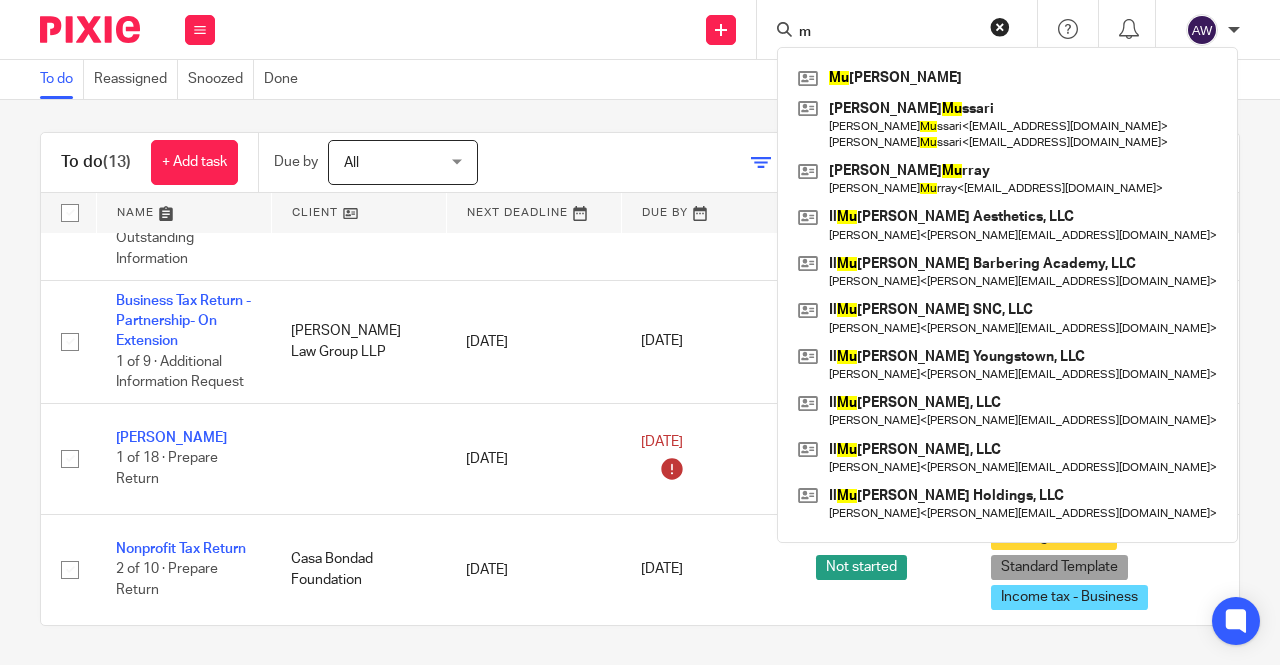 type 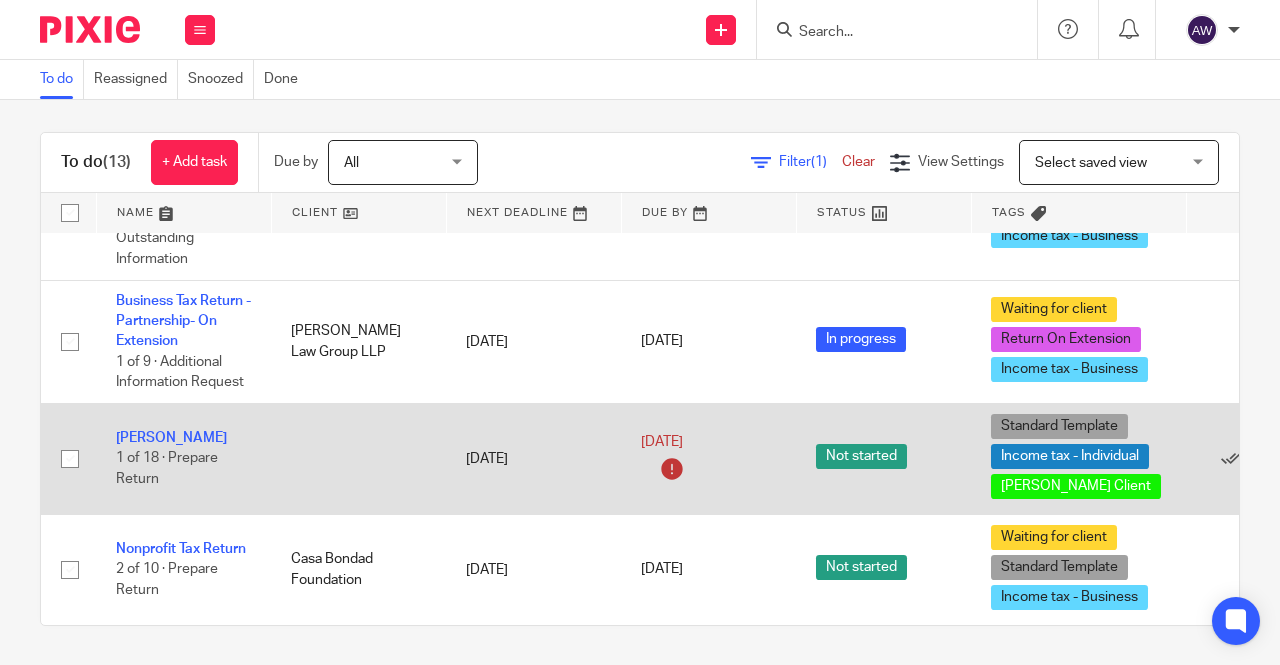 click at bounding box center (358, 458) 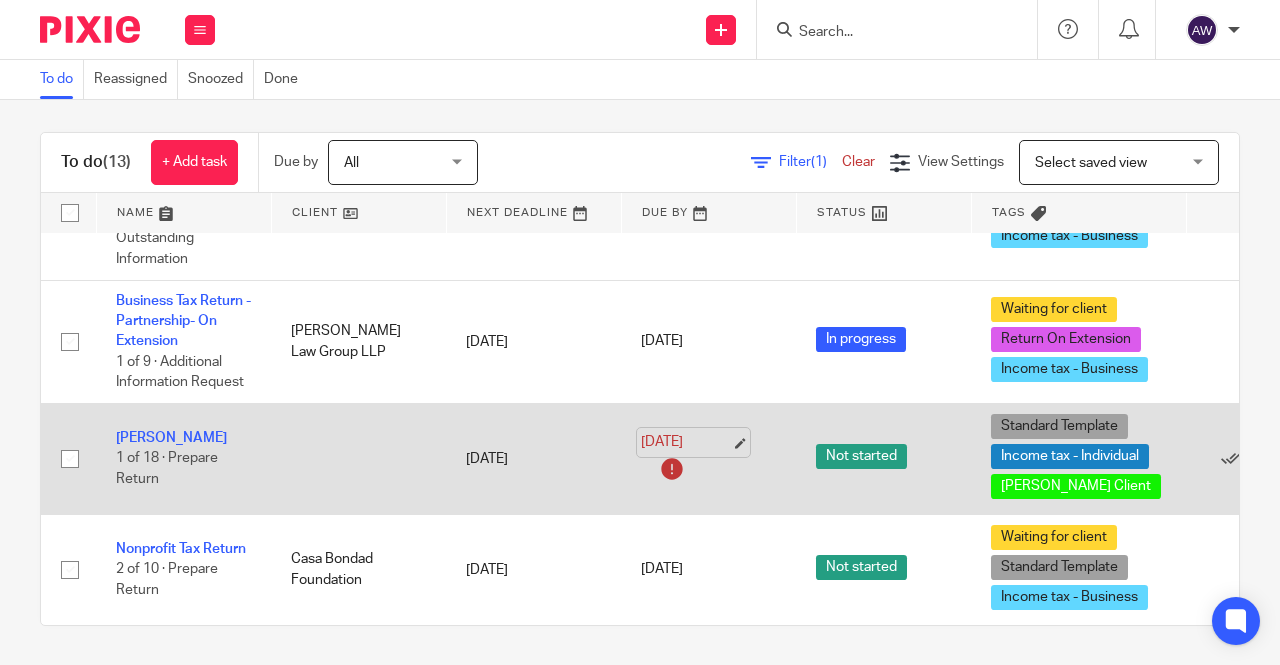 click on "[DATE]" at bounding box center (686, 442) 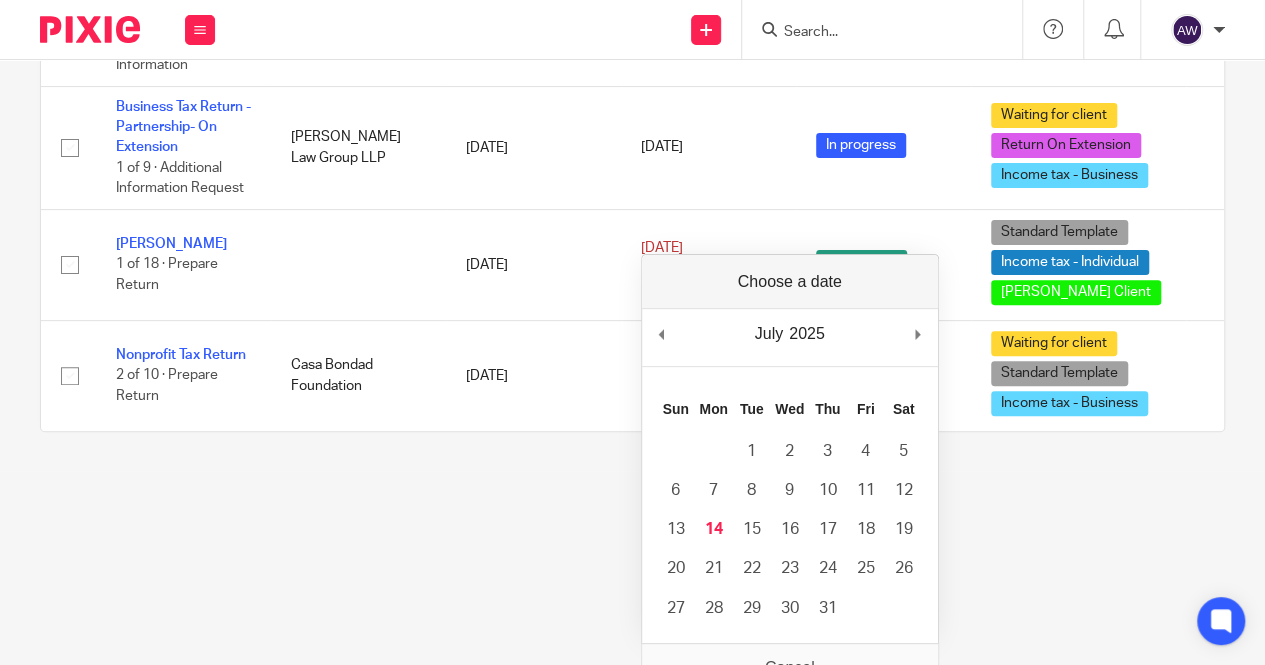 scroll, scrollTop: 200, scrollLeft: 0, axis: vertical 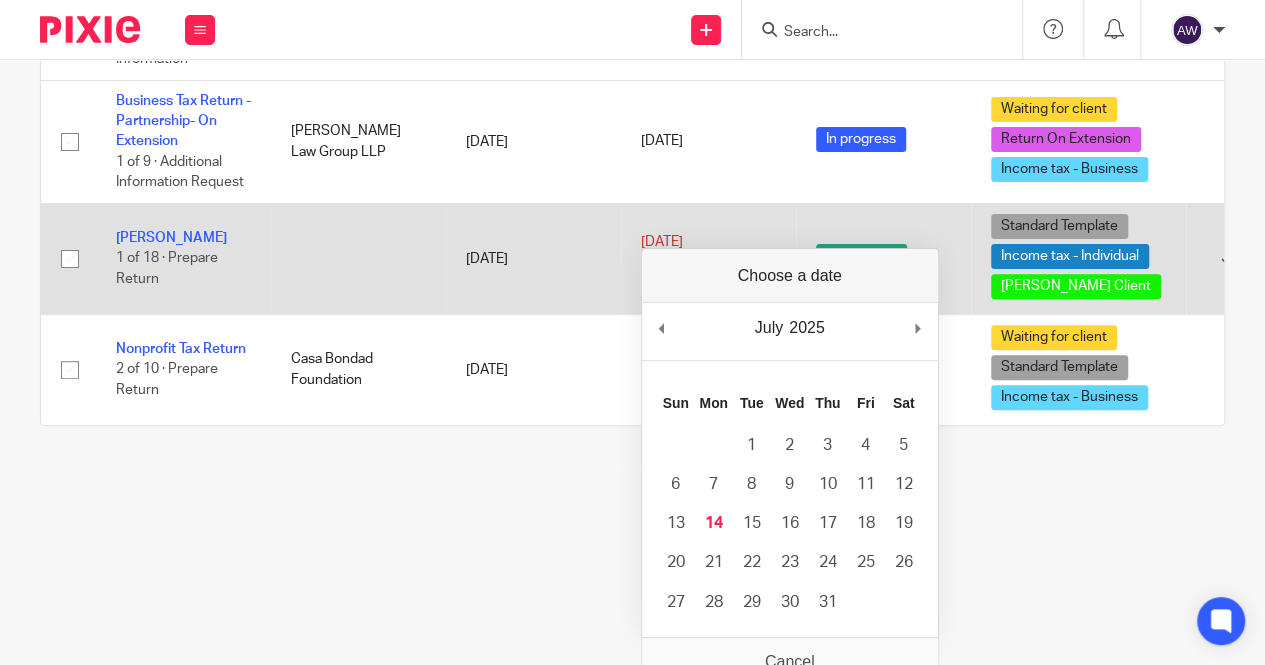 click on "Alexander Meshoulam
1
of
18 ·
Prepare Return" at bounding box center (183, 258) 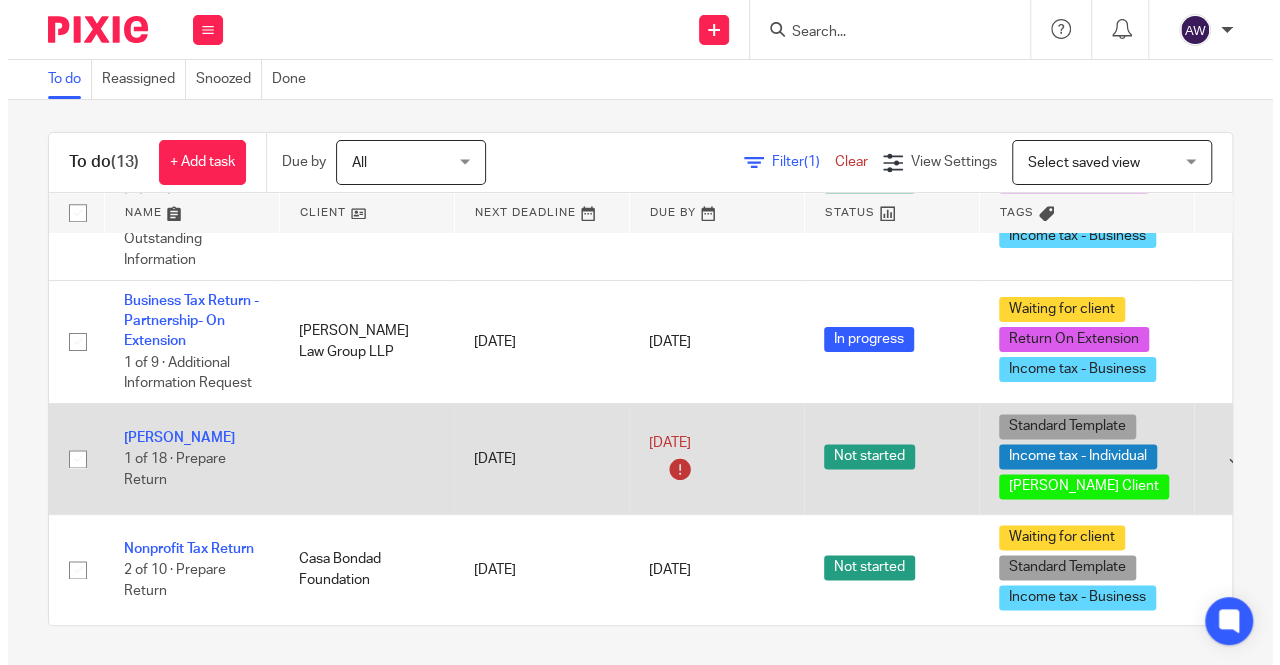 scroll, scrollTop: 0, scrollLeft: 0, axis: both 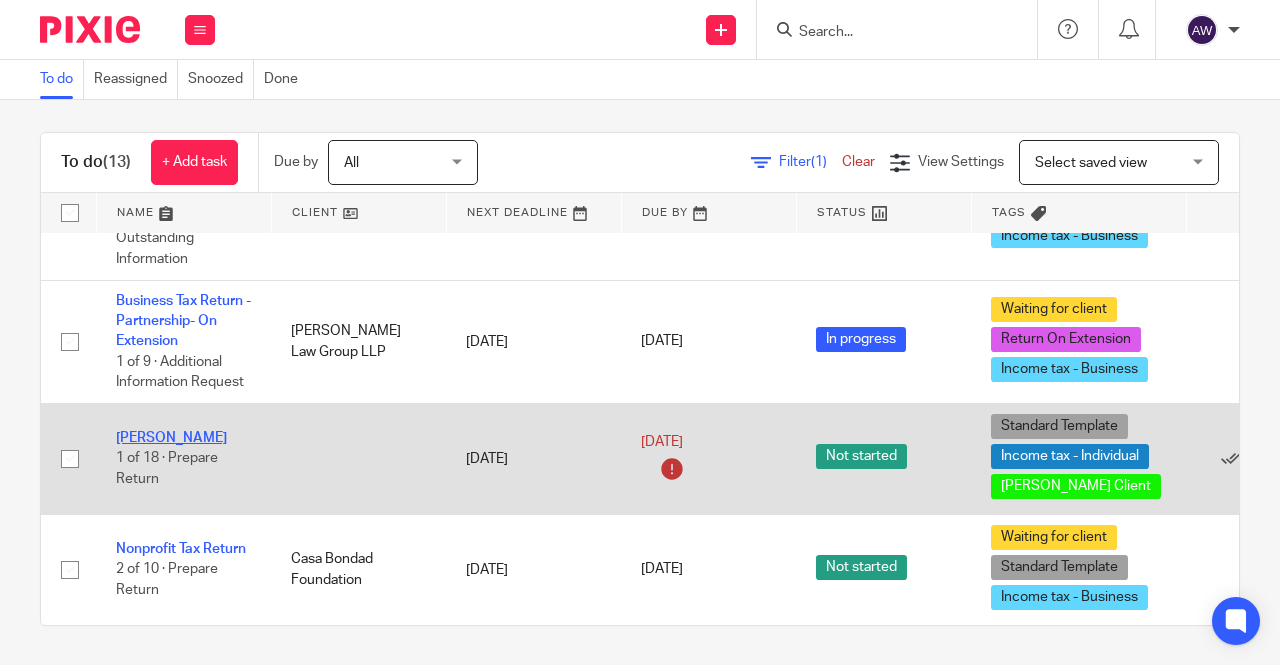 click on "[PERSON_NAME]" at bounding box center [171, 438] 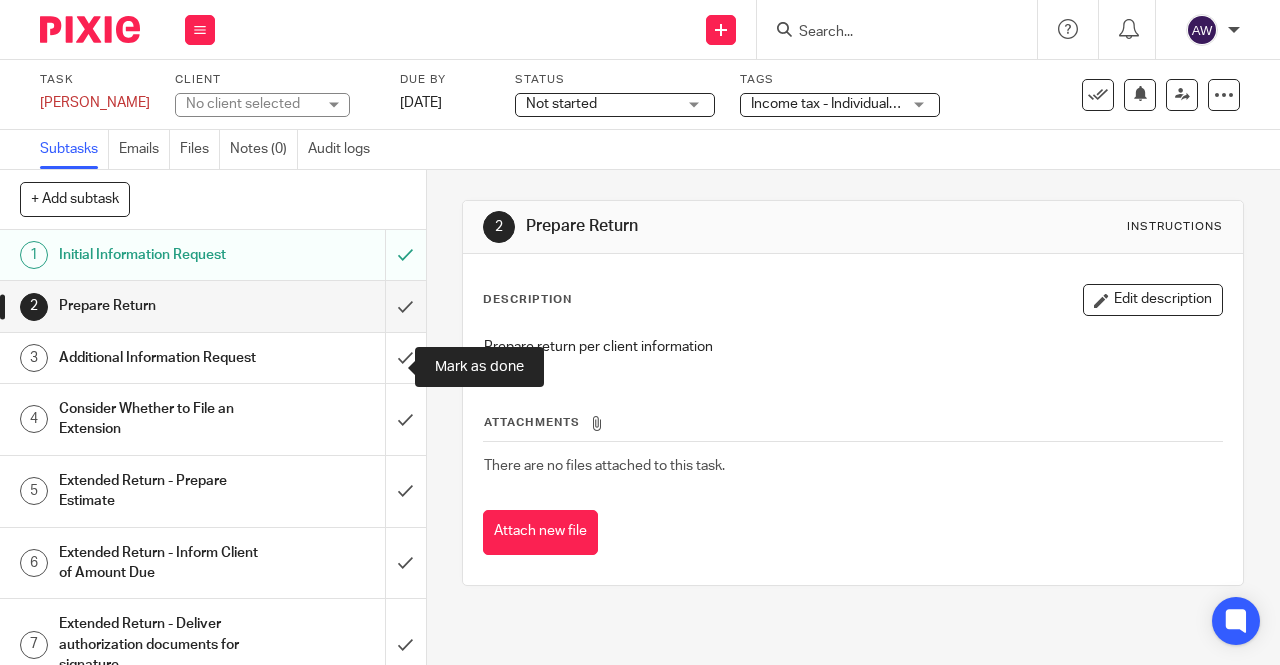 scroll, scrollTop: 0, scrollLeft: 0, axis: both 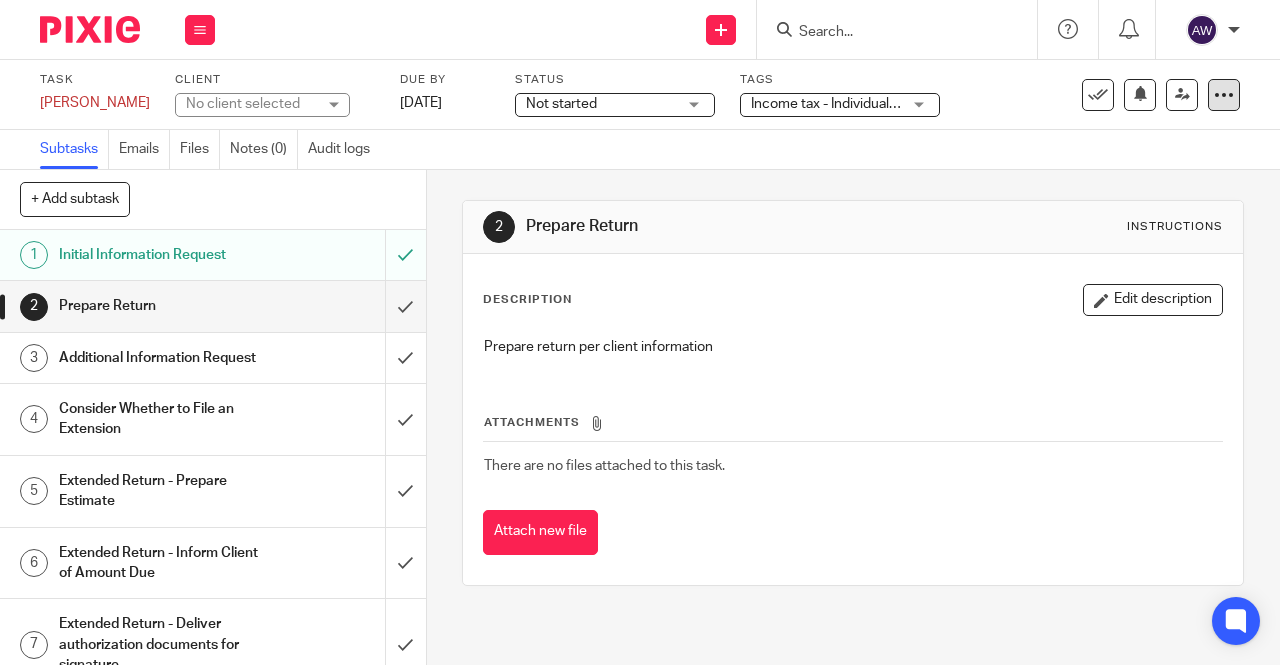 click at bounding box center [1224, 95] 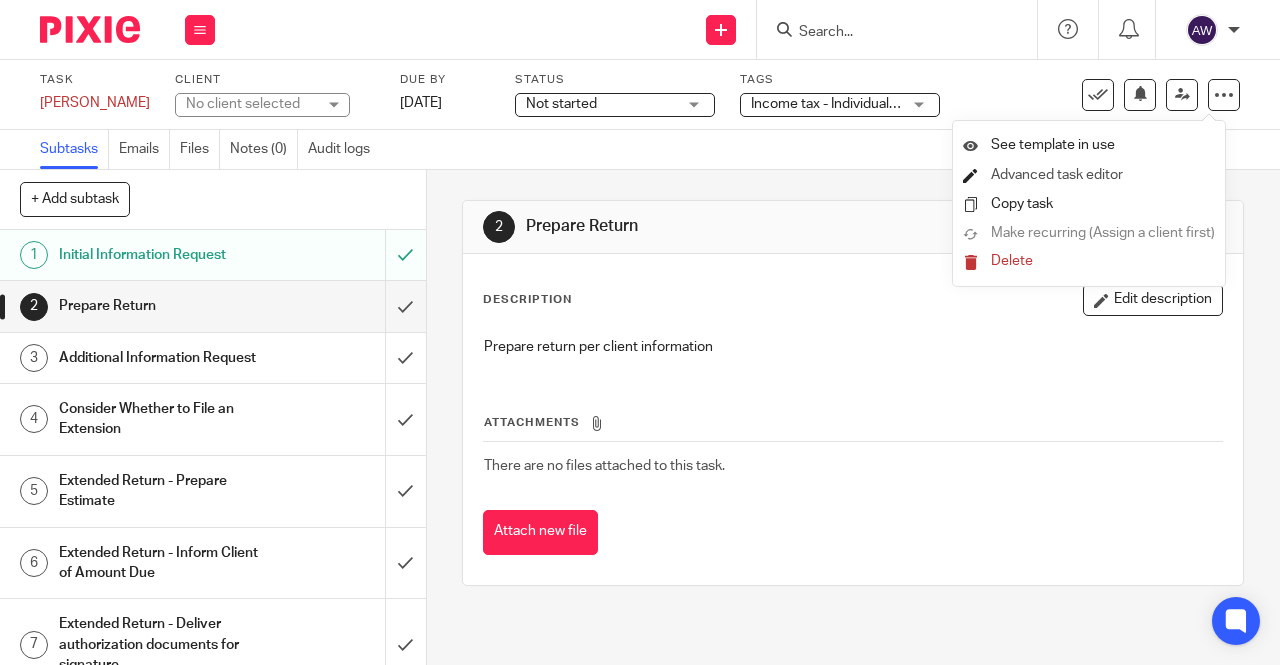 click on "Advanced task editor" at bounding box center [1057, 175] 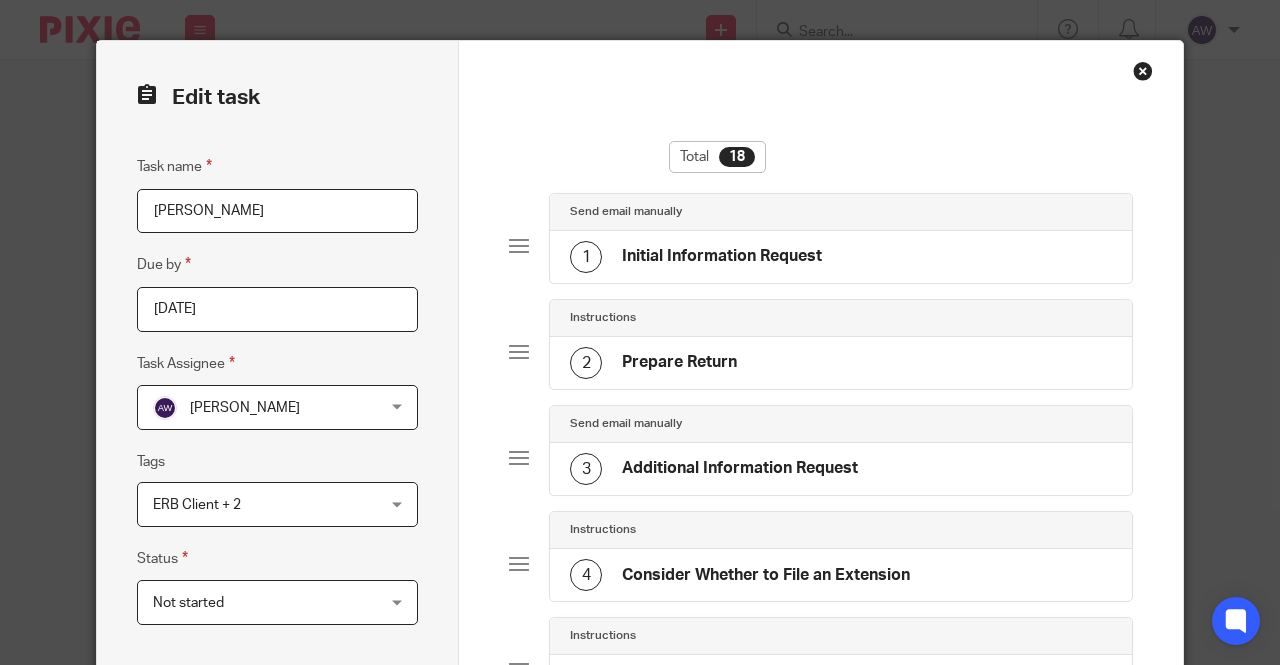 scroll, scrollTop: 0, scrollLeft: 0, axis: both 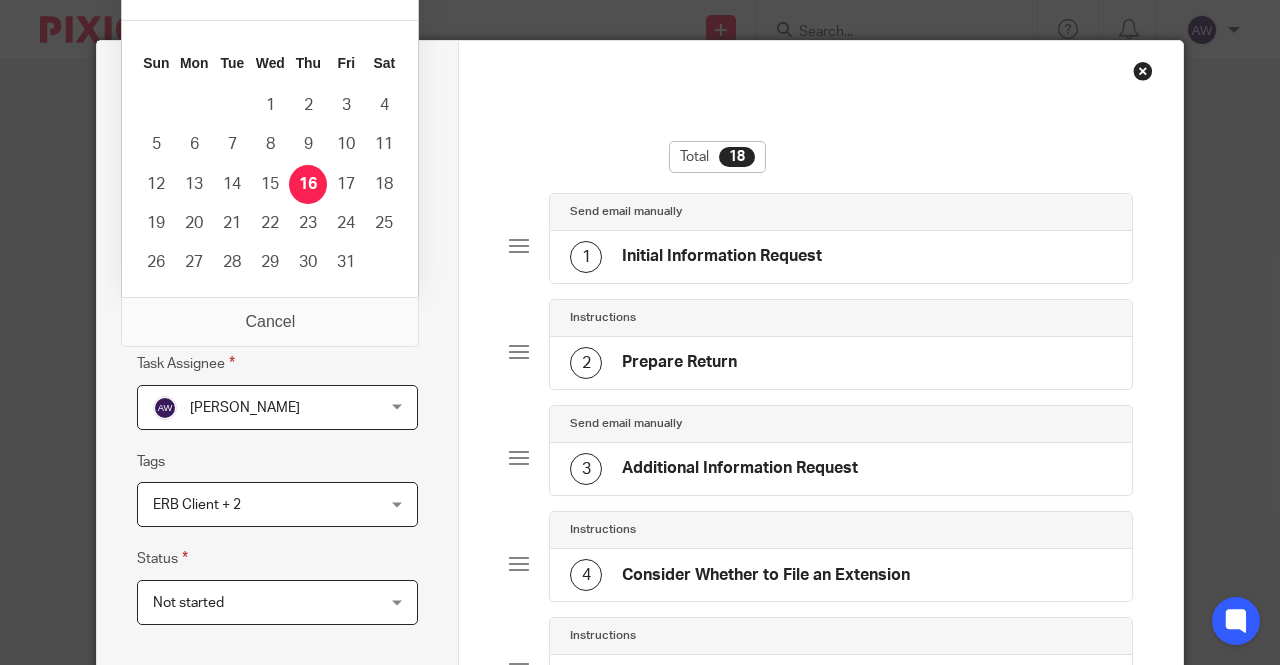 click on "[DATE]" at bounding box center [277, 309] 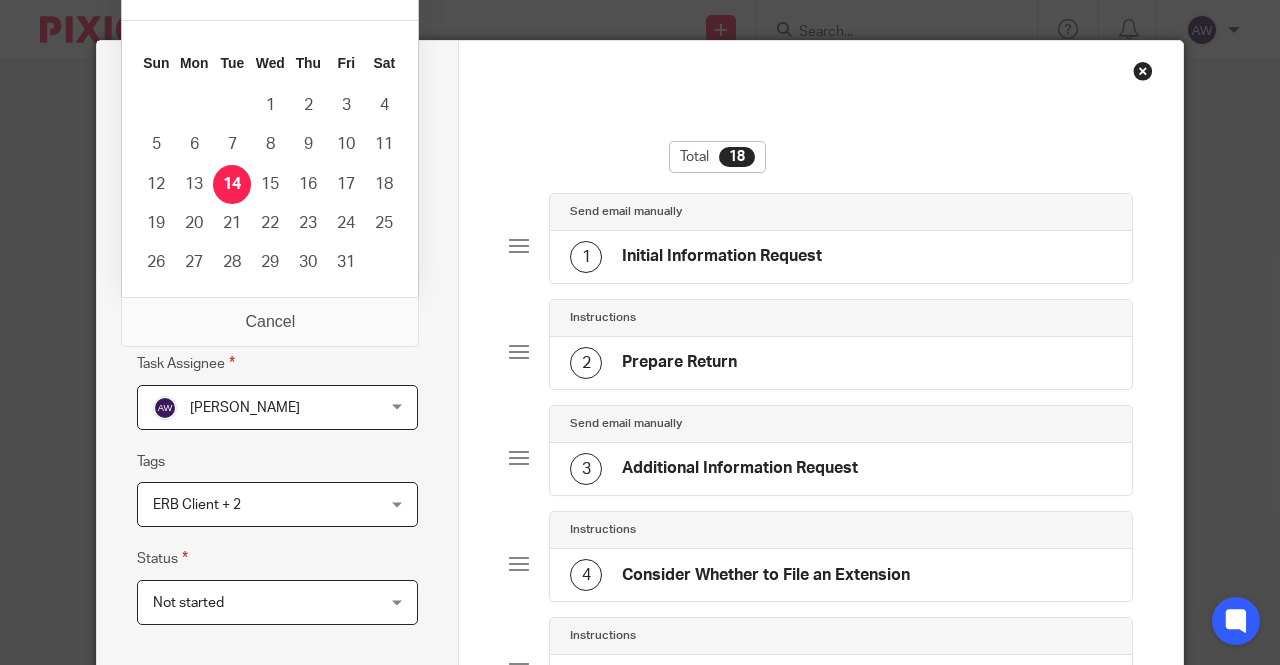 click on "2025-10-14" at bounding box center (277, 309) 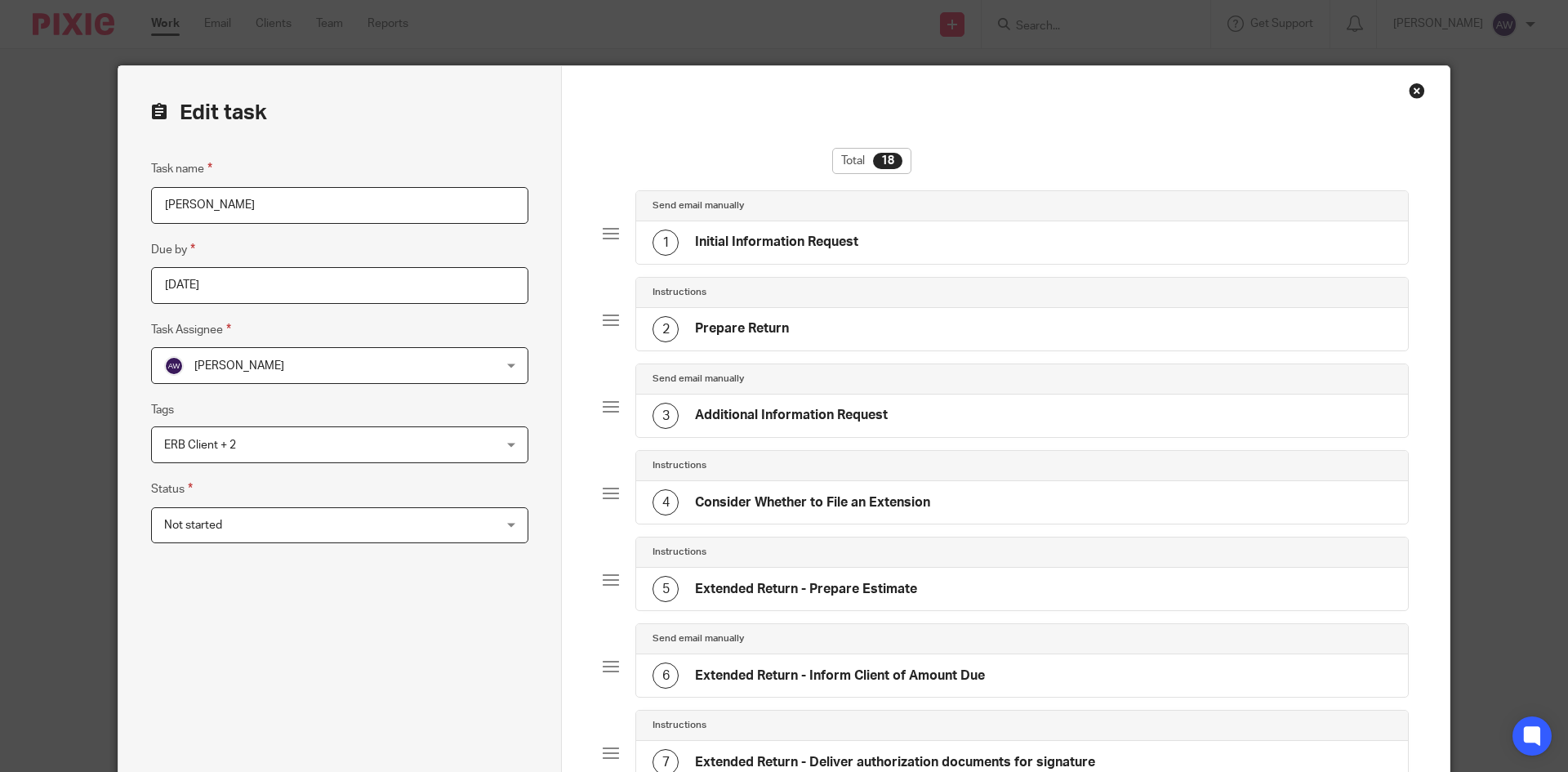 click on "2025-10-14" at bounding box center [340, 285] 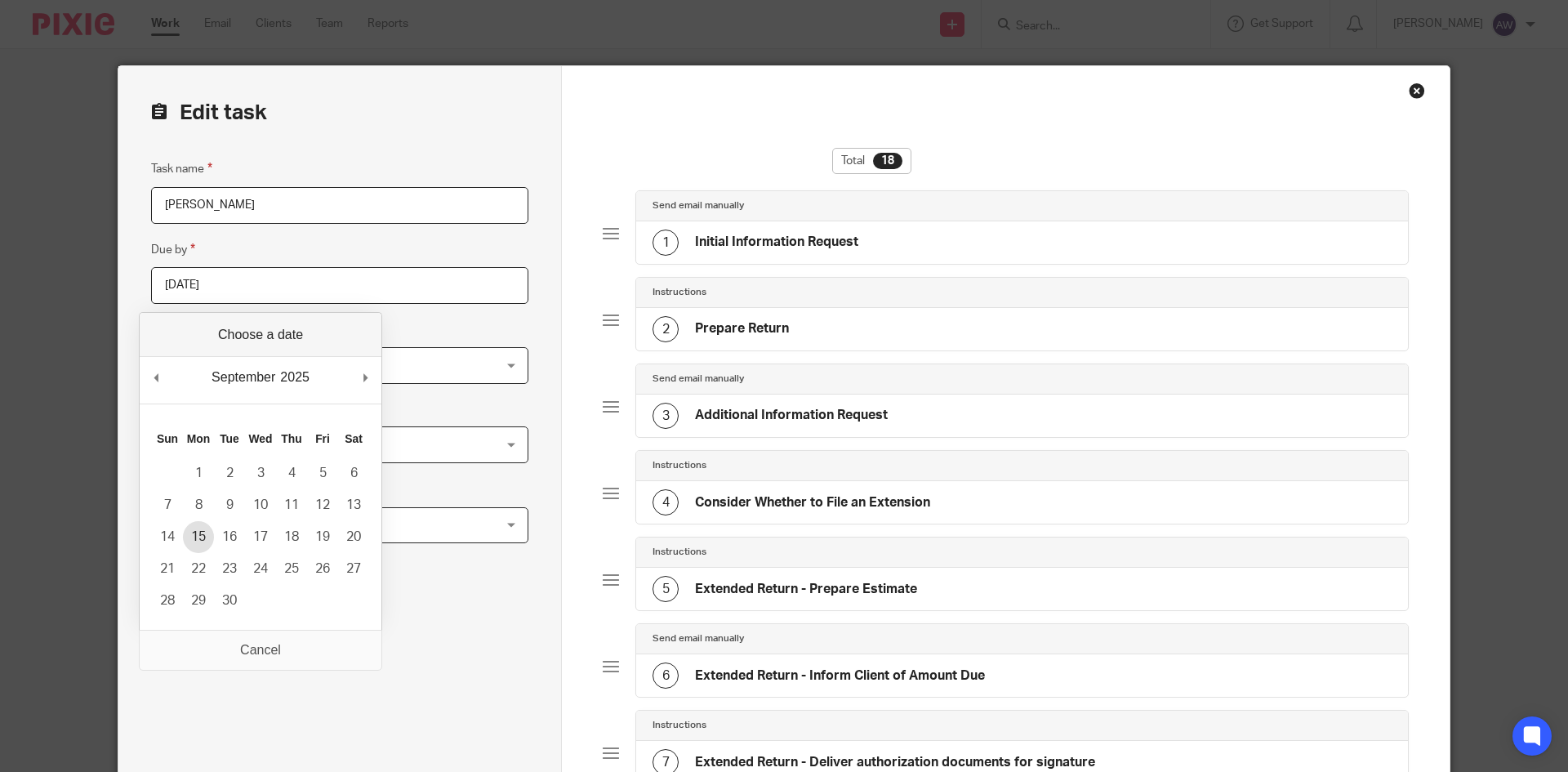 type on "2025-09-15" 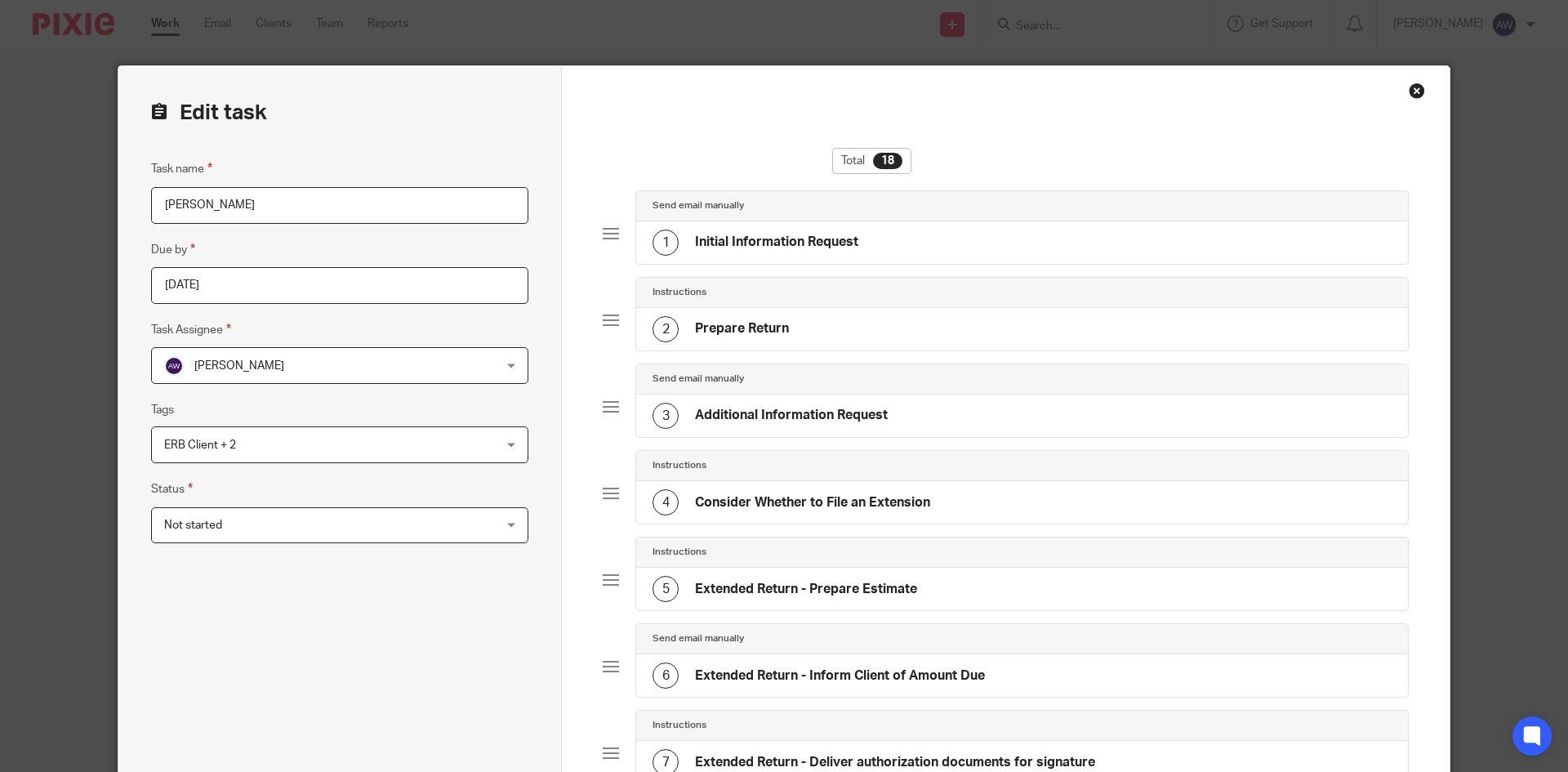 click on "Task name   Alexander Meshoulam   Due by     2025-09-15   Task Assignee
Alexis Witkowski
Alexis Witkowski
Adriel Kornschuh
Agustin Torrillo
Agustin Rios Araya
Alejandra Zapata
Alex Zdrowak
Alexis Witkowski
Andrea Valverde
Andrea Tan
Angela Nowicki
Ben Sadd
Bill McGowan
Brianna Wesolowski
Brittany Roulley
Chris Nowicki
Dan Spada
Daniel Bender
Debbie Zdrowak
Federica Parmigiani
Flor Castro Peña
Franco Martinez
Inaki Aizpeolea
Jennifer Anticola" at bounding box center [340, 1016] 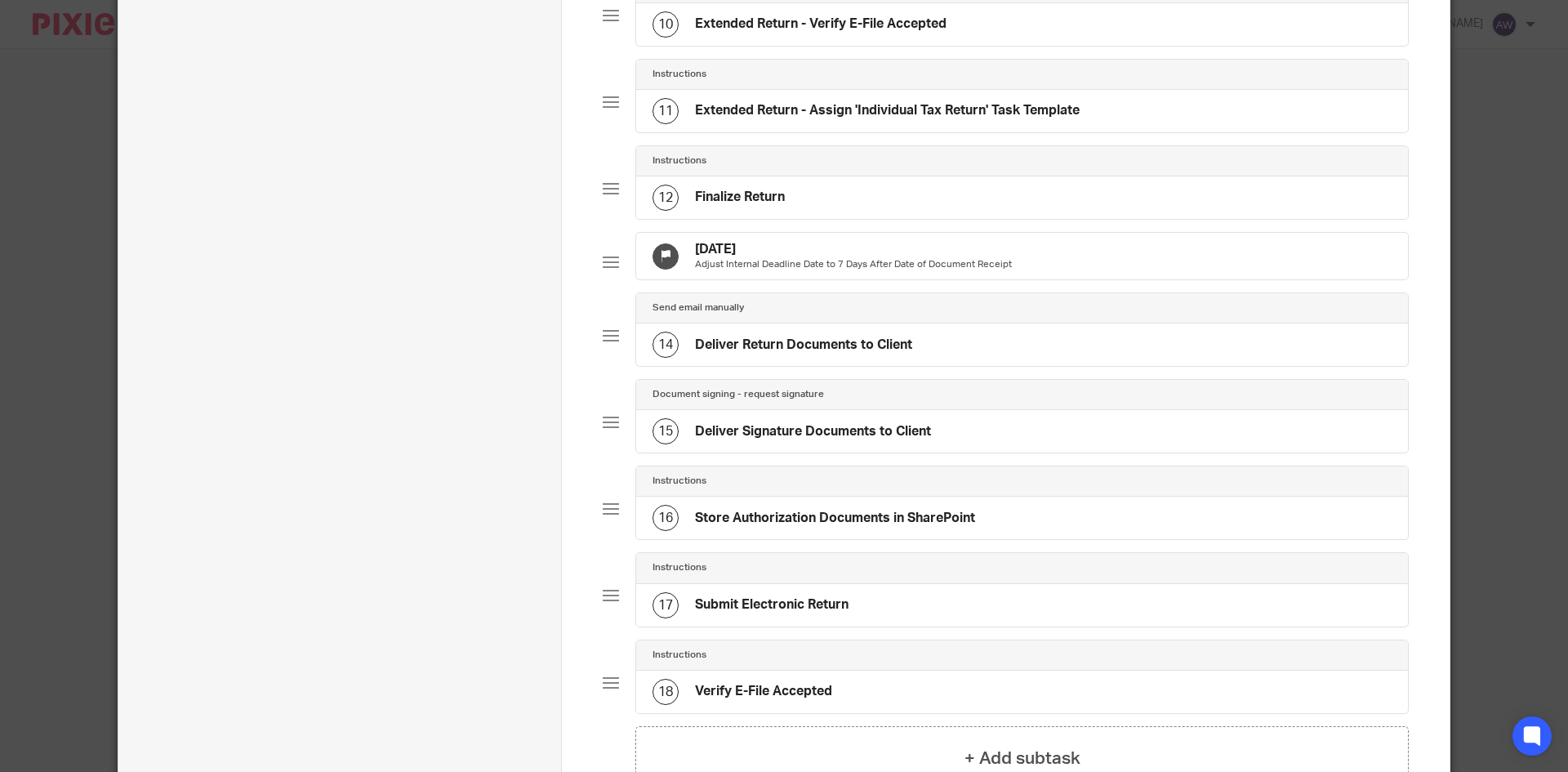 scroll, scrollTop: 1214, scrollLeft: 0, axis: vertical 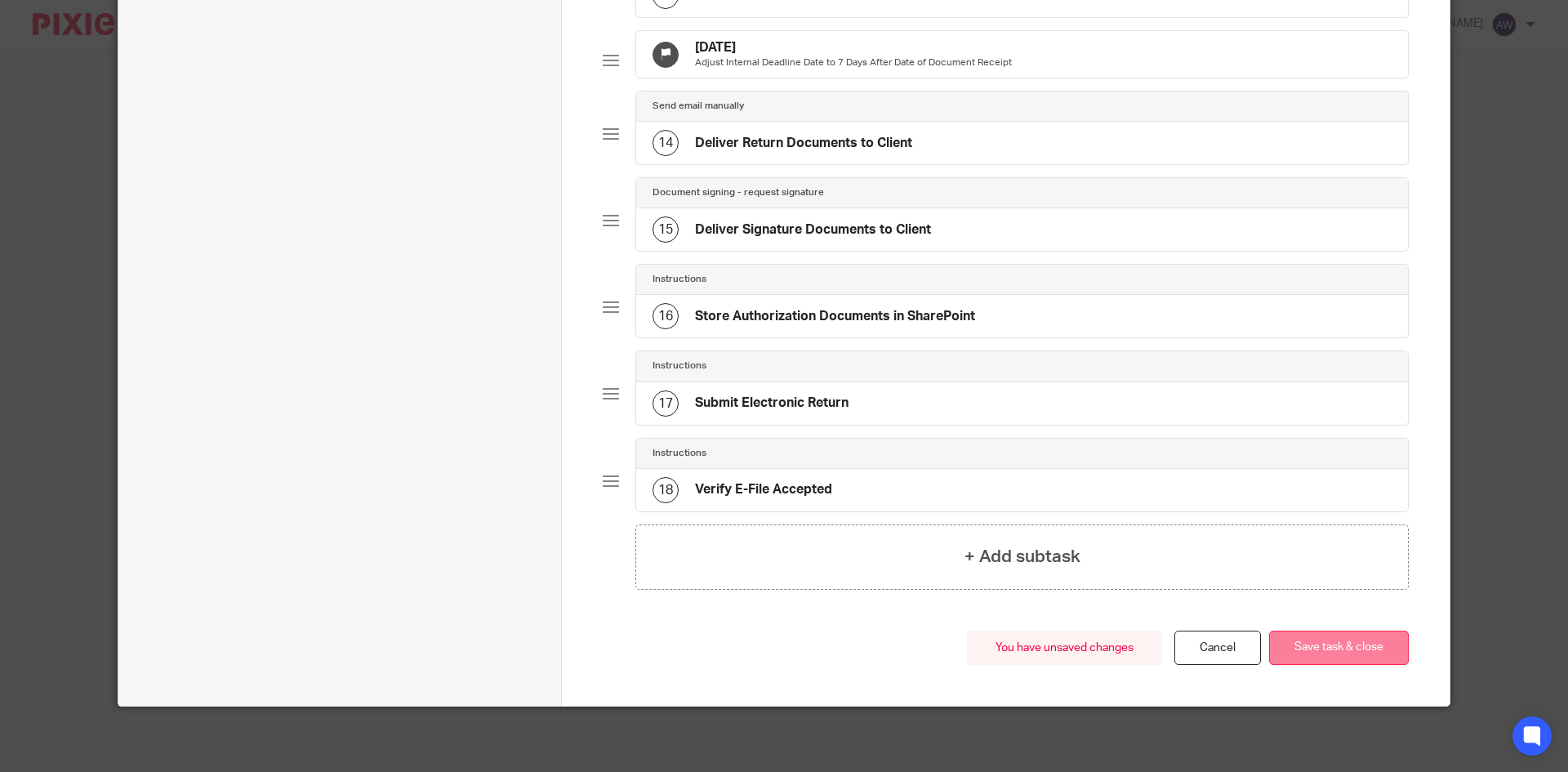 click on "Save task & close" at bounding box center (1339, 648) 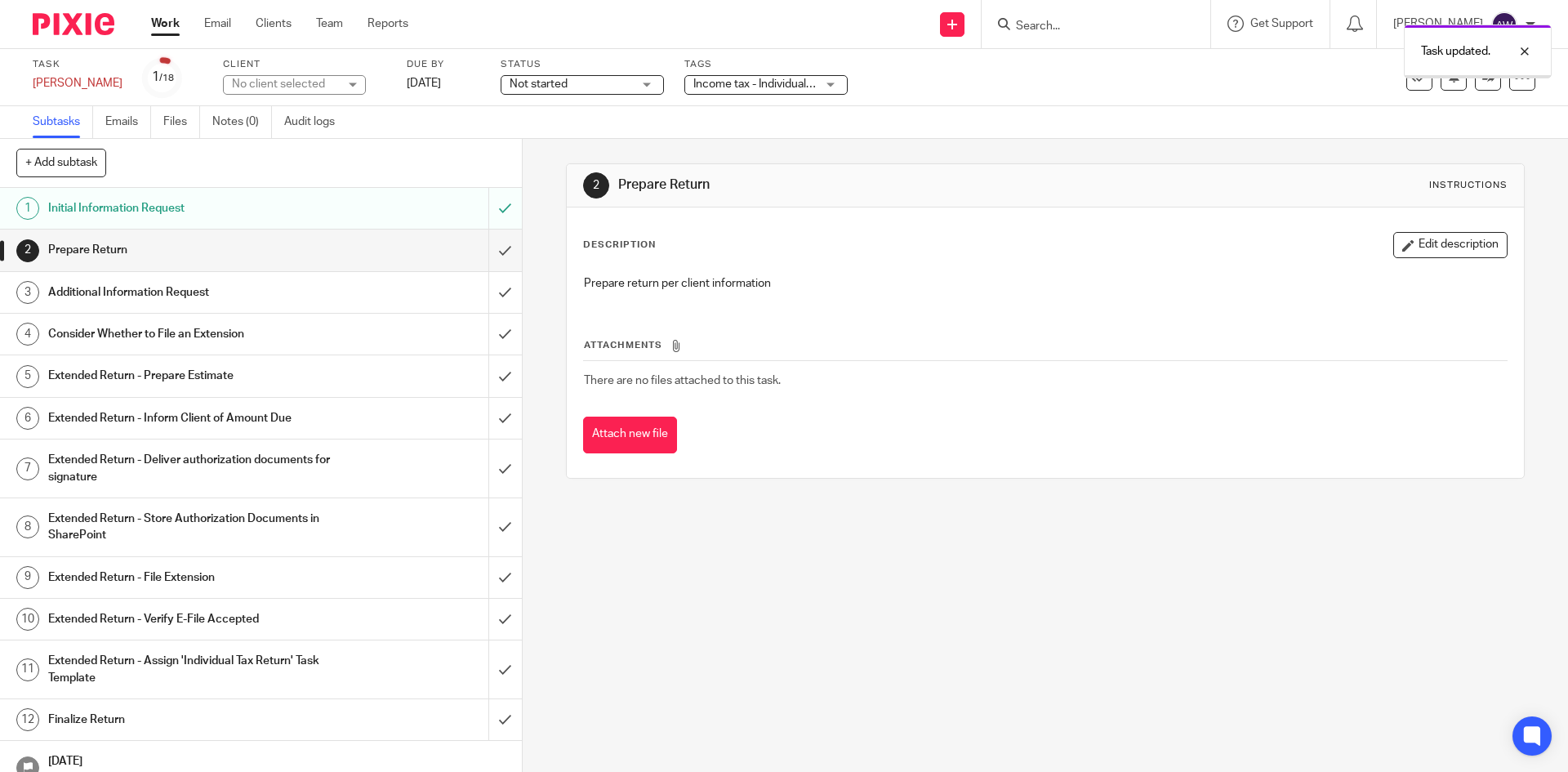 scroll, scrollTop: 0, scrollLeft: 0, axis: both 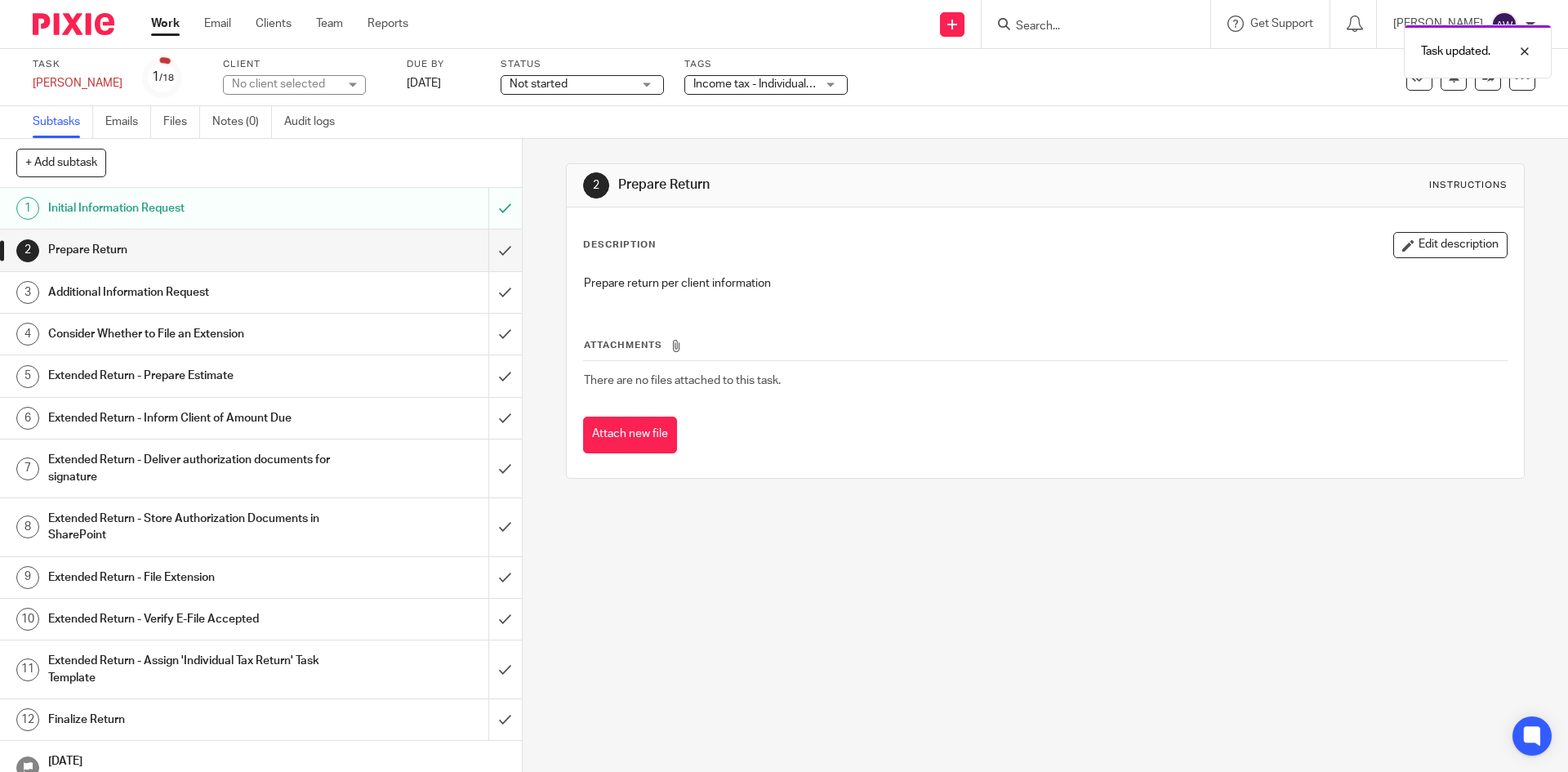 click on "Work" at bounding box center (165, 24) 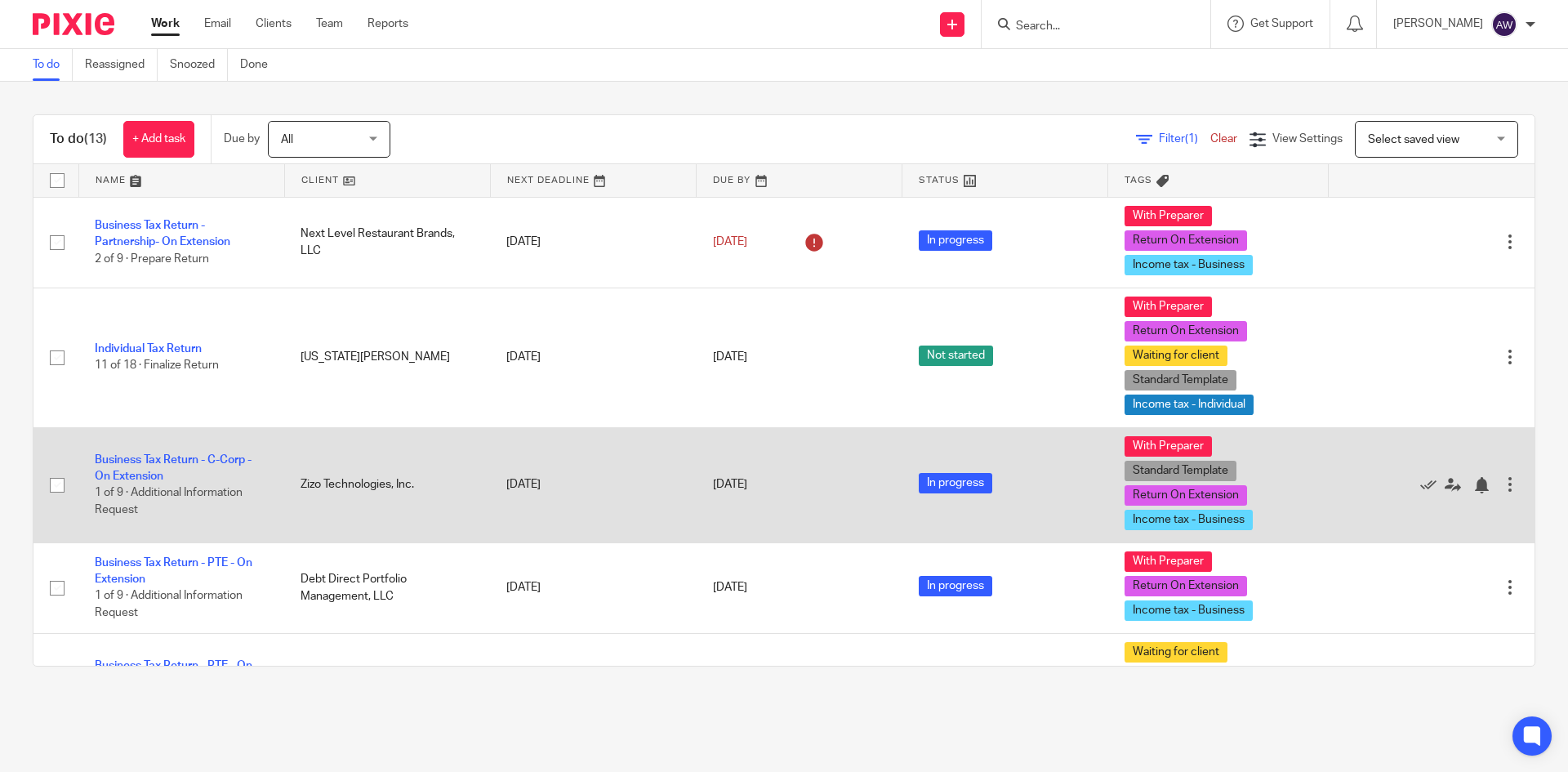 scroll, scrollTop: 0, scrollLeft: 0, axis: both 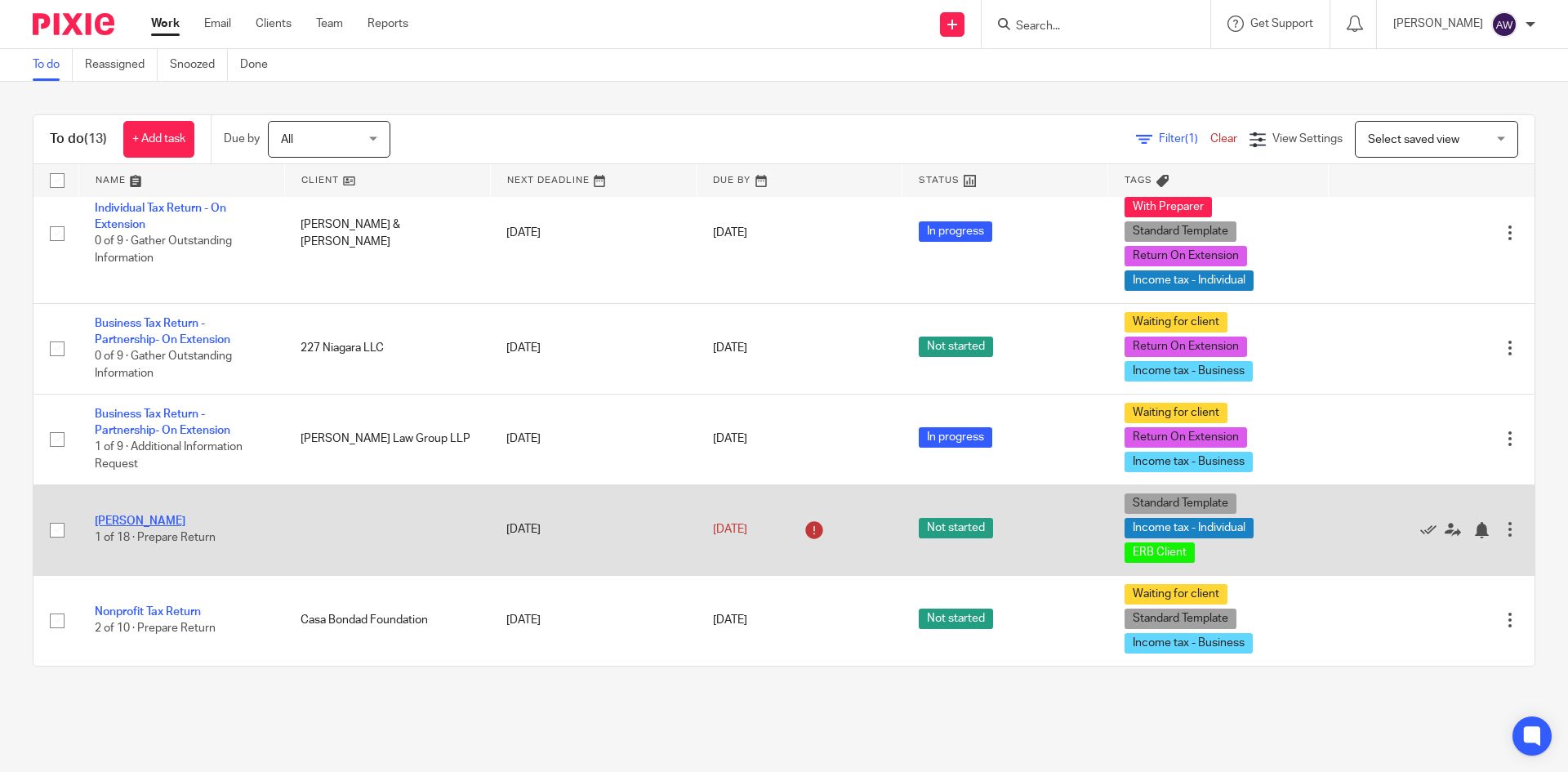 click on "[PERSON_NAME]" at bounding box center [140, 521] 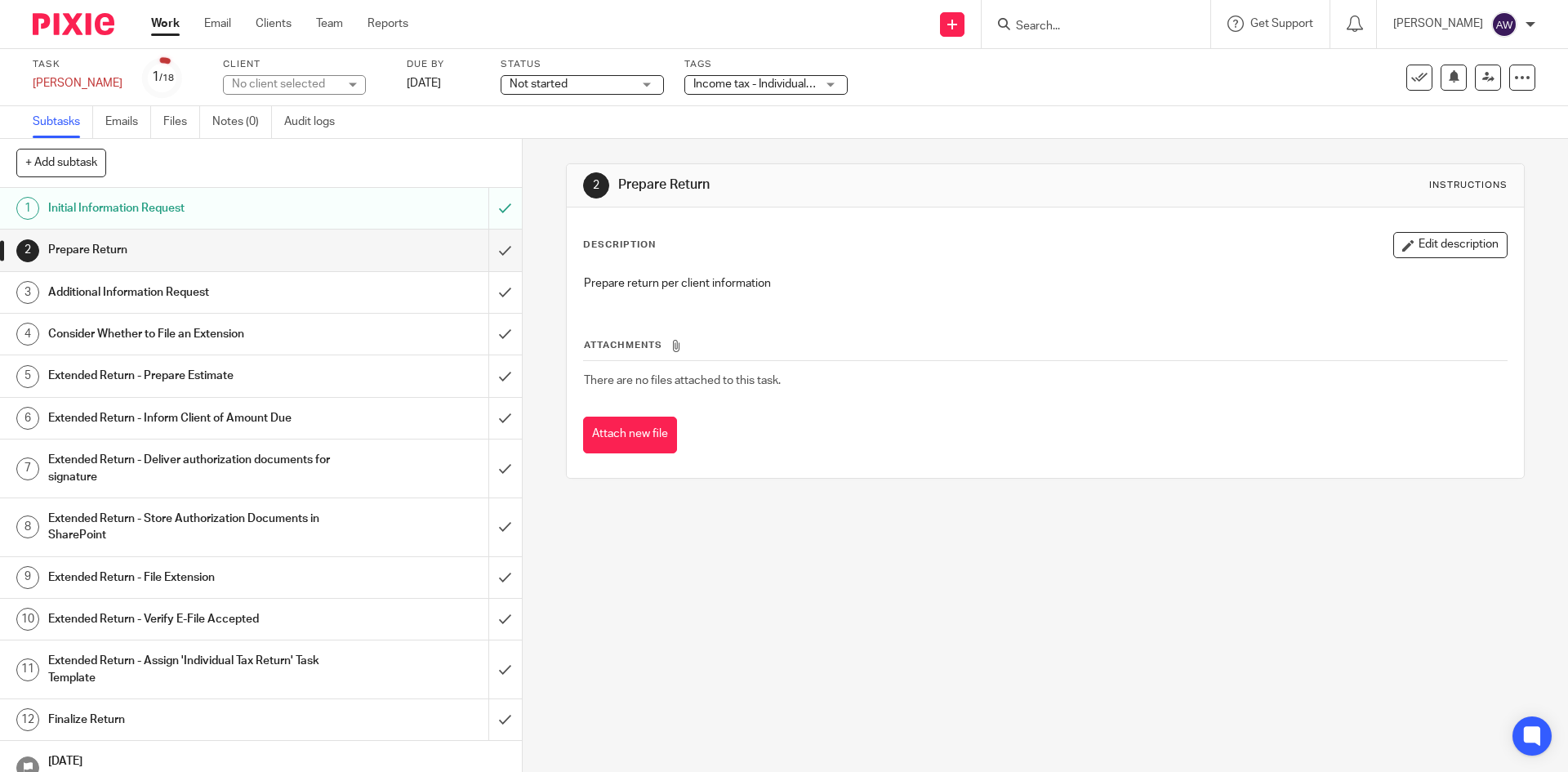 scroll, scrollTop: 0, scrollLeft: 0, axis: both 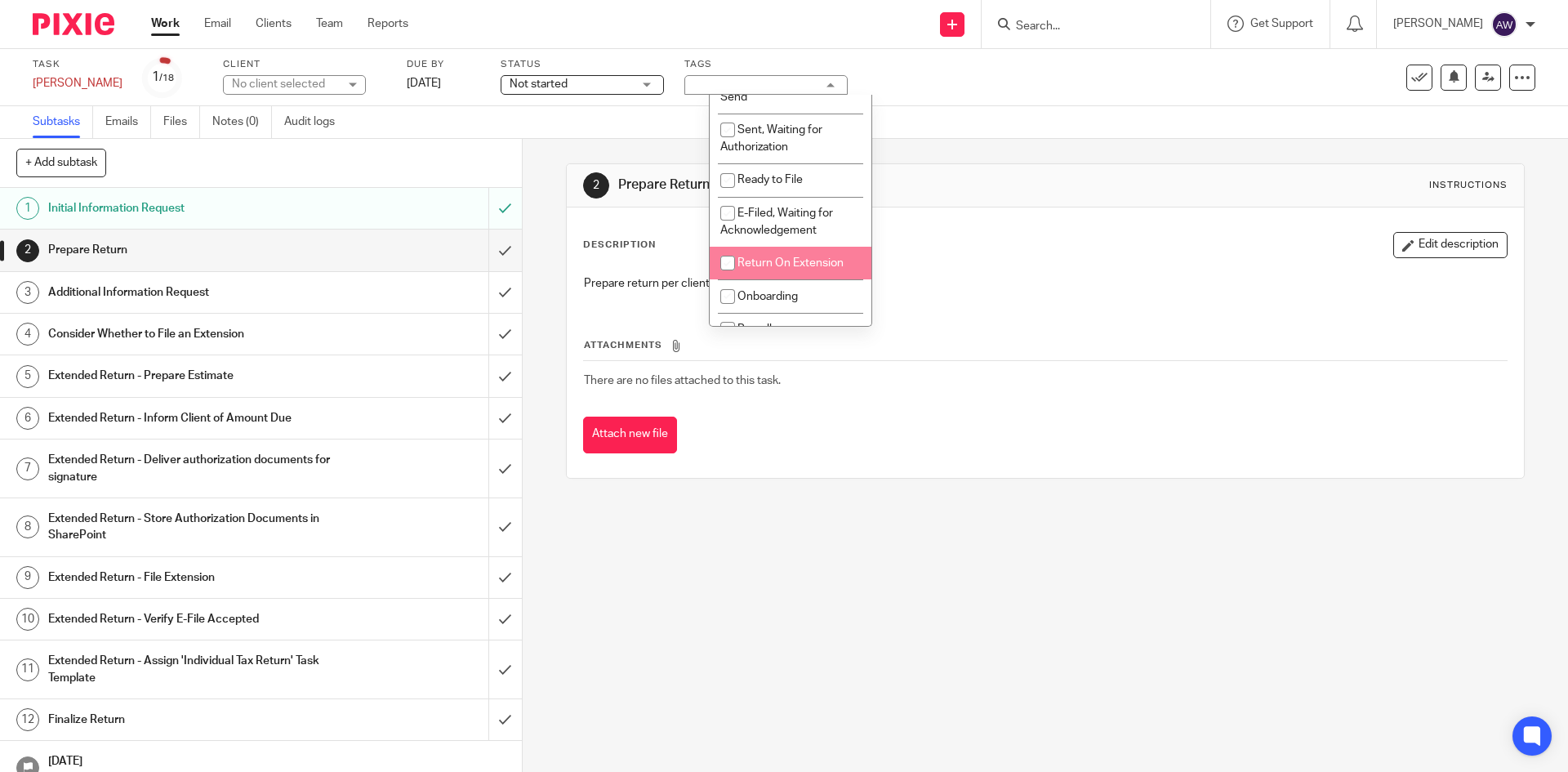 click on "Return On Extension" at bounding box center (791, 263) 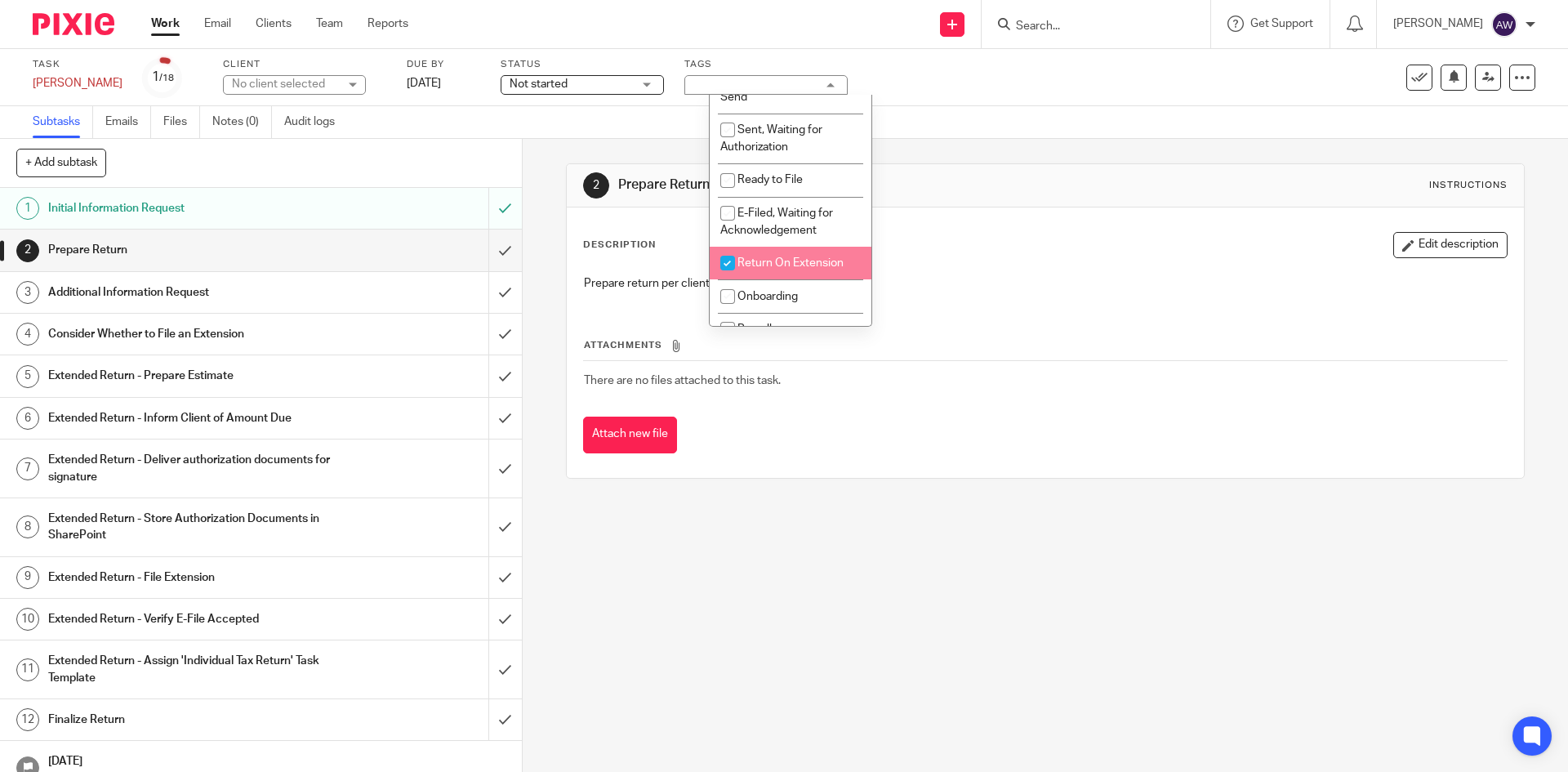 checkbox on "true" 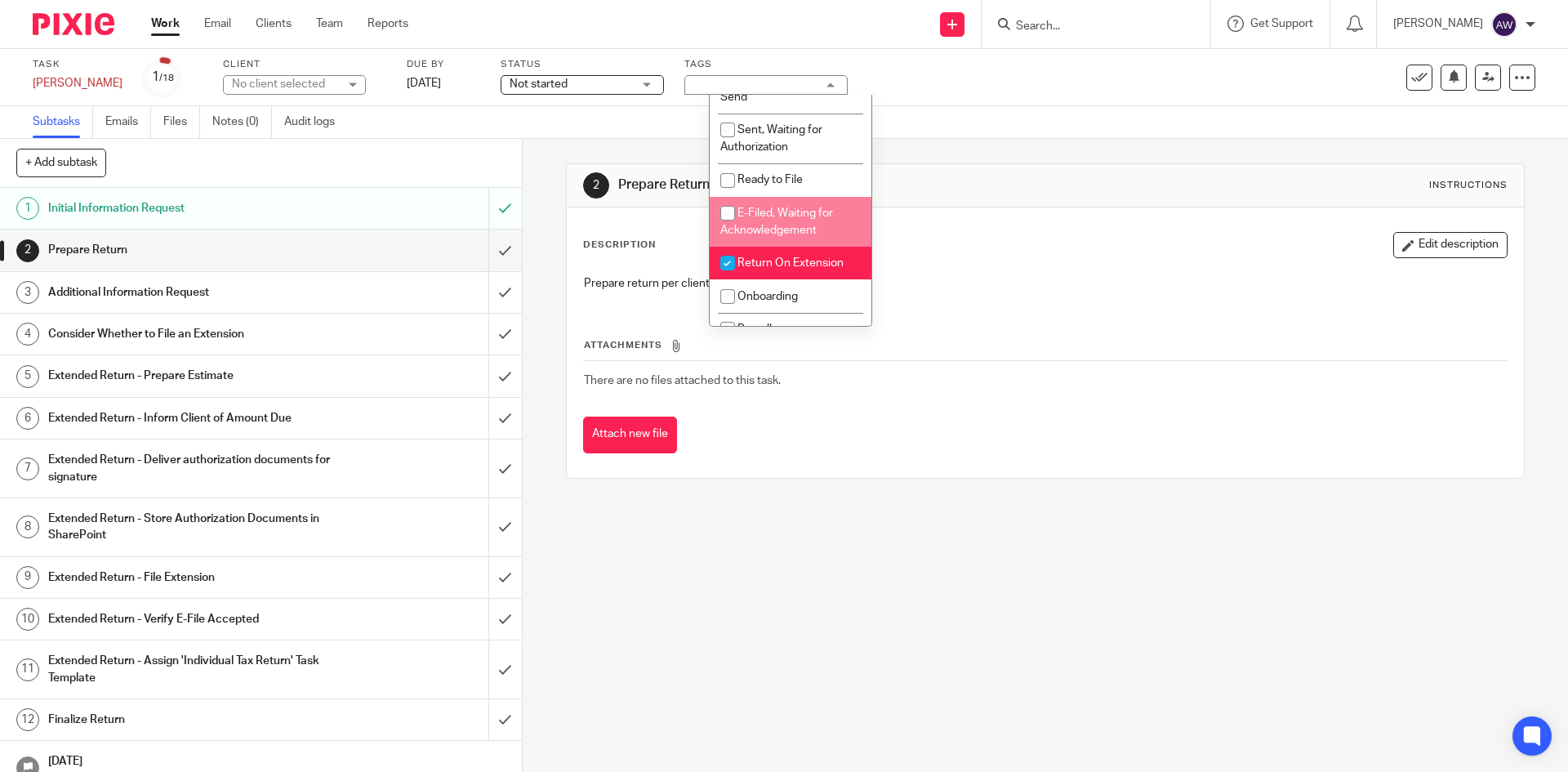 click on "2
Prepare Return
Instructions
Description
Edit description
Prepare return per client information           Attachments     There are no files attached to this task.   Attach new file" at bounding box center (1045, 321) 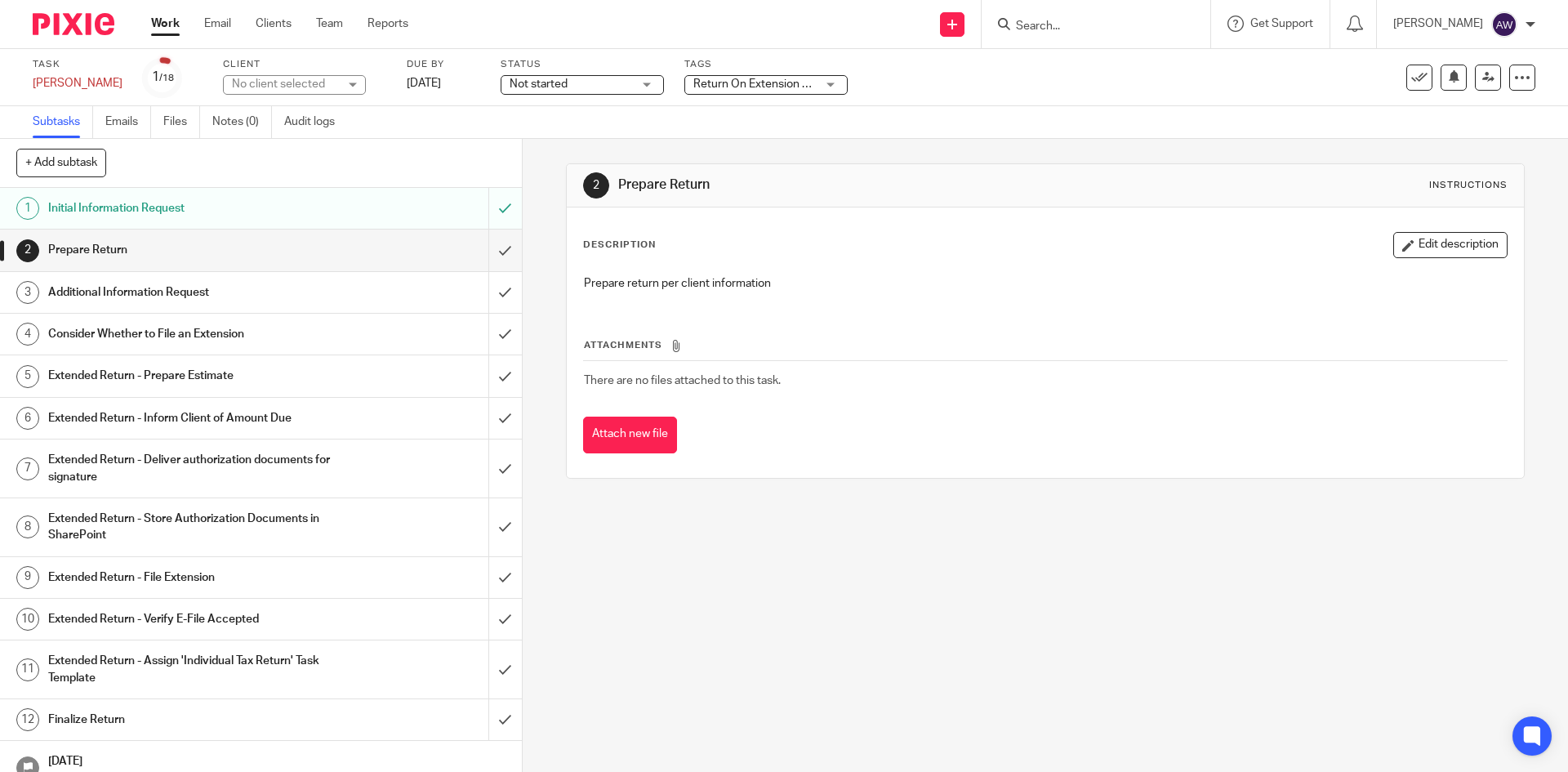 click on "No client selected" at bounding box center (285, 84) 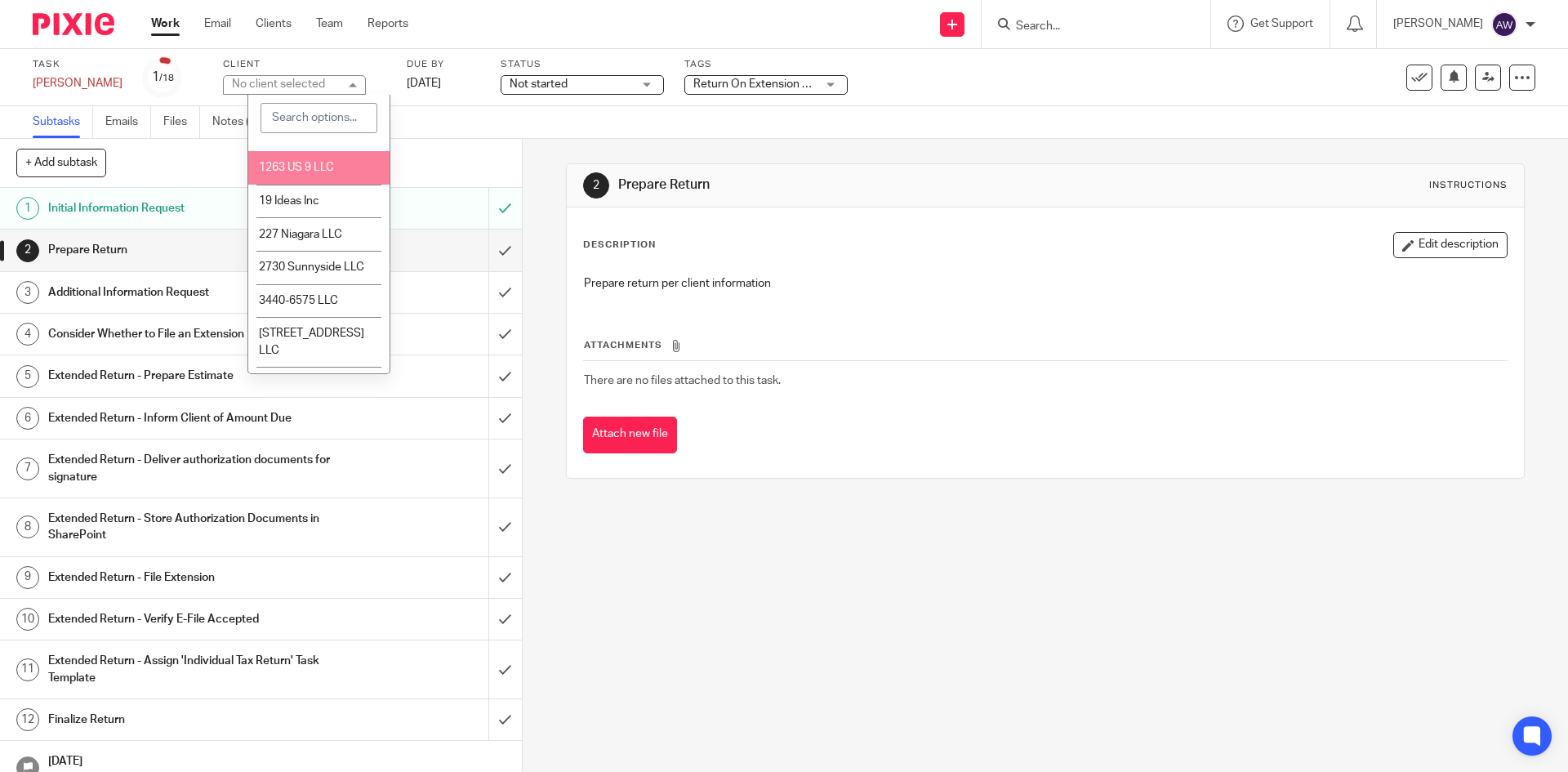 scroll, scrollTop: 0, scrollLeft: 0, axis: both 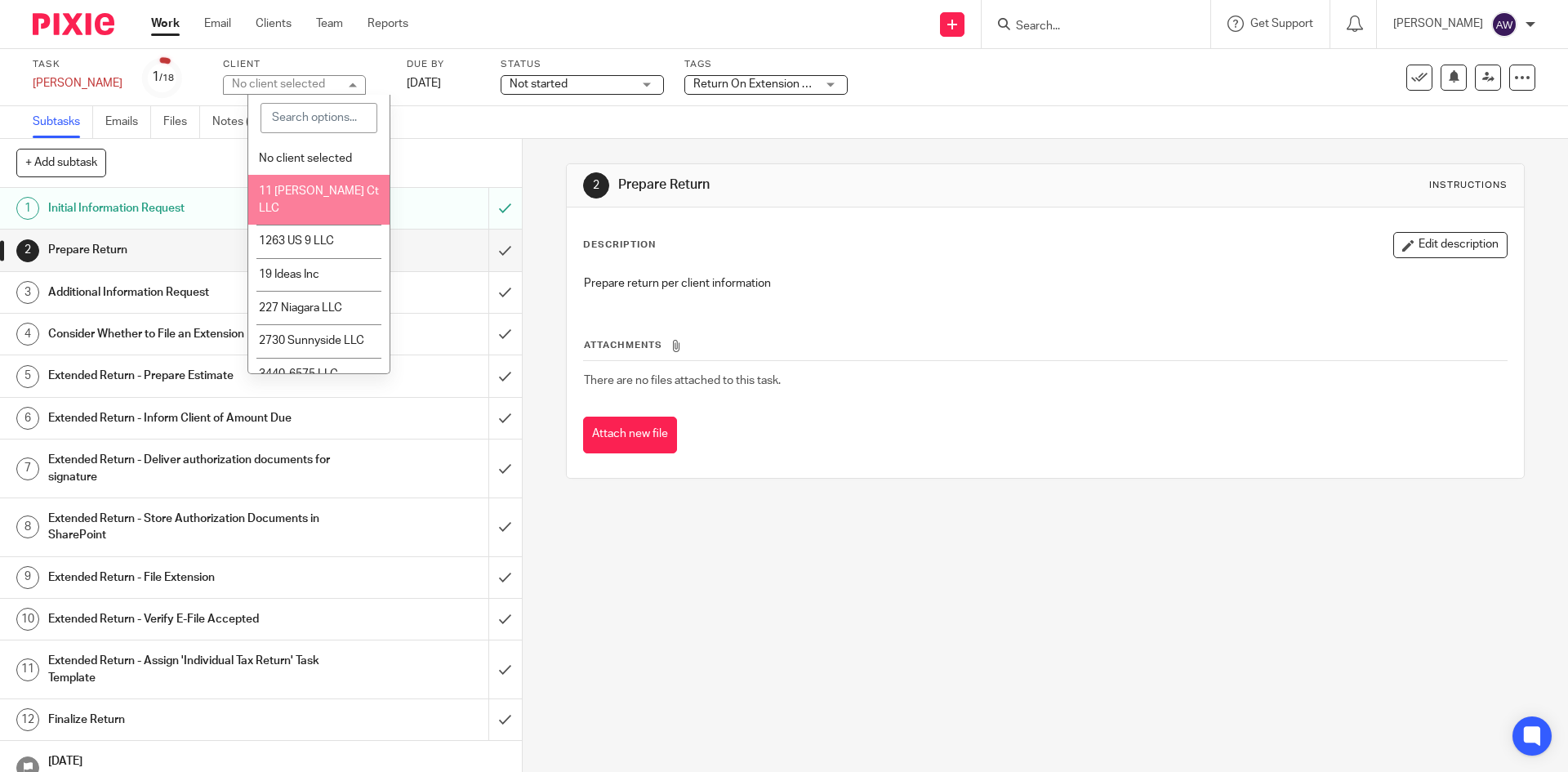 click on "2
Prepare Return
Instructions
Description
Edit description
Prepare return per client information           Attachments     There are no files attached to this task.   Attach new file" at bounding box center (1045, 321) 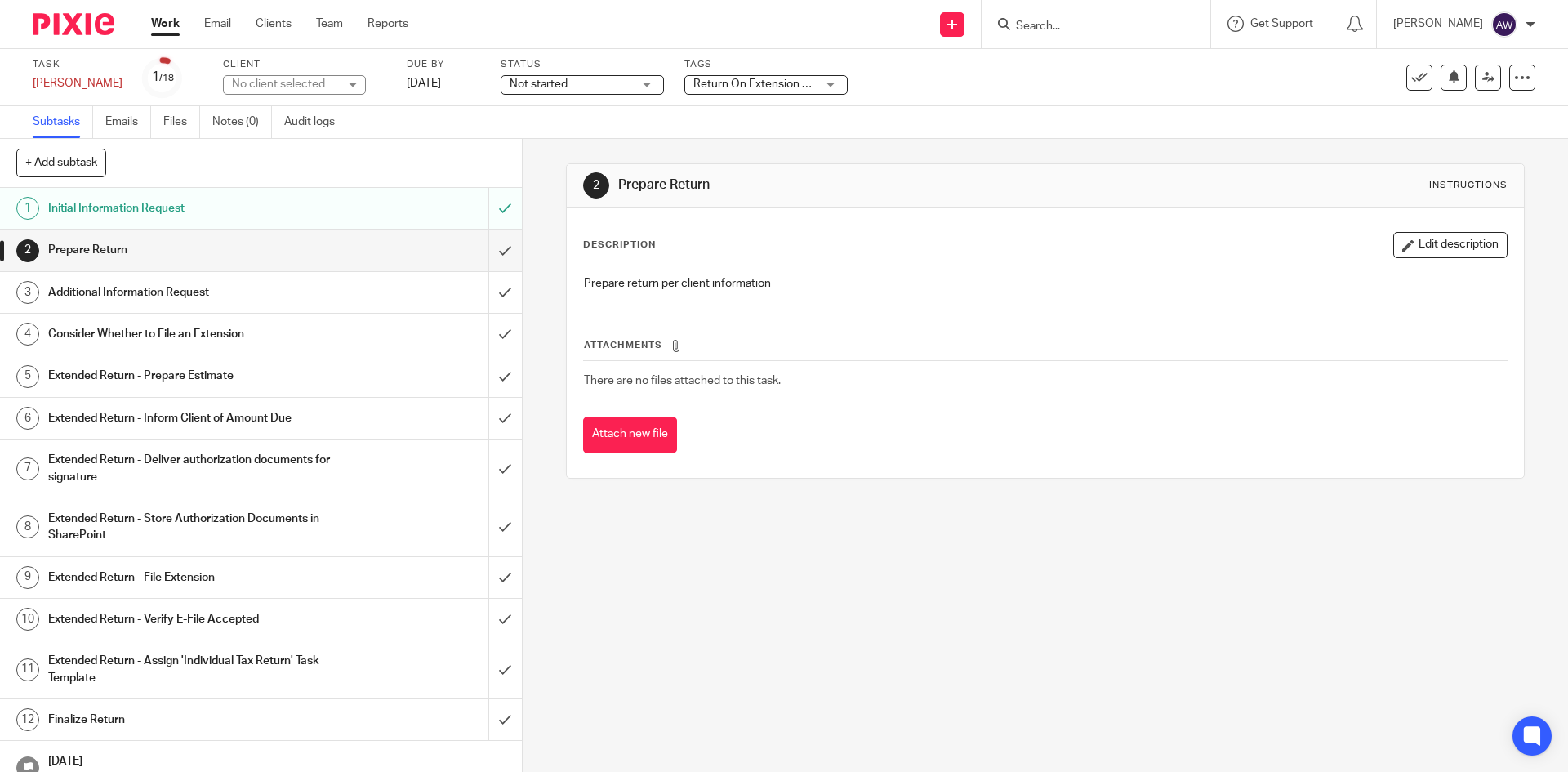 click on "Work
Email
Clients
Team
Reports
Work
Email
Clients
Team
Reports
Settings" at bounding box center (283, 24) 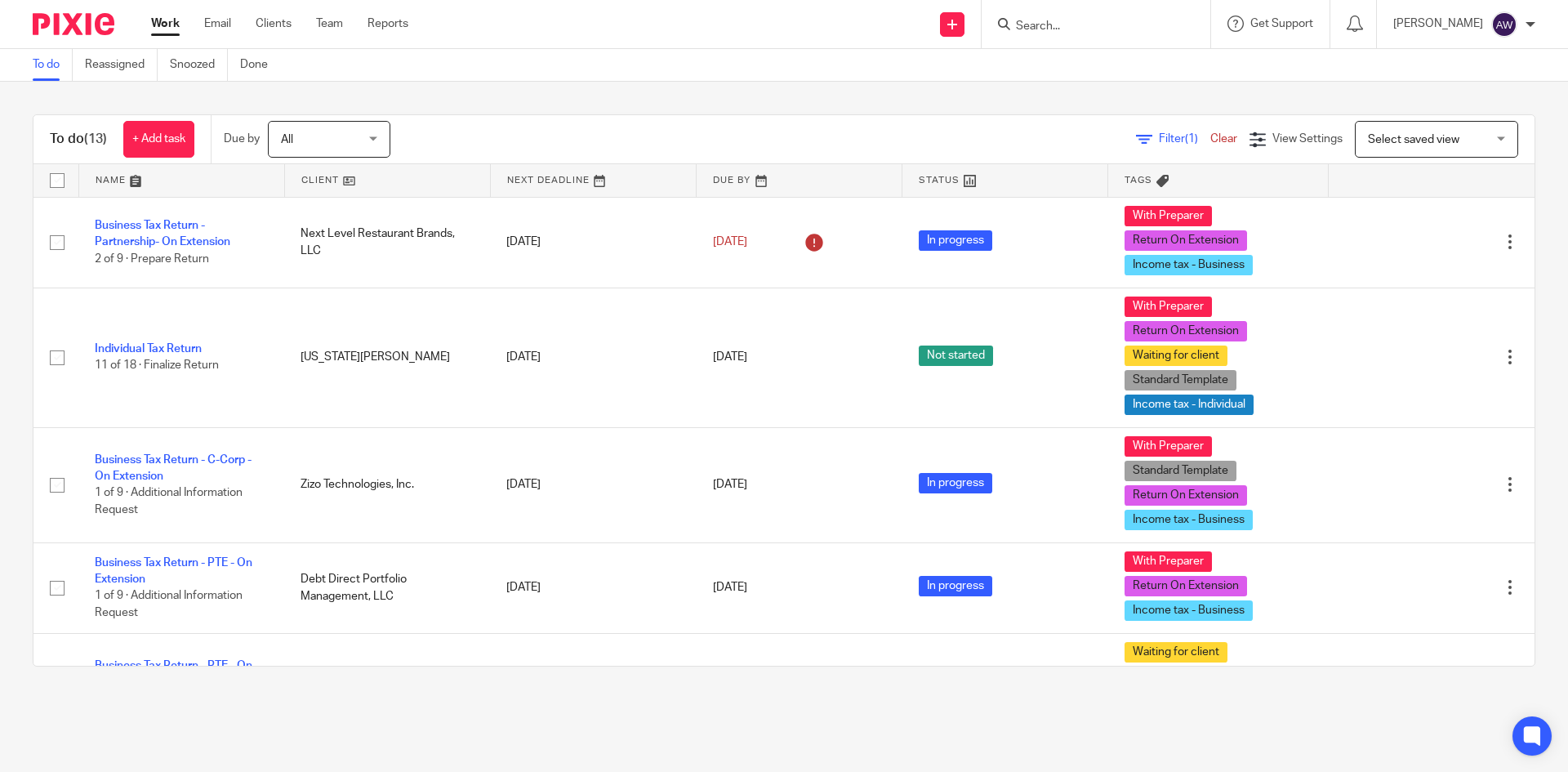 scroll, scrollTop: 0, scrollLeft: 0, axis: both 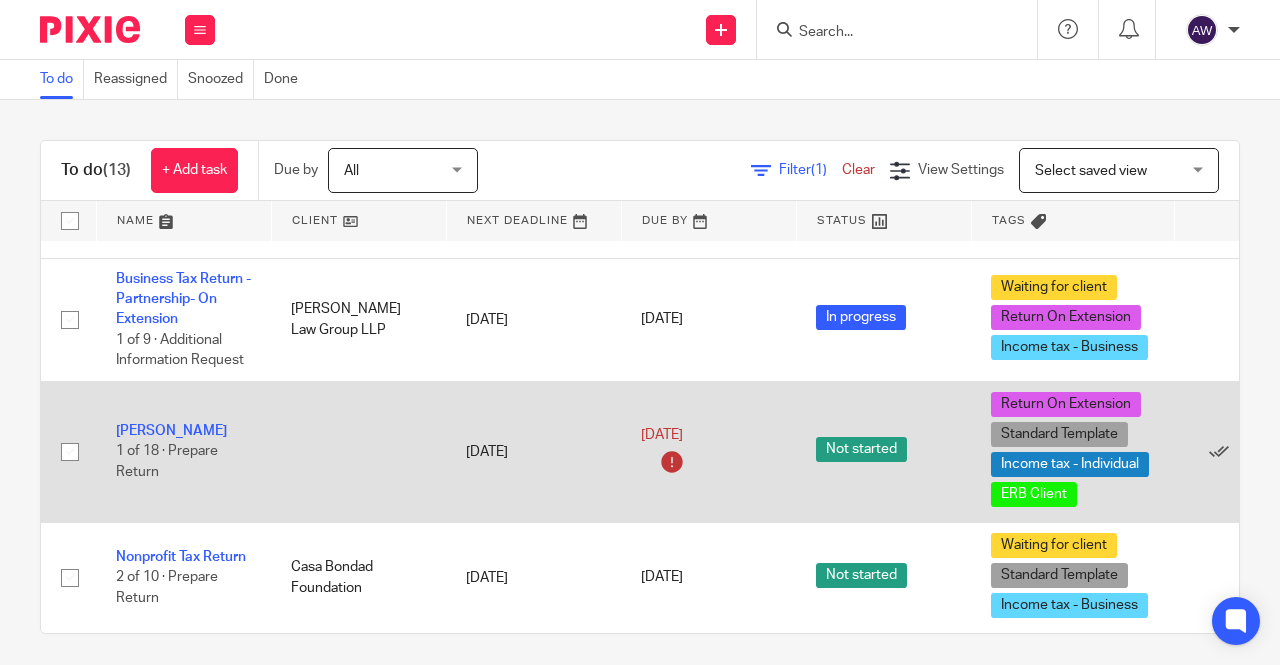 click on "[PERSON_NAME]
1
of
18 ·
Prepare Return" at bounding box center (183, 451) 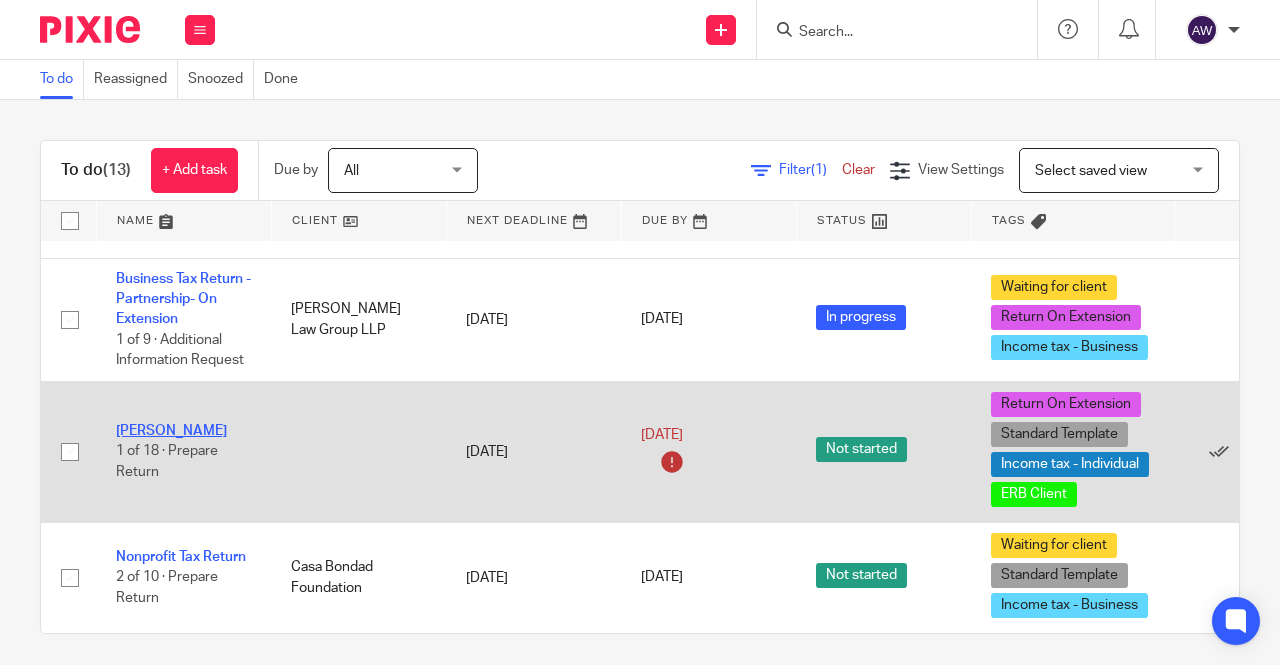 click on "[PERSON_NAME]" at bounding box center [171, 431] 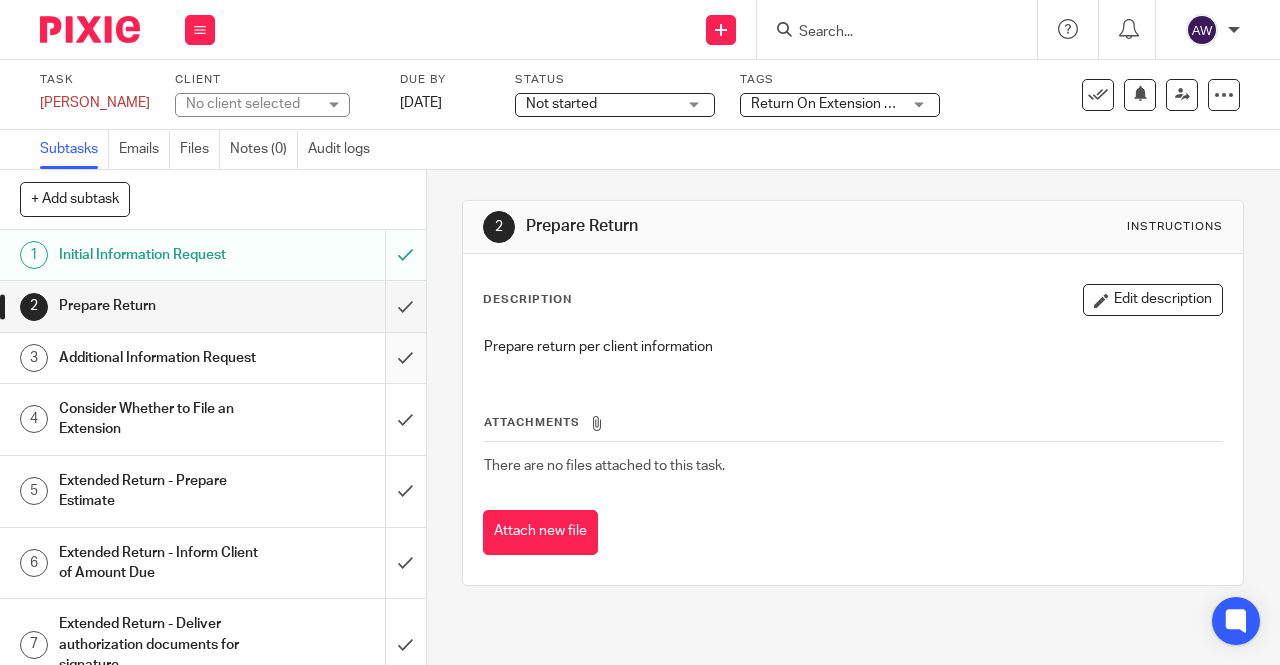 scroll, scrollTop: 0, scrollLeft: 0, axis: both 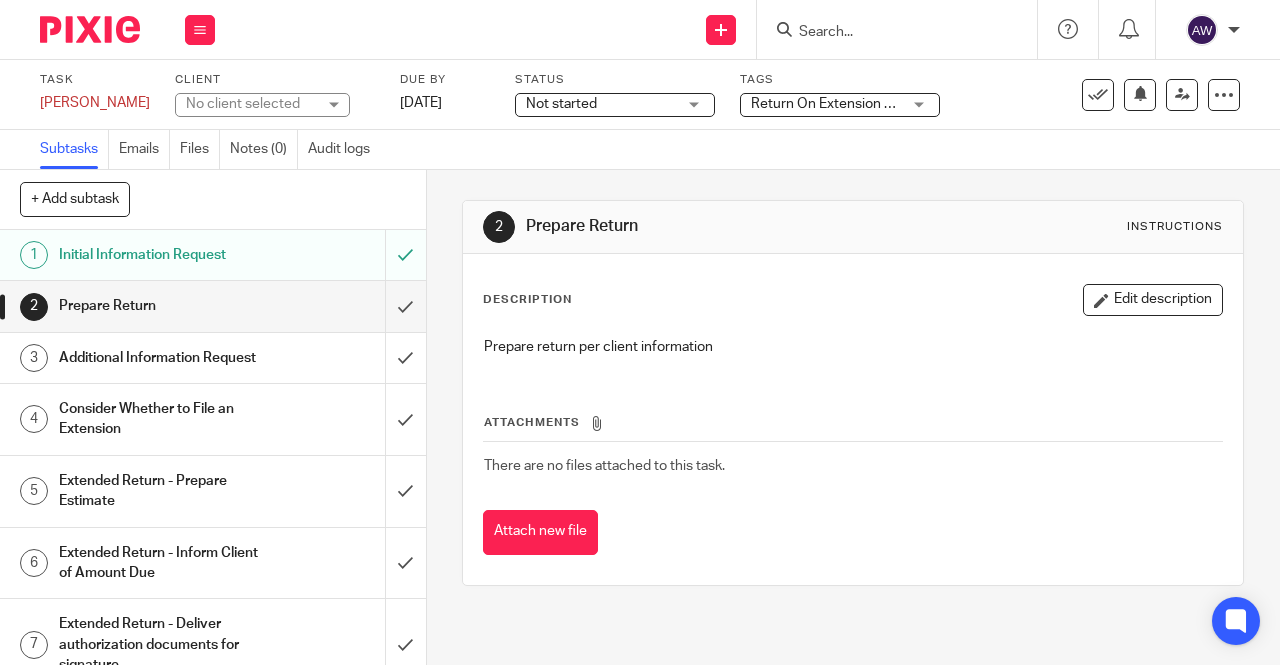 click on "No client selected" at bounding box center [251, 104] 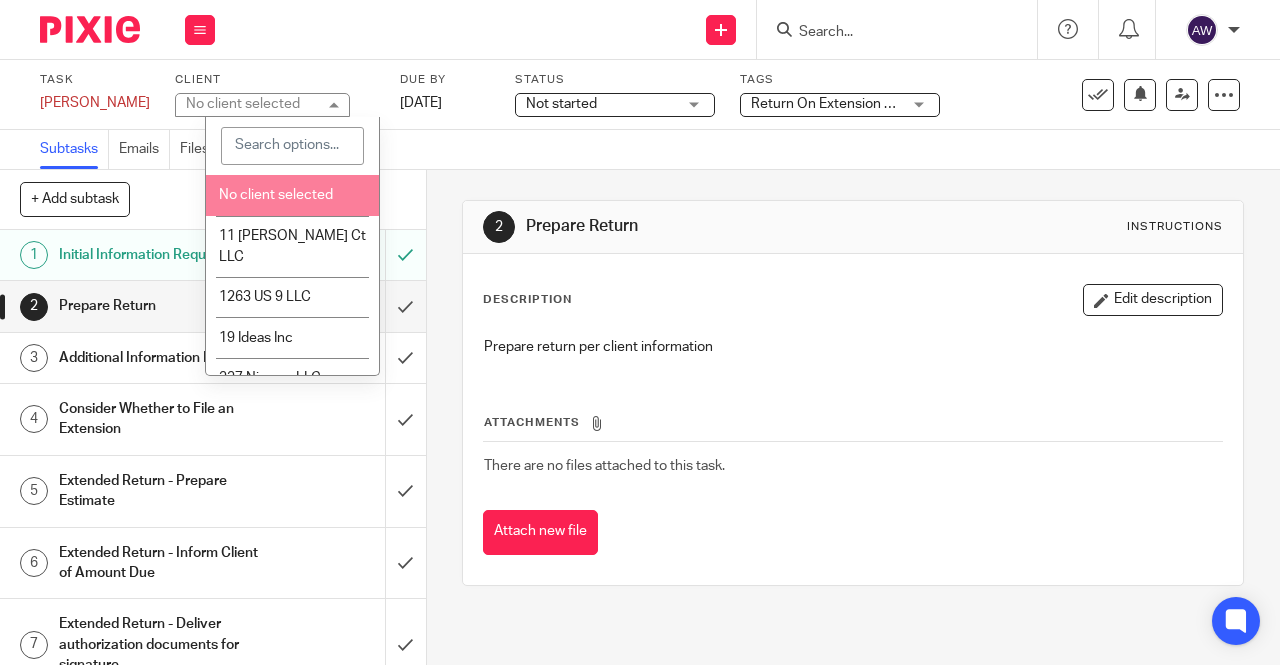 click at bounding box center (292, 146) 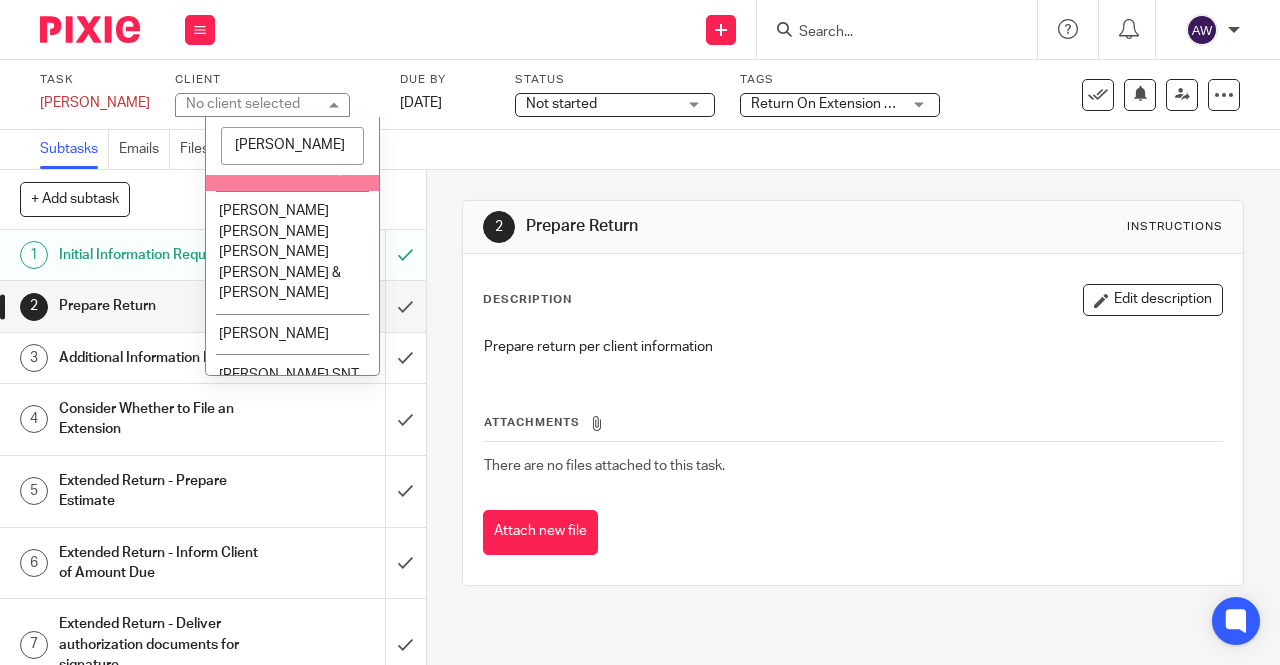 scroll, scrollTop: 0, scrollLeft: 0, axis: both 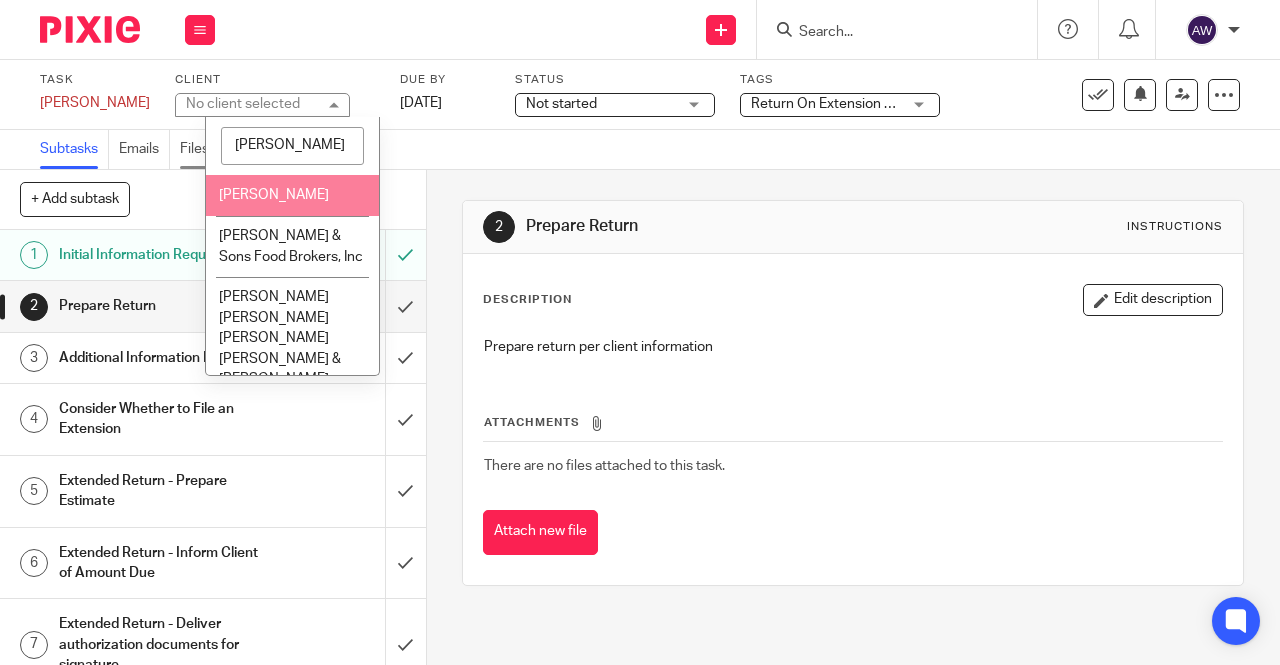 drag, startPoint x: 320, startPoint y: 144, endPoint x: 198, endPoint y: 145, distance: 122.0041 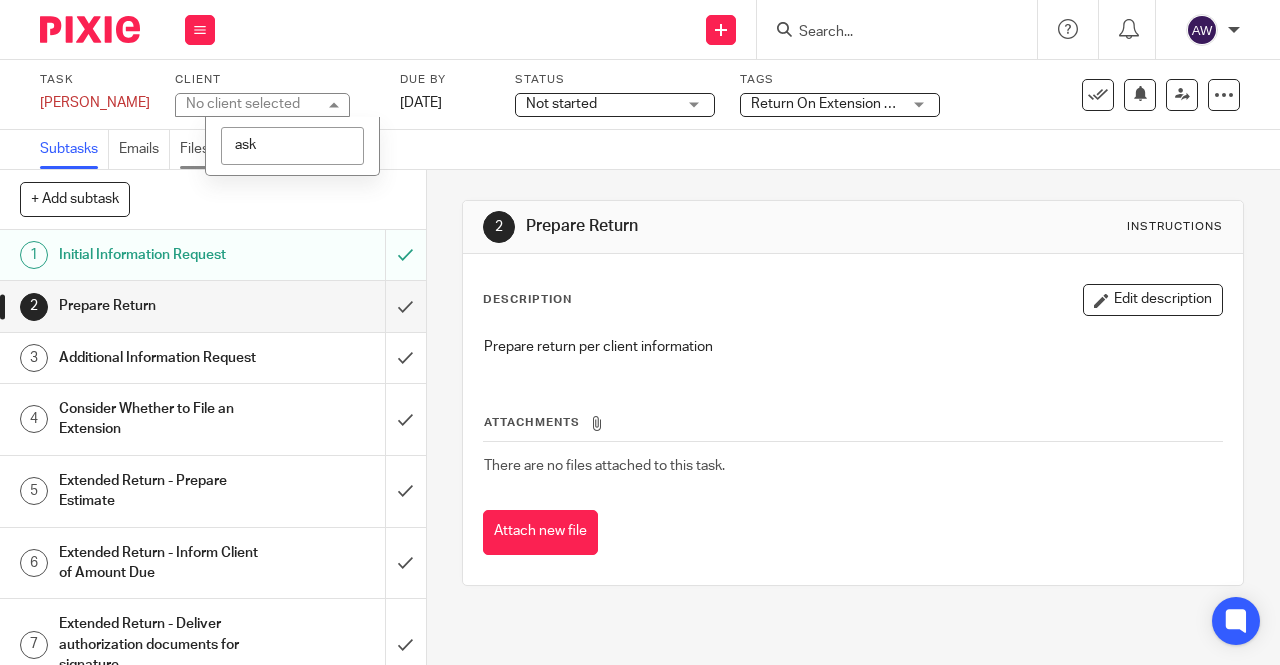 type on "ask" 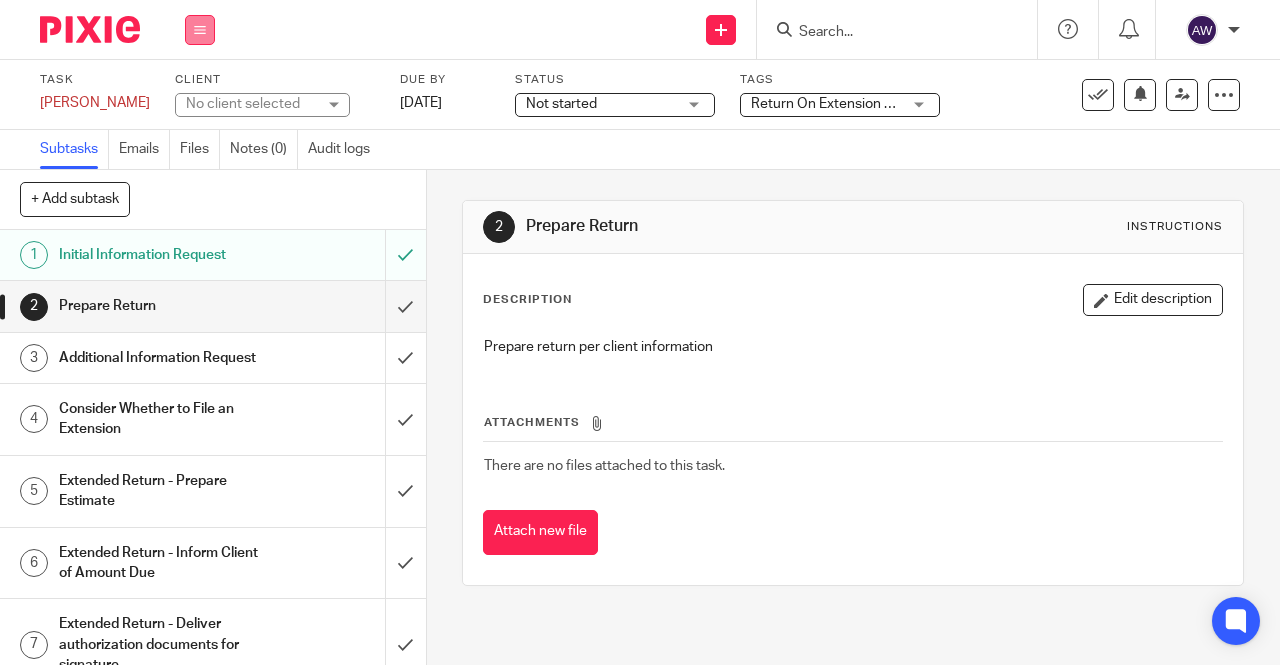 click at bounding box center [200, 30] 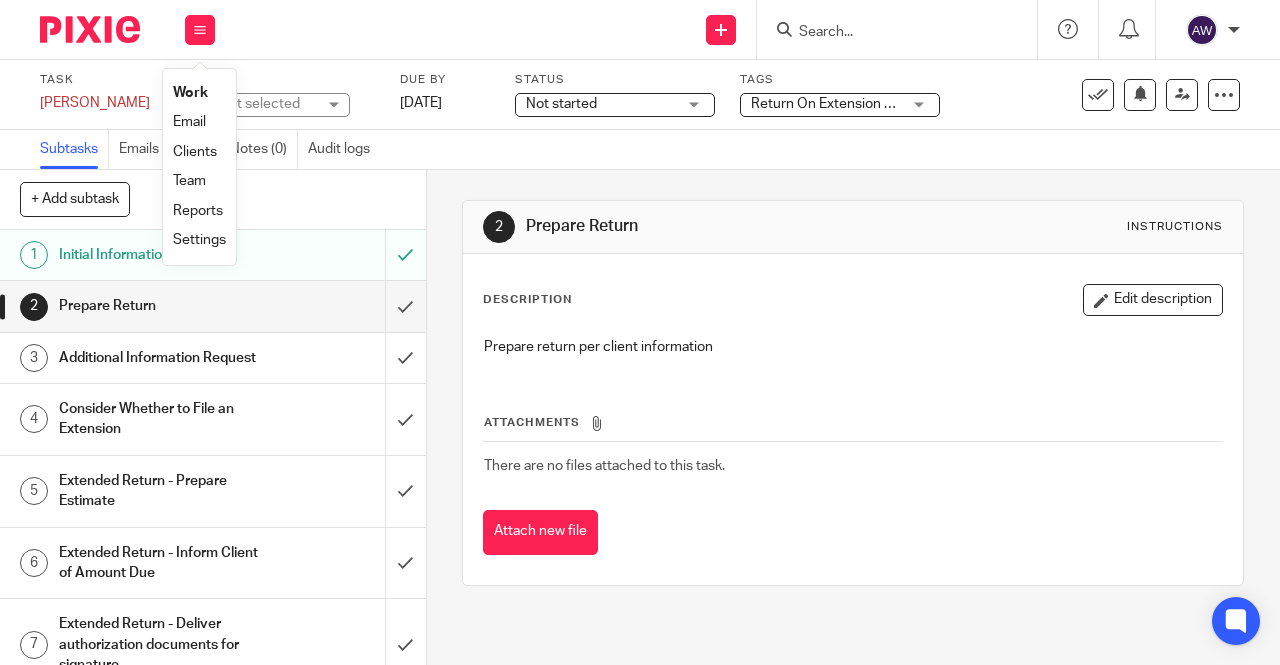 click on "Work" at bounding box center [190, 93] 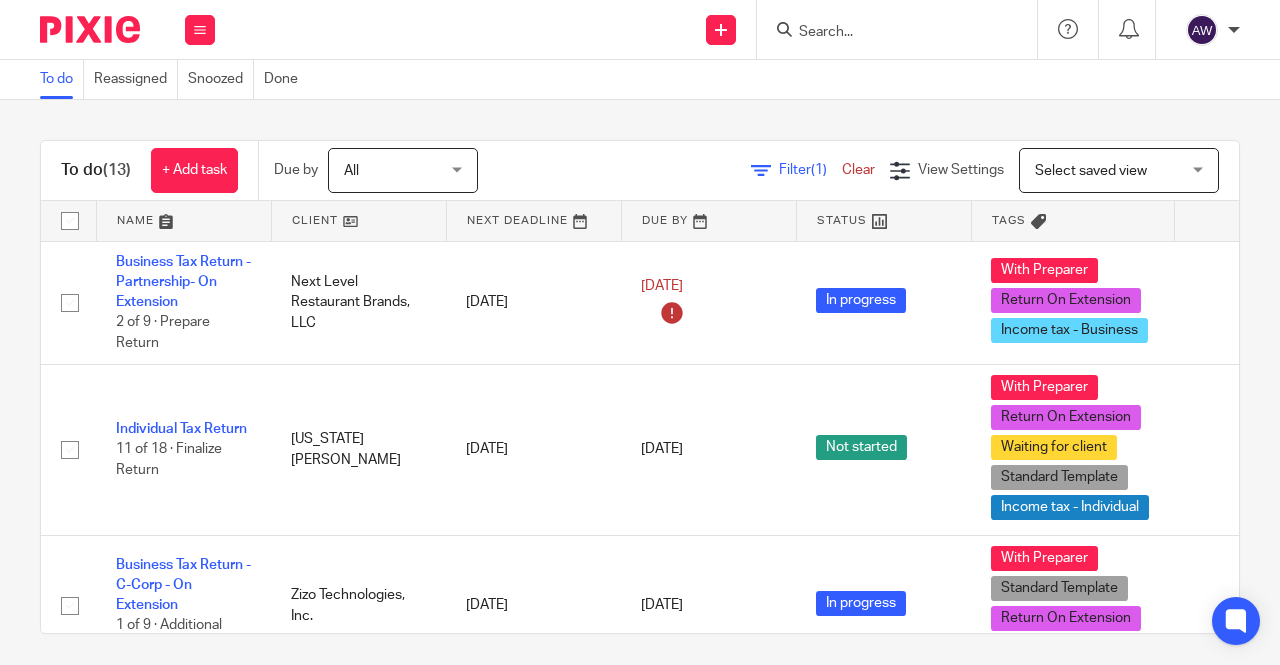 scroll, scrollTop: 0, scrollLeft: 0, axis: both 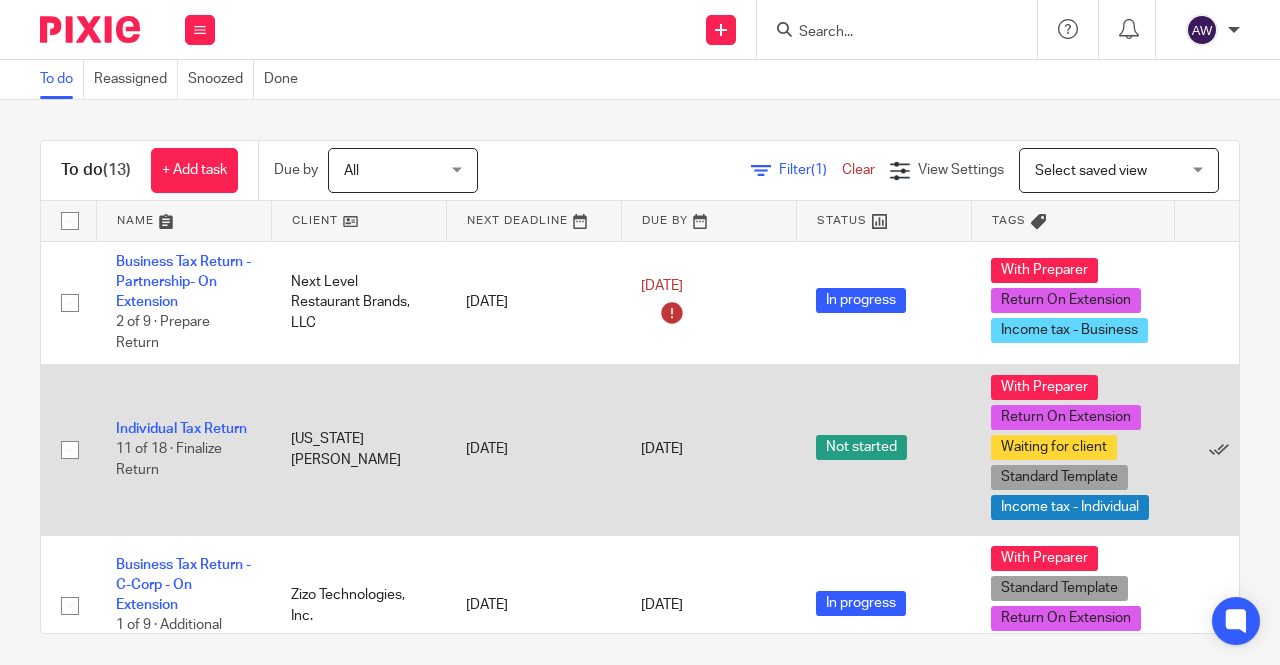 click on "Not started" at bounding box center (861, 447) 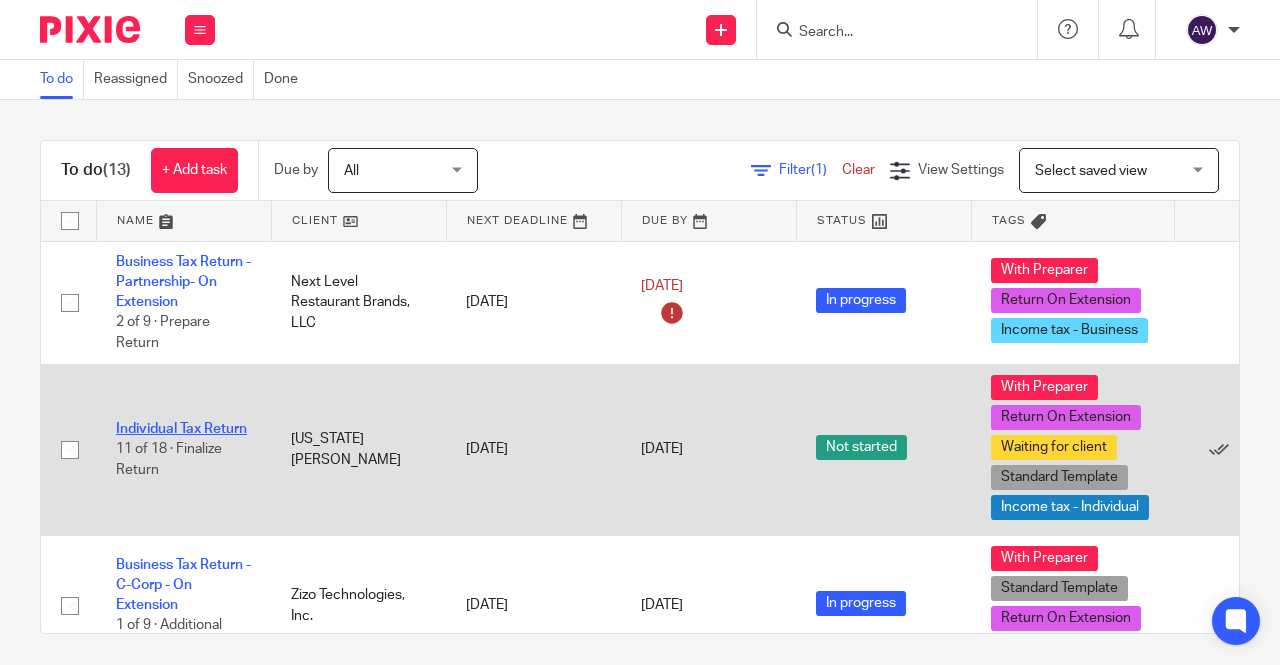 click on "Individual Tax Return" at bounding box center (181, 429) 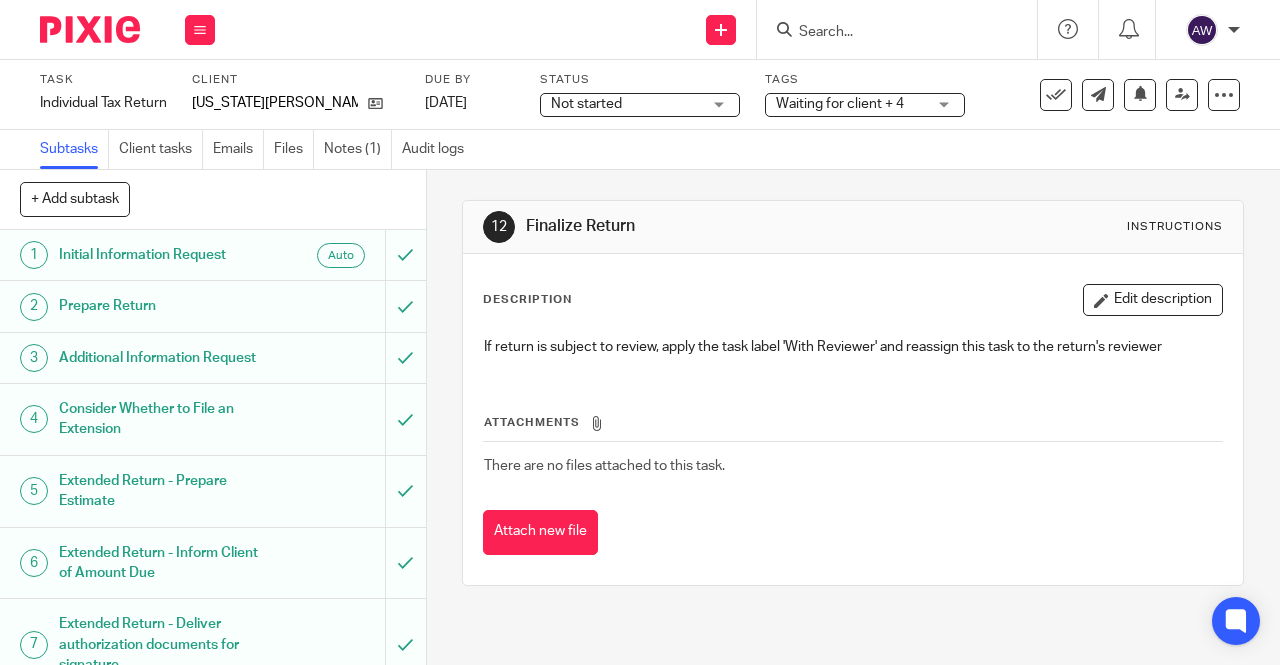 scroll, scrollTop: 0, scrollLeft: 0, axis: both 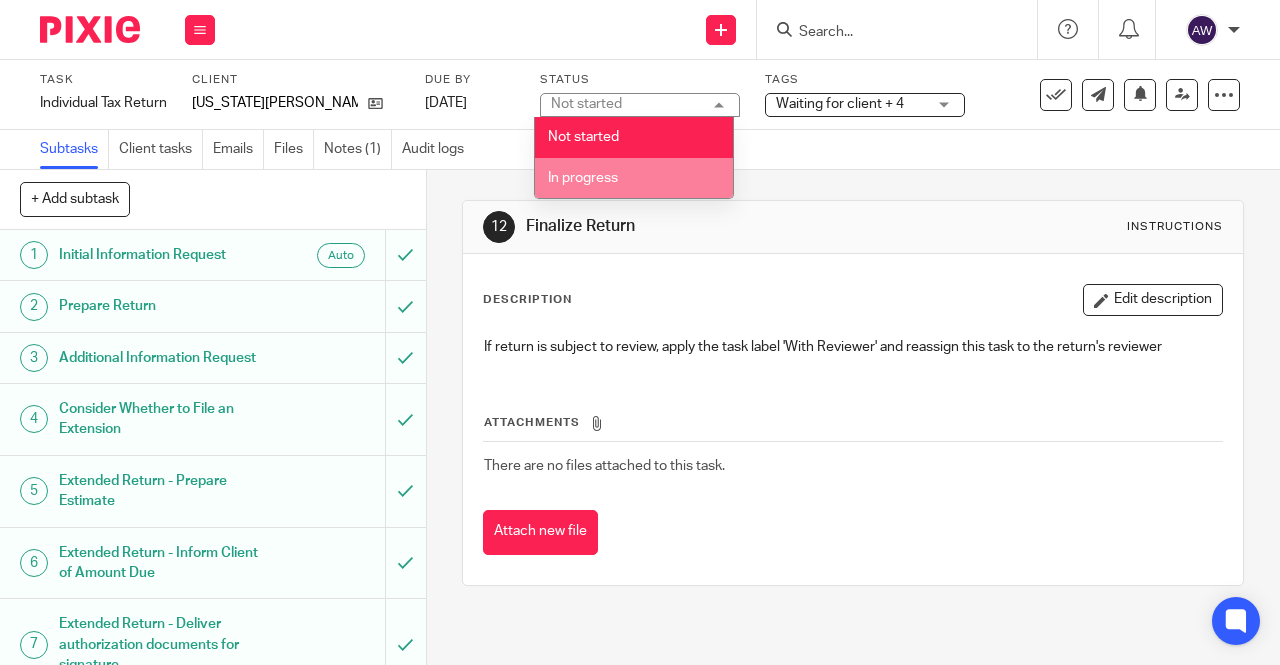 click on "In progress" at bounding box center (634, 178) 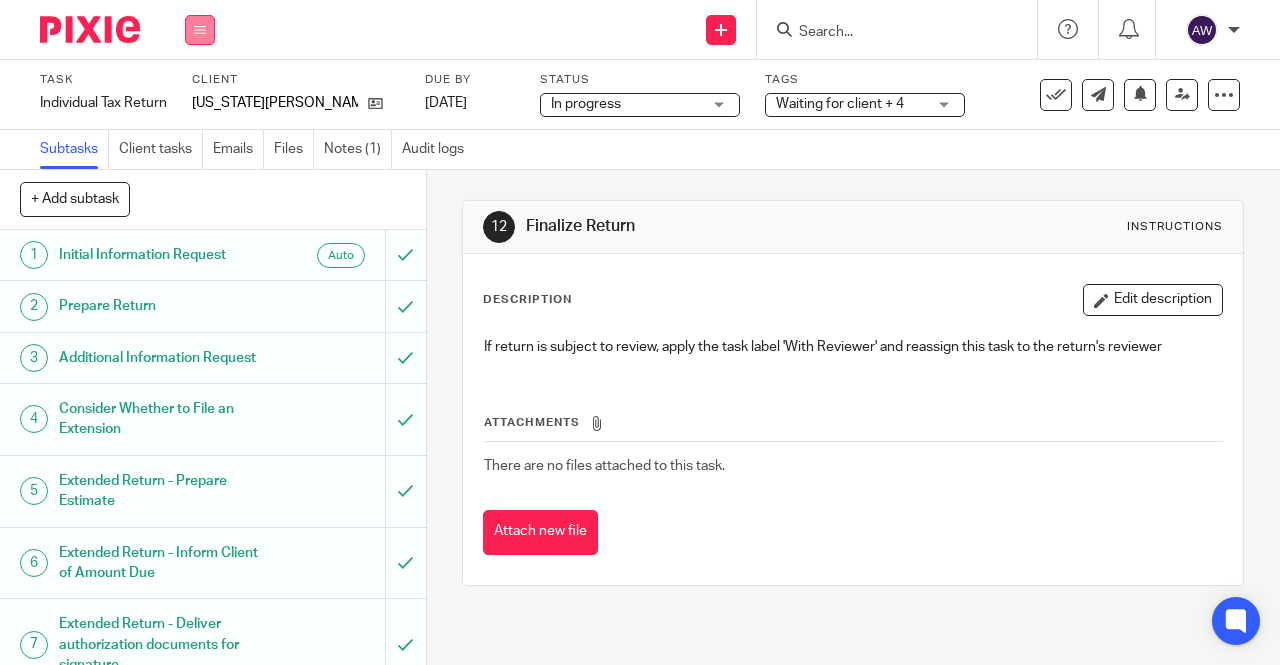 click at bounding box center (200, 30) 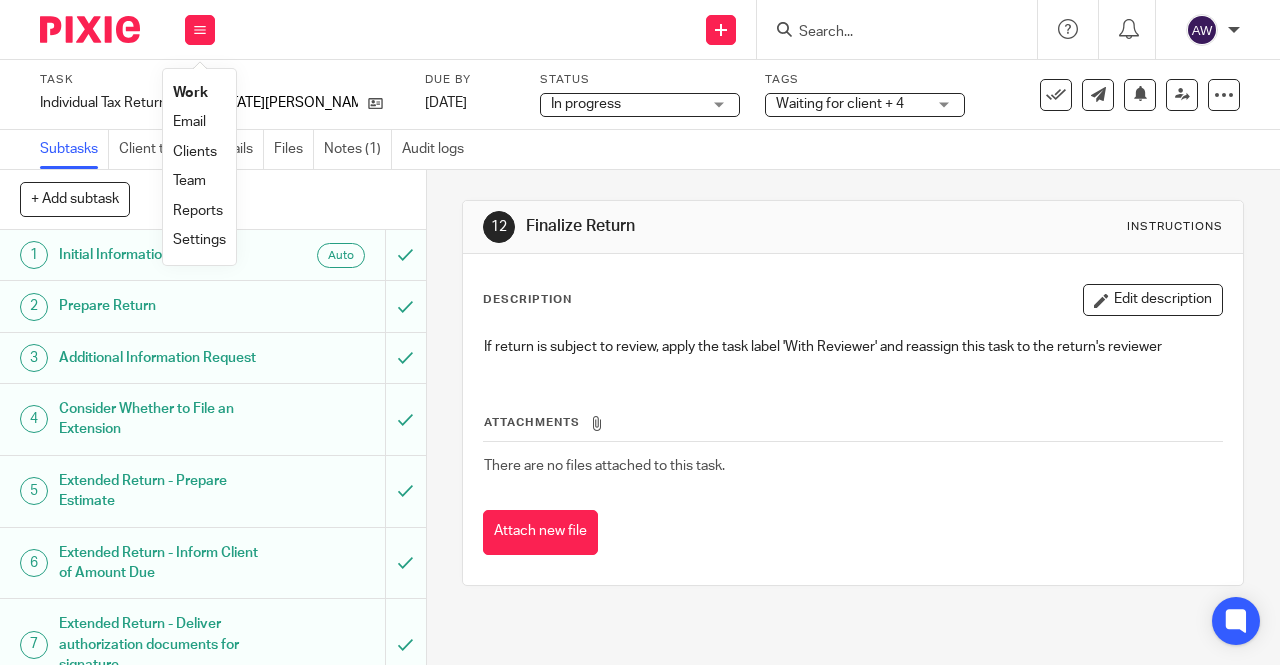 click on "Work" at bounding box center [190, 93] 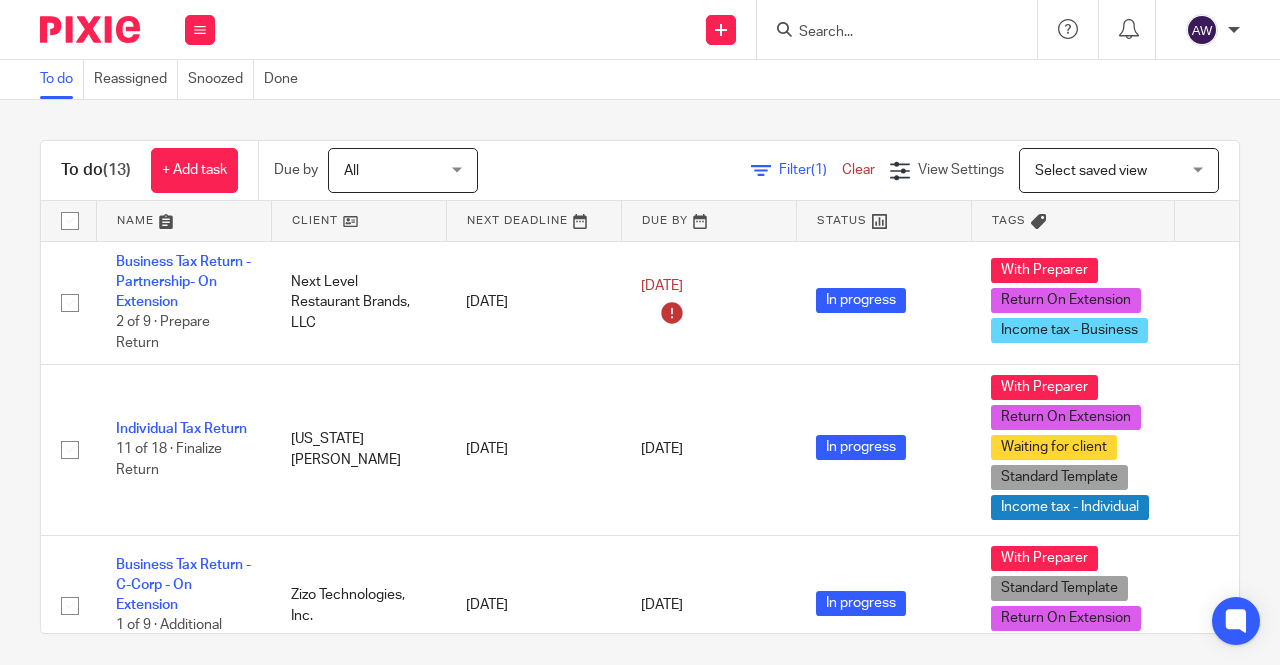 scroll, scrollTop: 0, scrollLeft: 0, axis: both 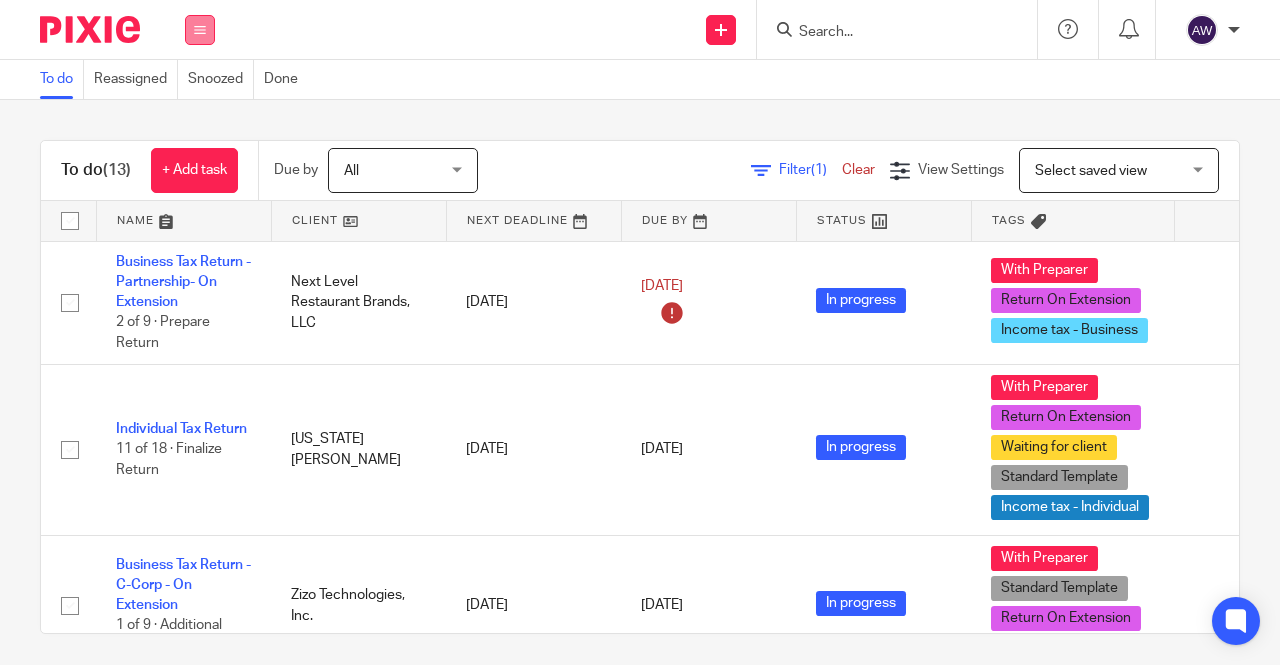 click at bounding box center [200, 30] 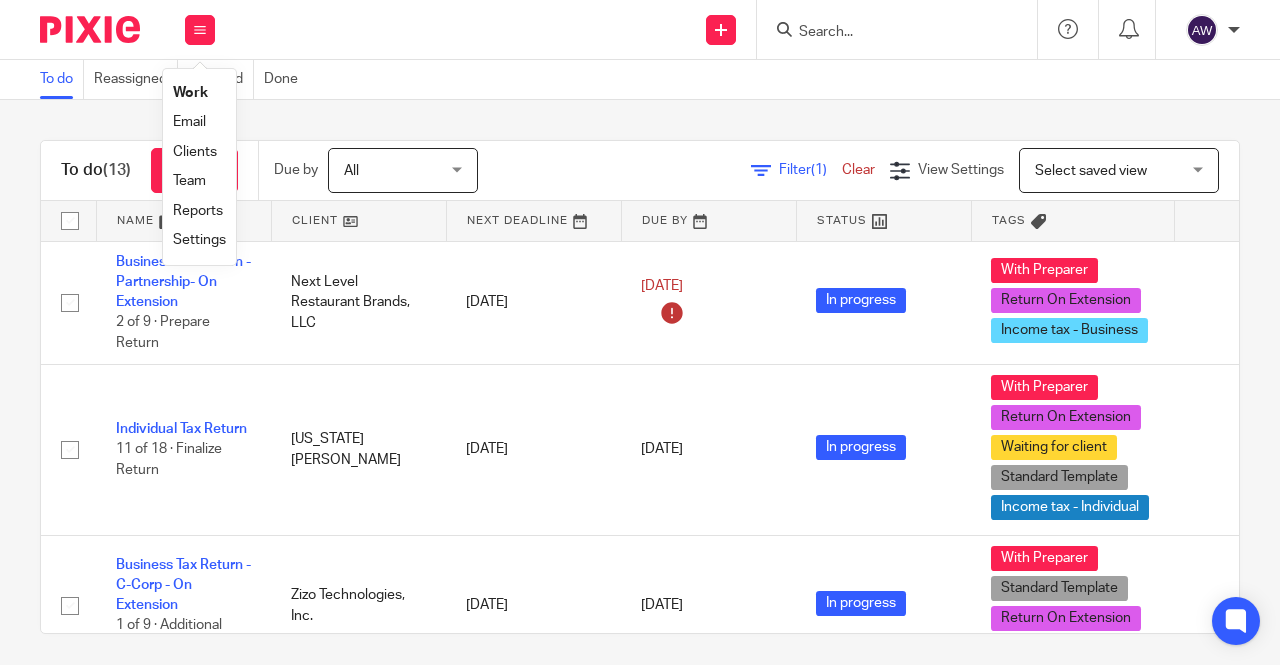 click on "Team" at bounding box center [189, 181] 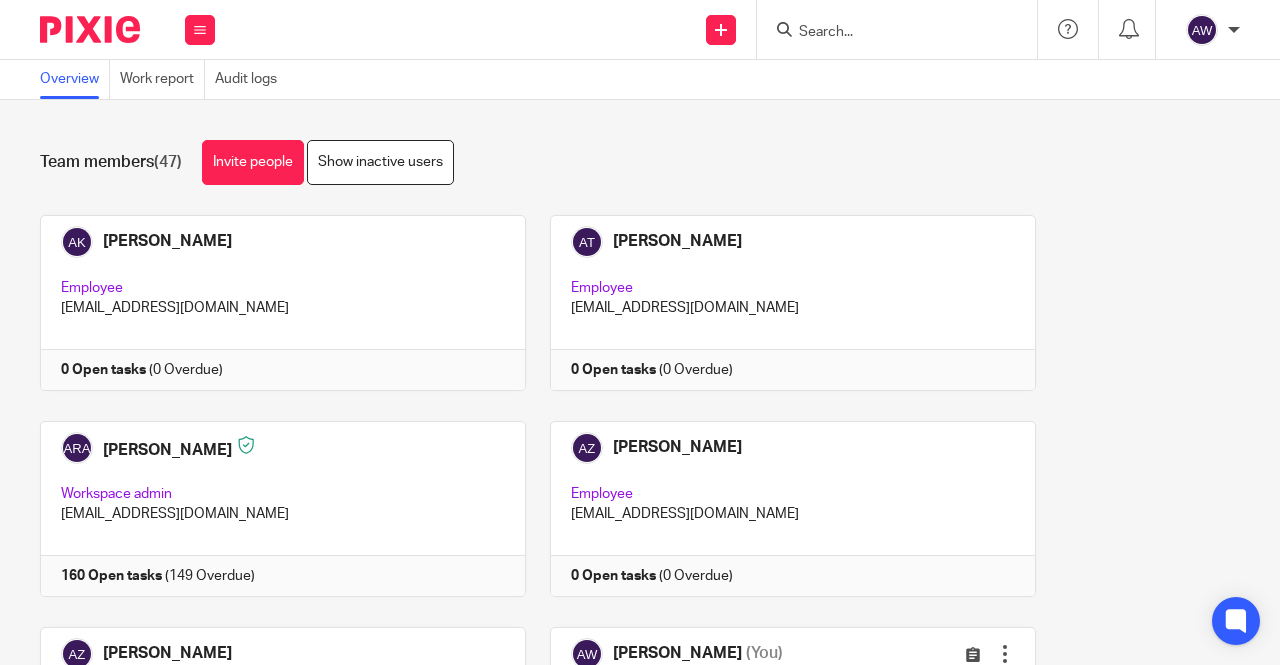 scroll, scrollTop: 0, scrollLeft: 0, axis: both 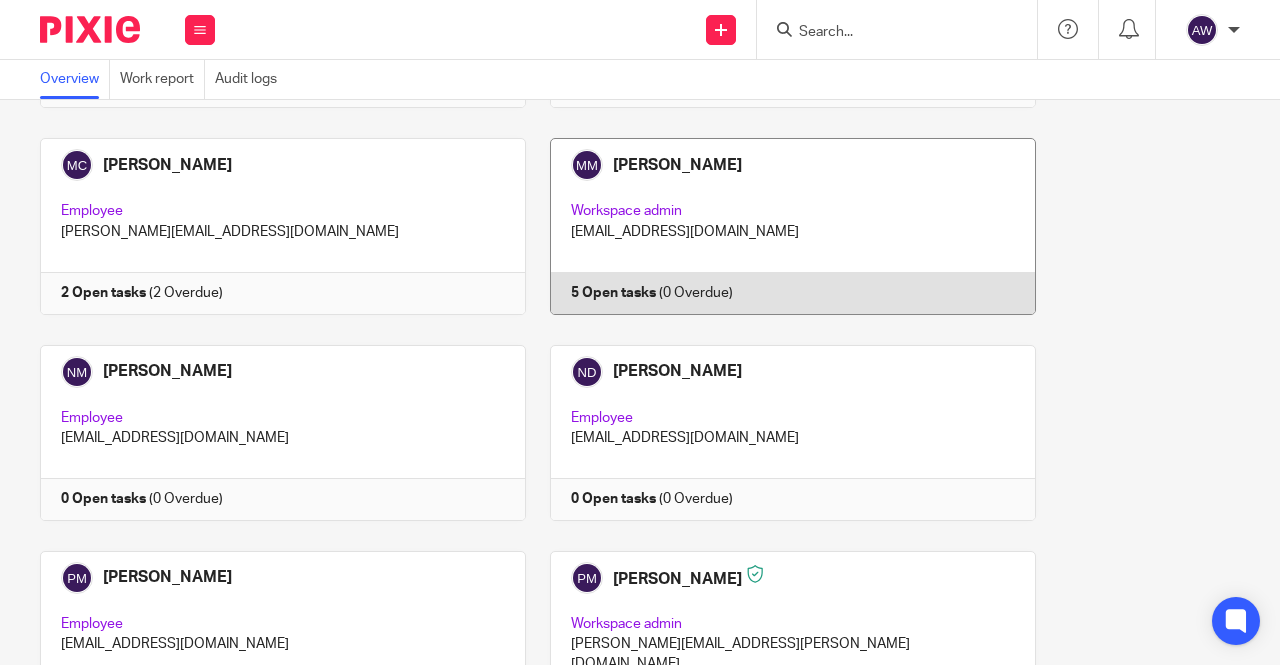 click at bounding box center [781, 226] 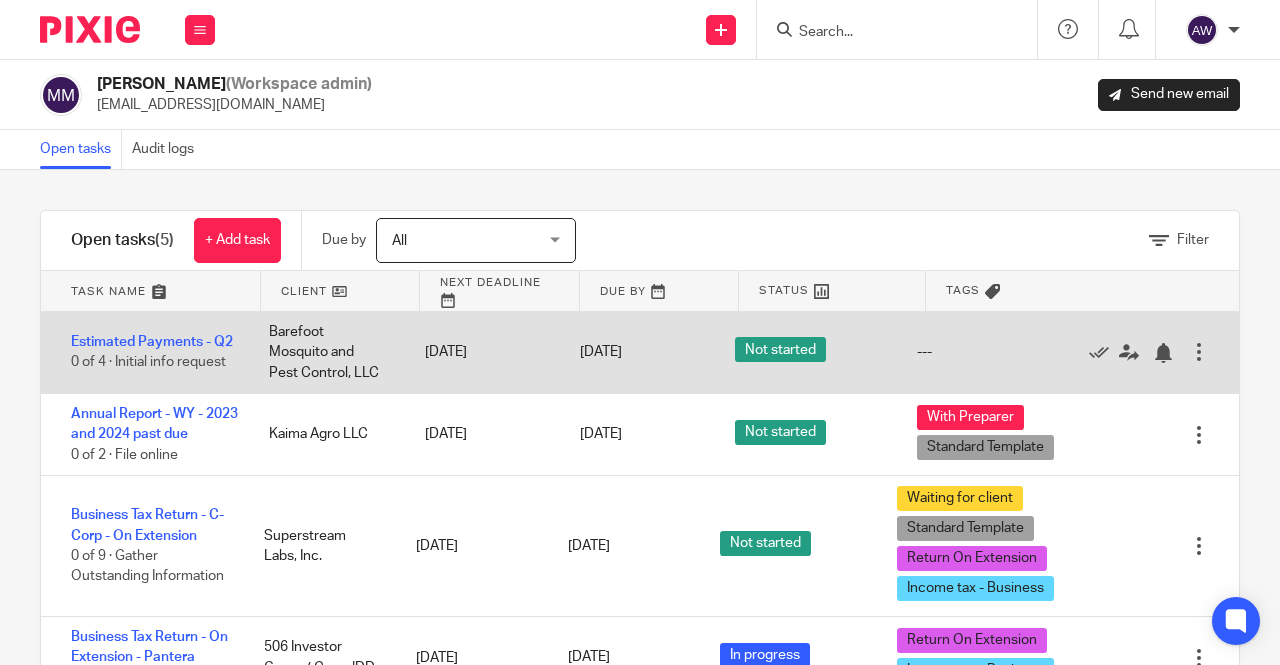 scroll, scrollTop: 0, scrollLeft: 0, axis: both 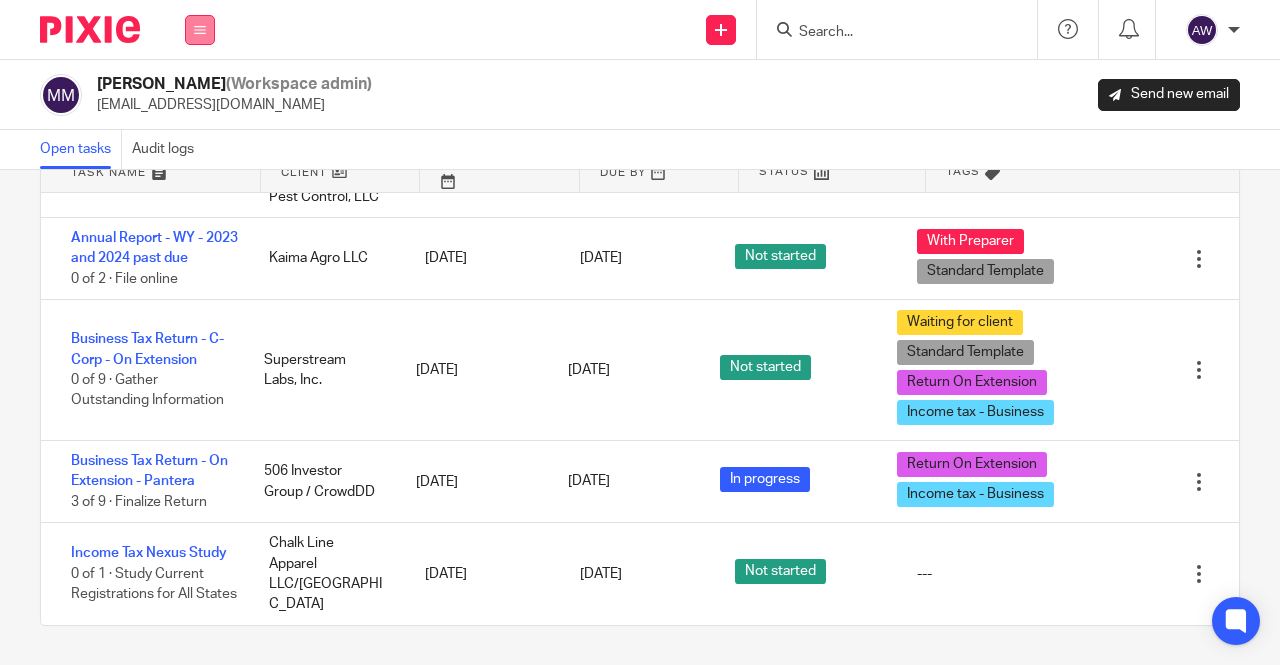 click at bounding box center [200, 30] 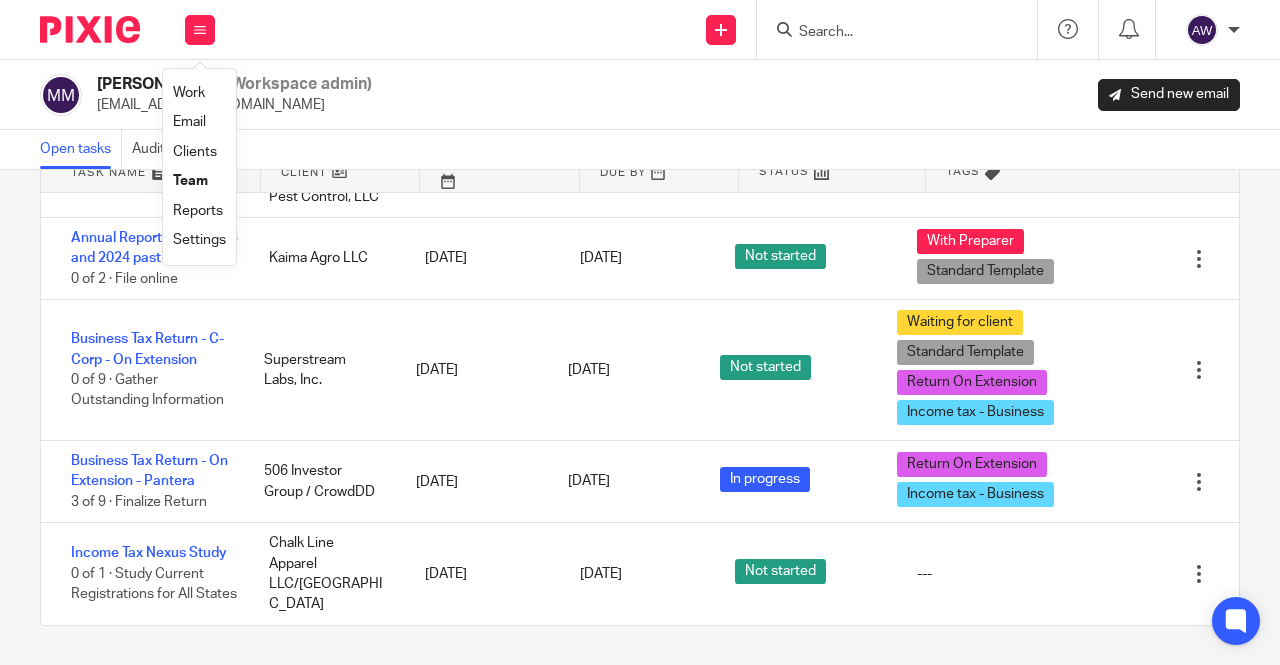 click on "Work" at bounding box center [189, 93] 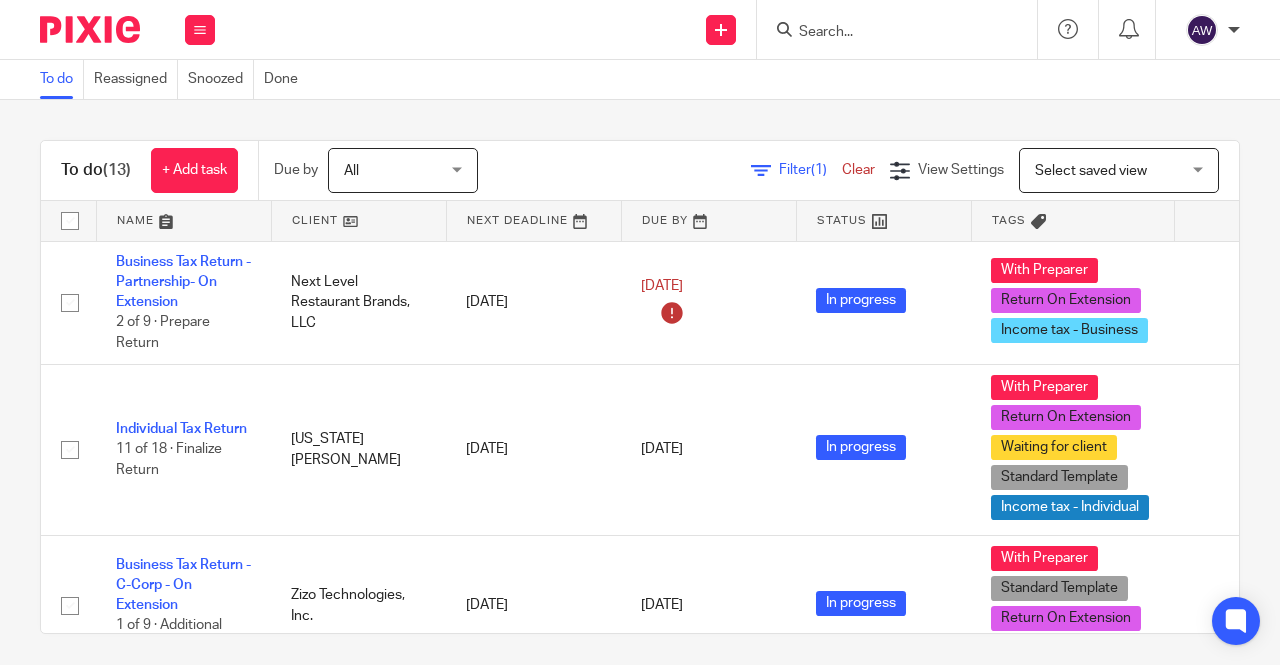scroll, scrollTop: 0, scrollLeft: 0, axis: both 